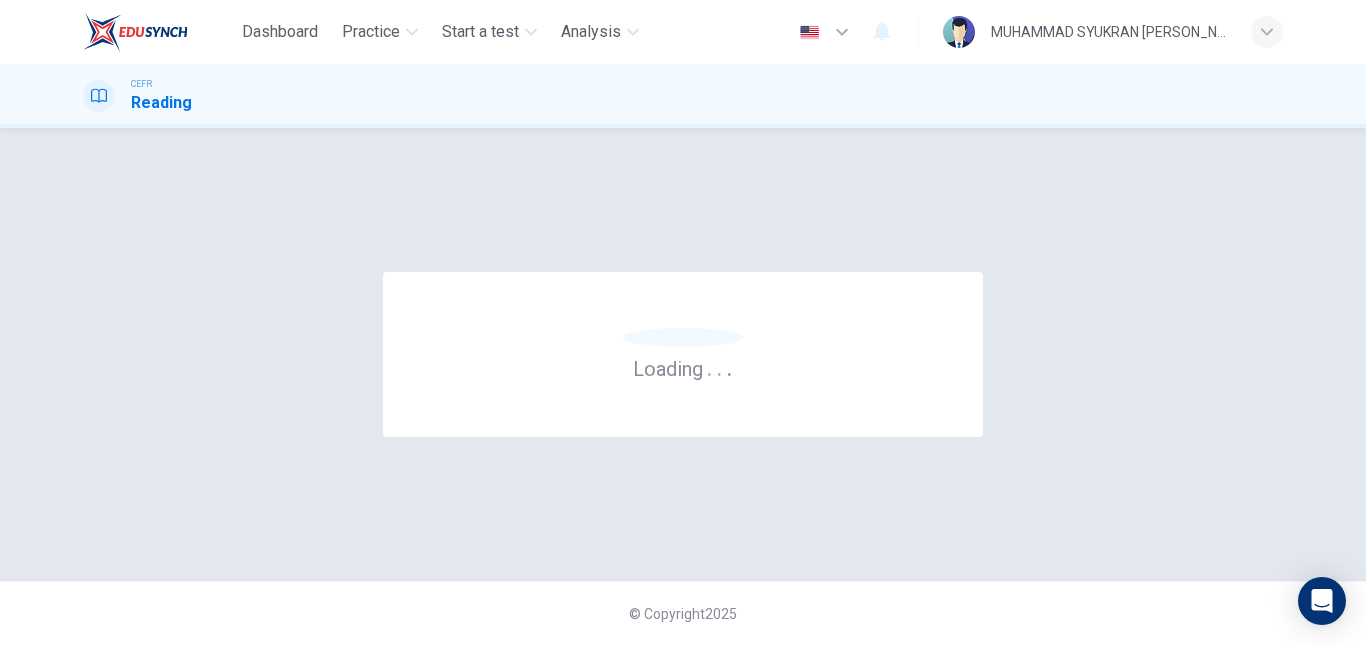 scroll, scrollTop: 0, scrollLeft: 0, axis: both 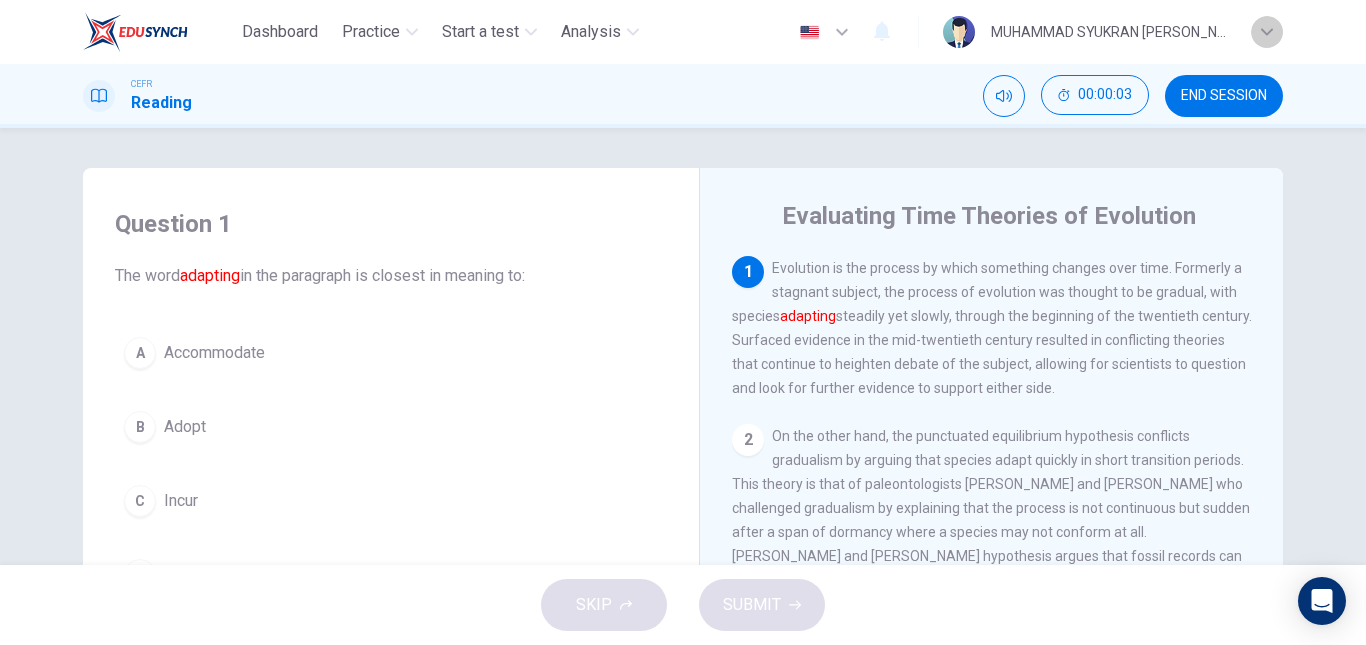 click at bounding box center (1267, 32) 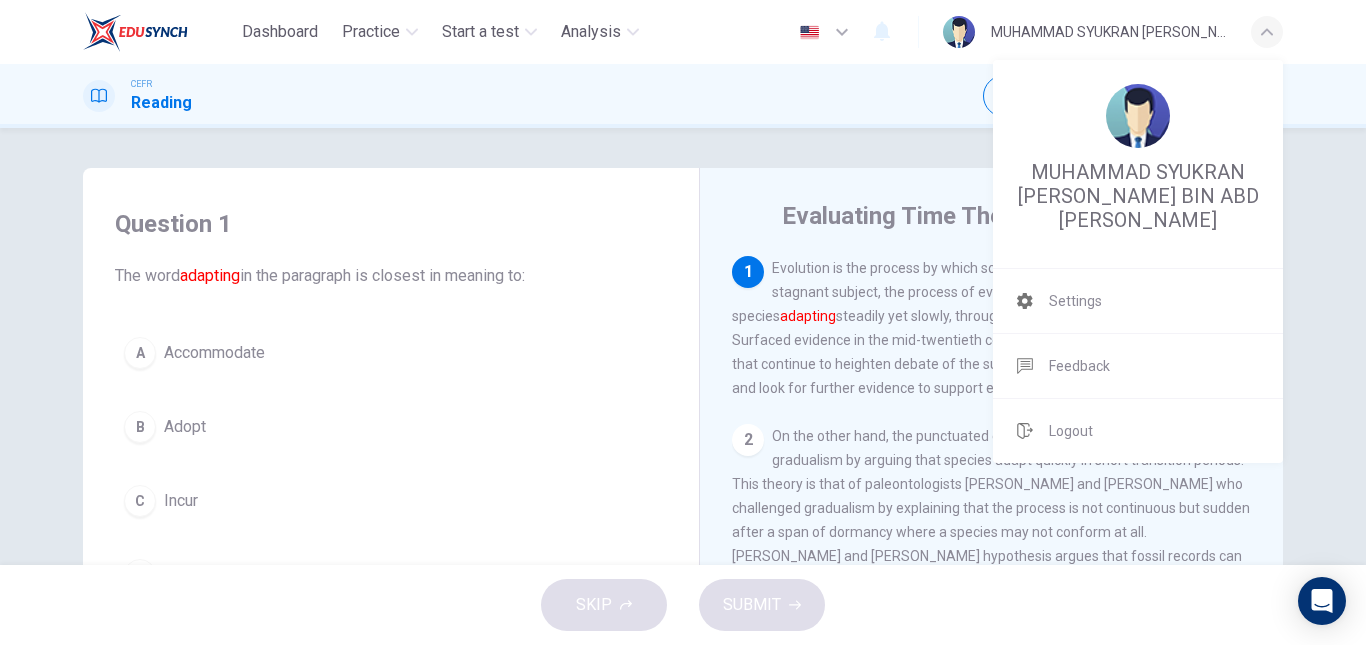 click at bounding box center (683, 322) 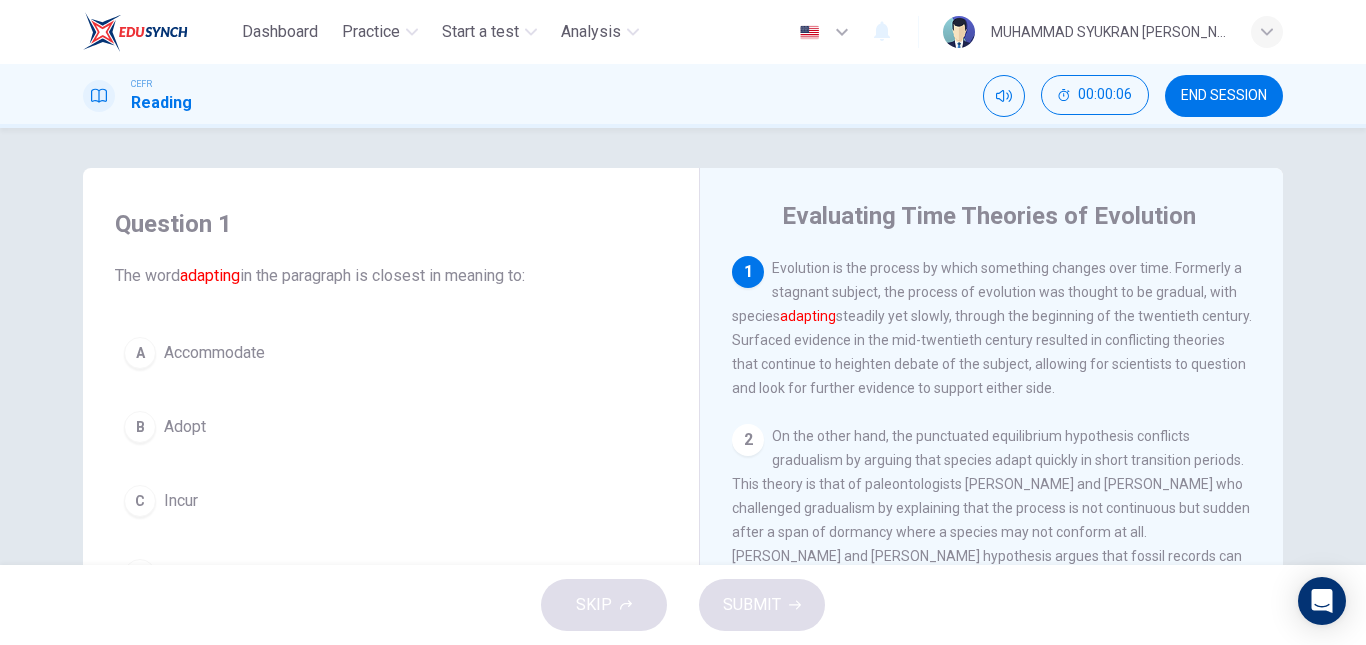 scroll, scrollTop: 100, scrollLeft: 0, axis: vertical 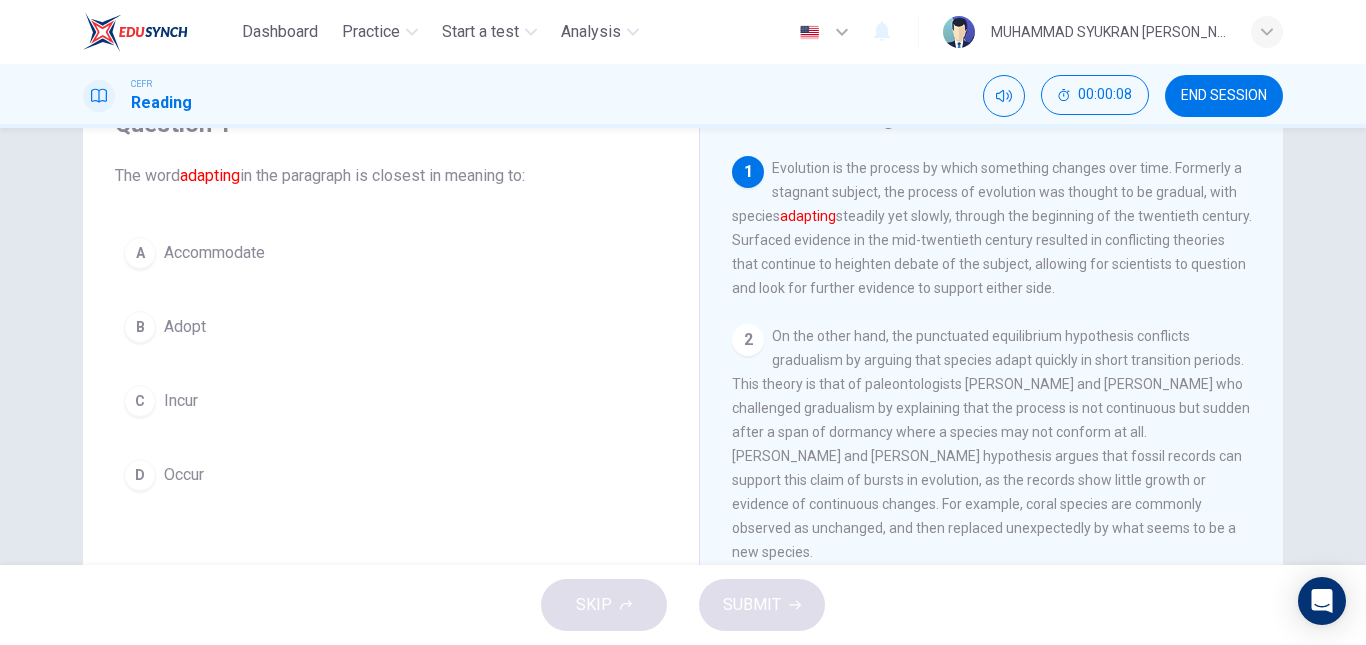 type 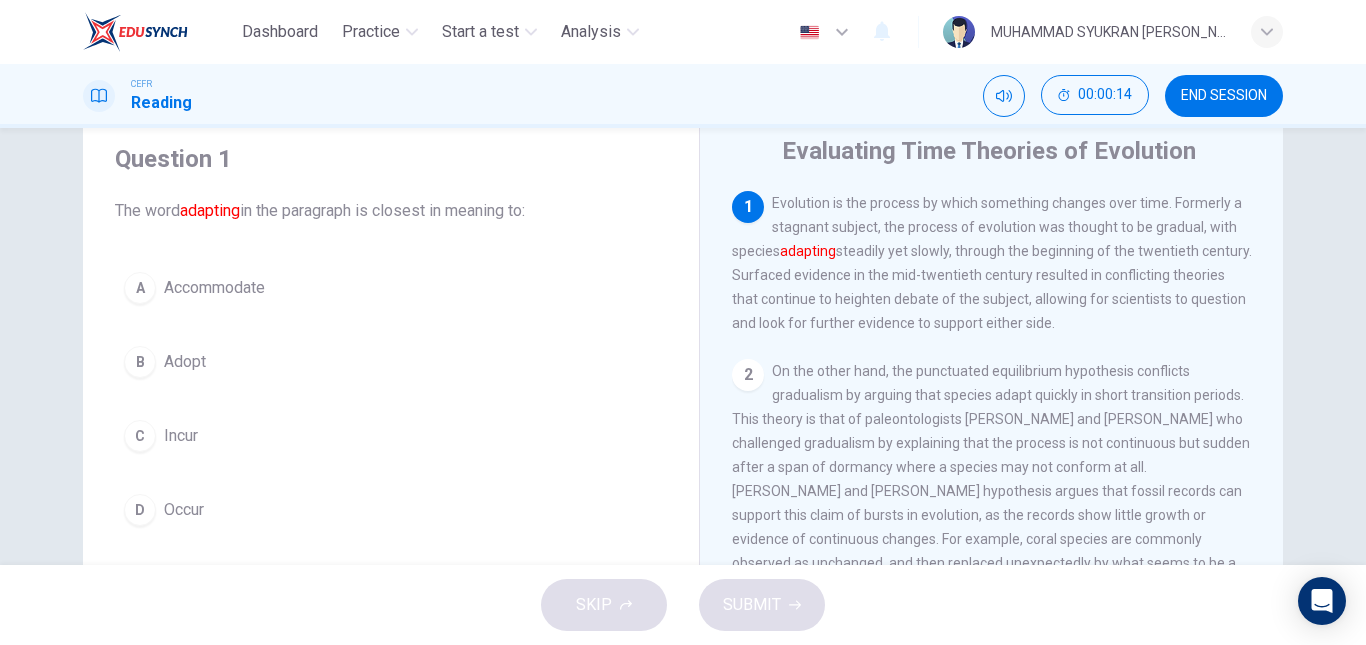 scroll, scrollTop: 100, scrollLeft: 0, axis: vertical 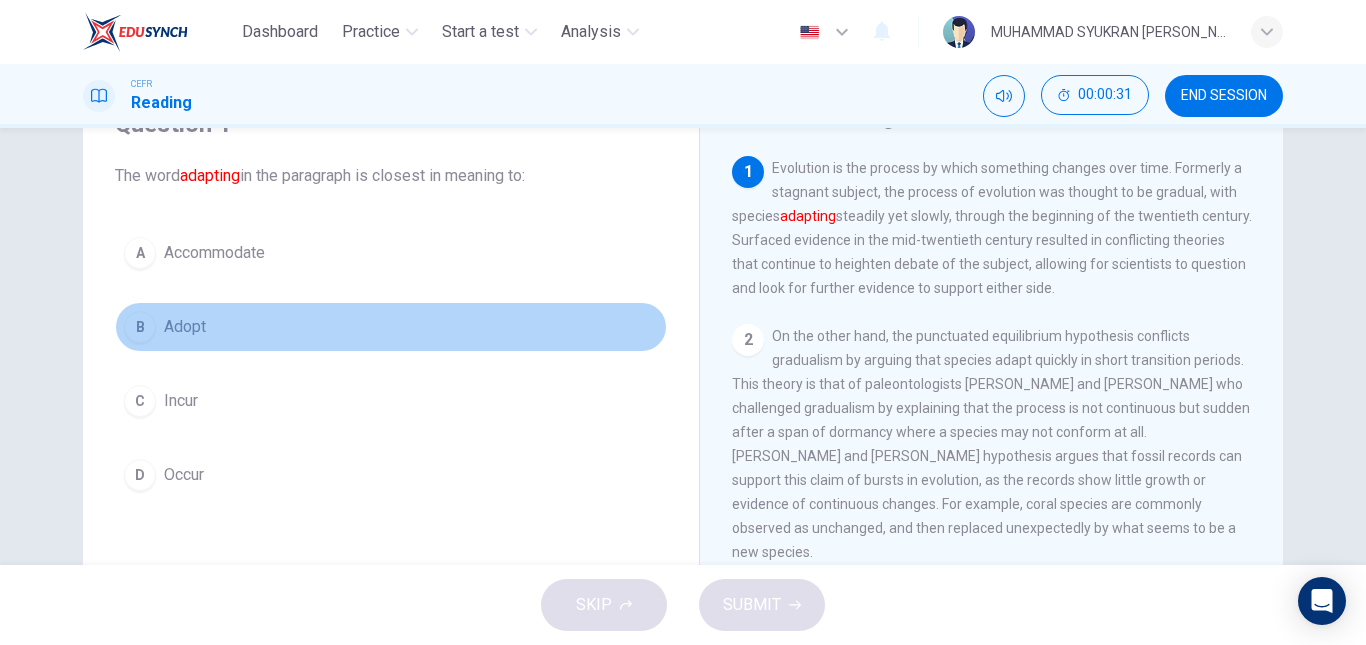 click on "B" at bounding box center [140, 327] 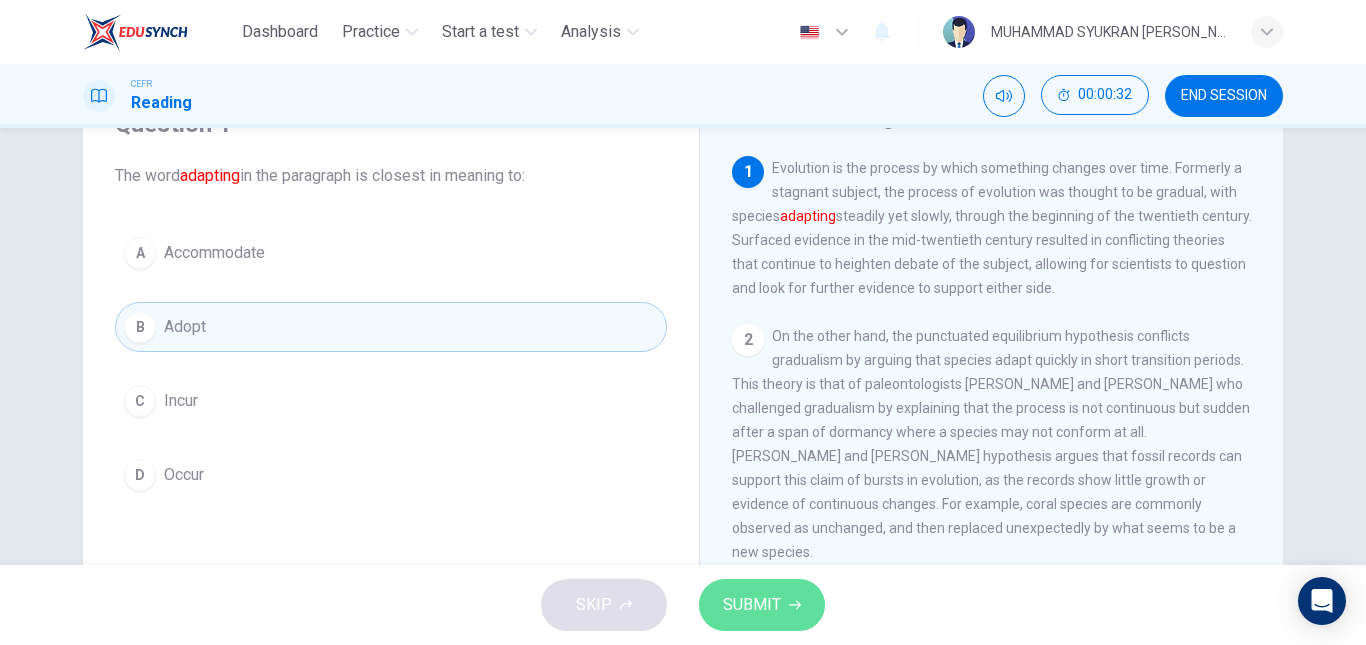 click on "SUBMIT" at bounding box center (762, 605) 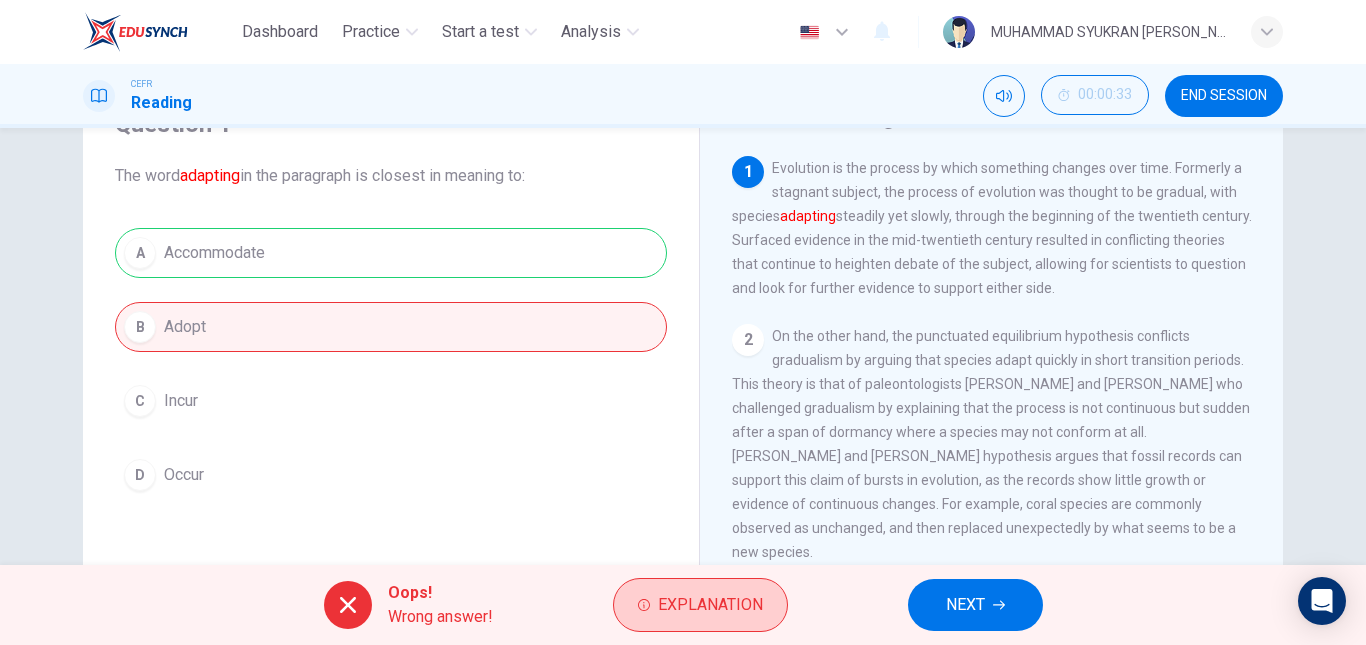 click on "Explanation" at bounding box center [710, 605] 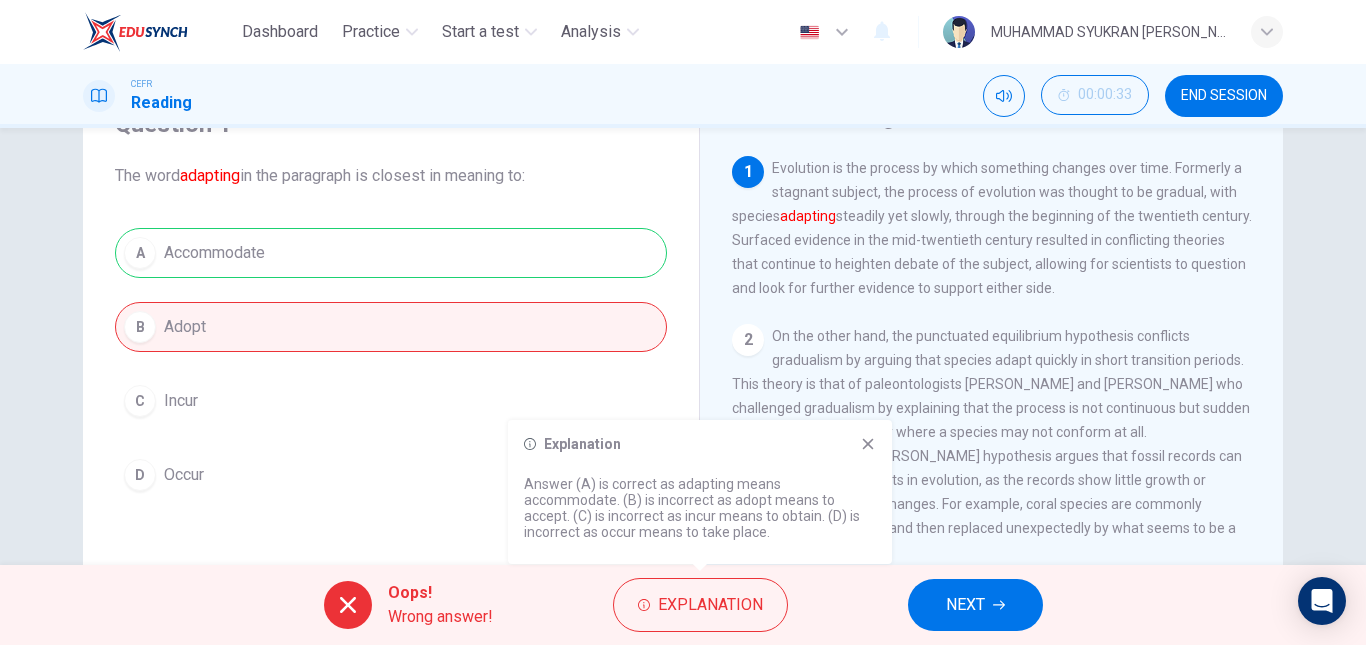 click 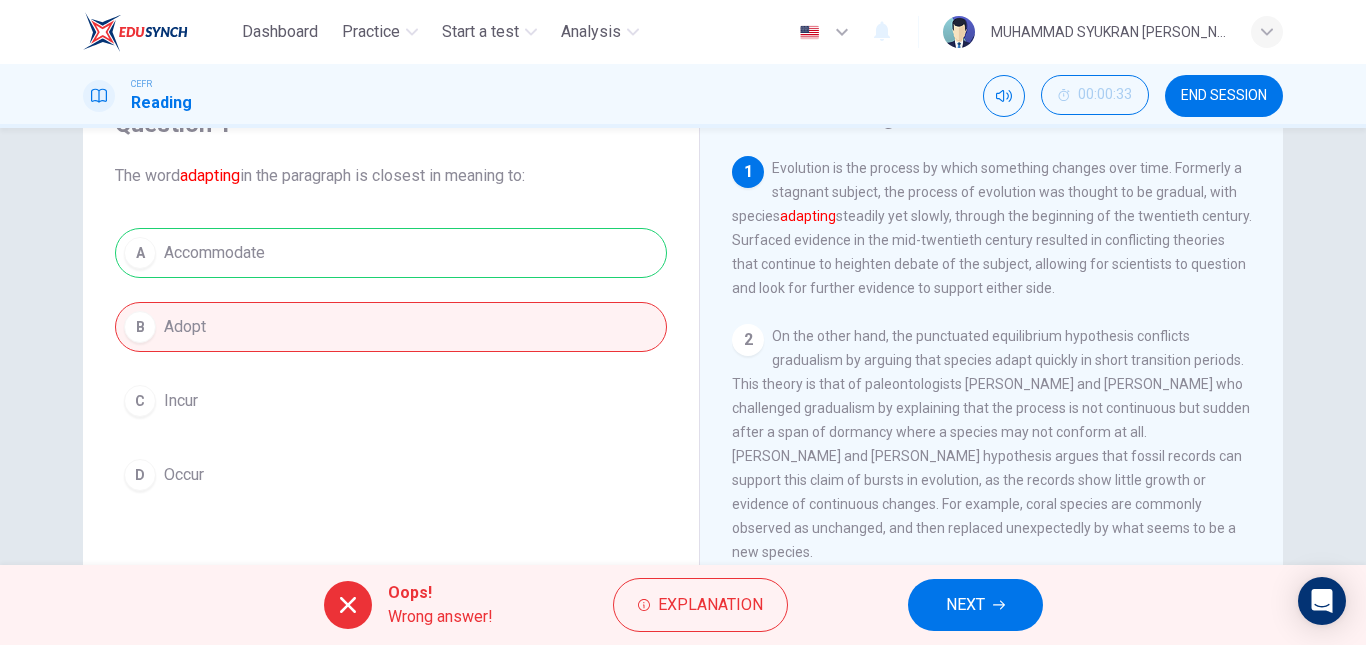 scroll, scrollTop: 0, scrollLeft: 0, axis: both 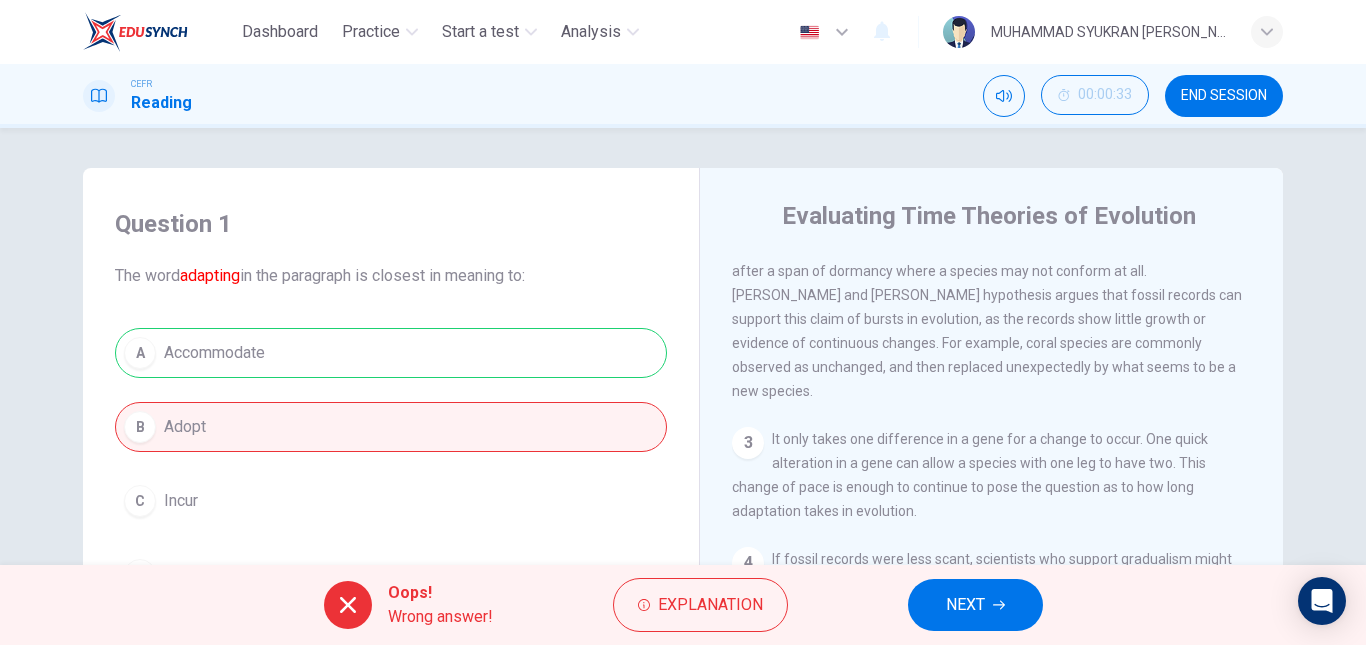 click on "A Accommodate B Adopt C Incur D Occur" at bounding box center (391, 464) 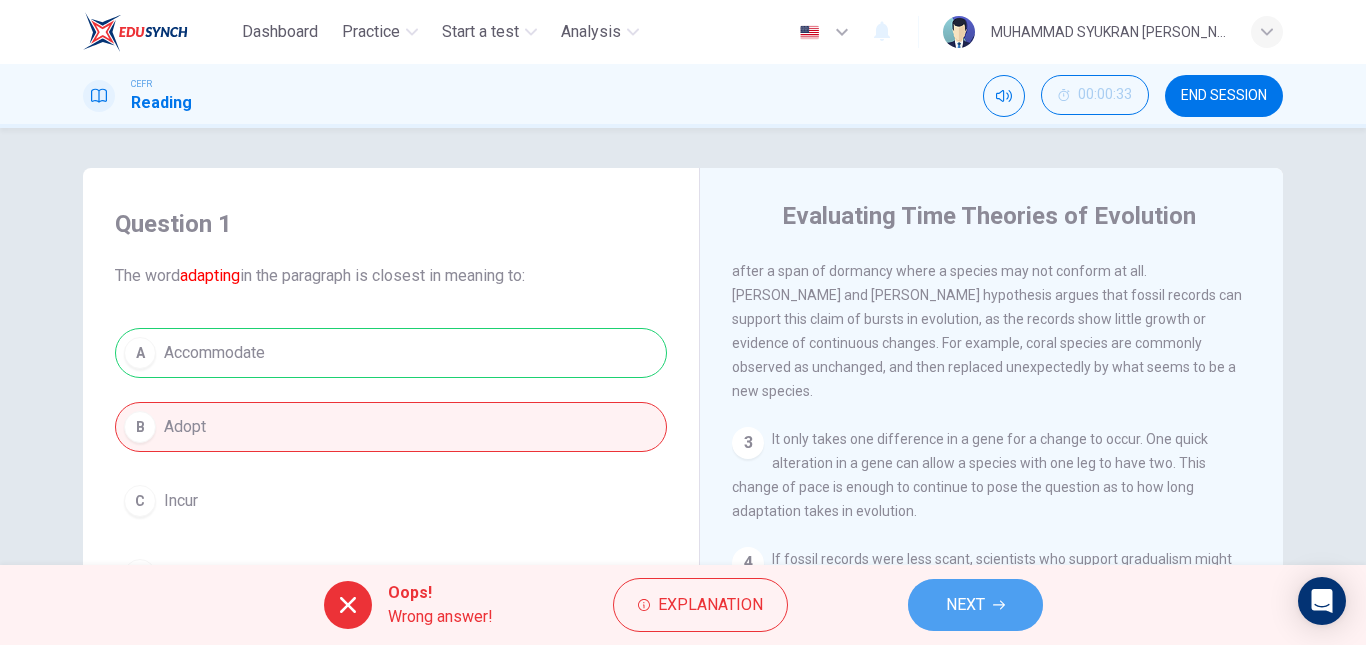 click on "NEXT" at bounding box center (965, 605) 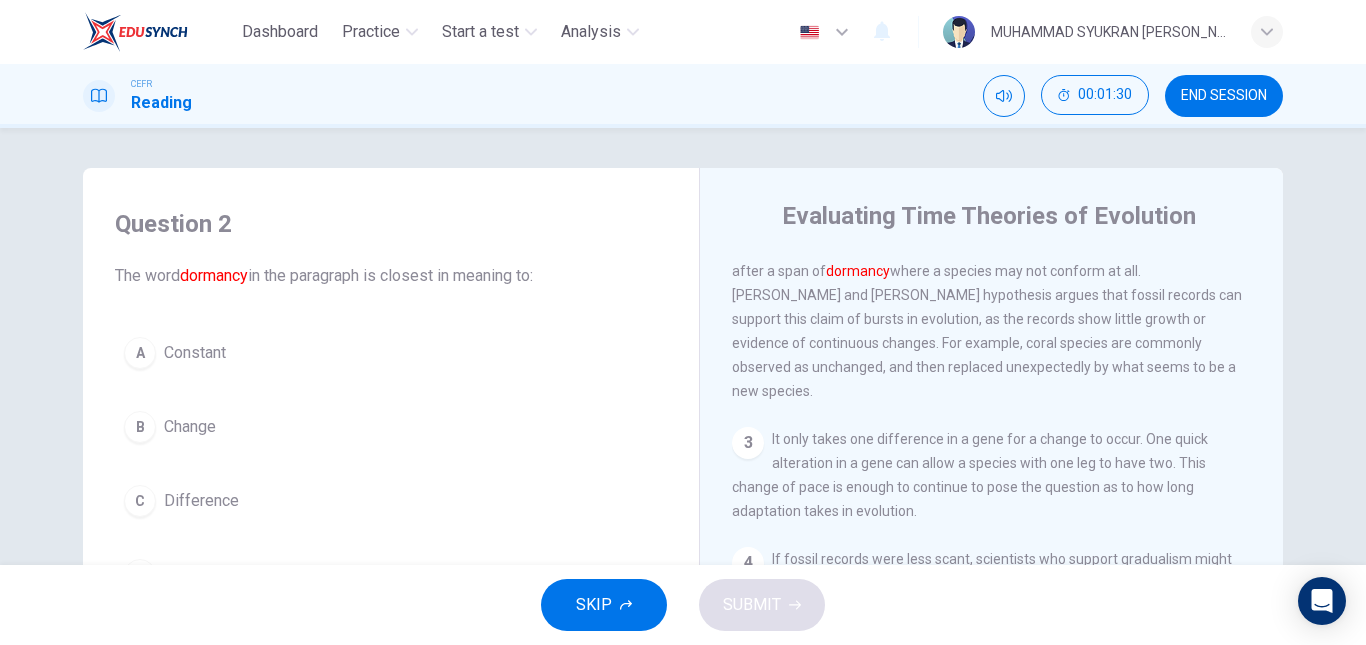 scroll, scrollTop: 161, scrollLeft: 0, axis: vertical 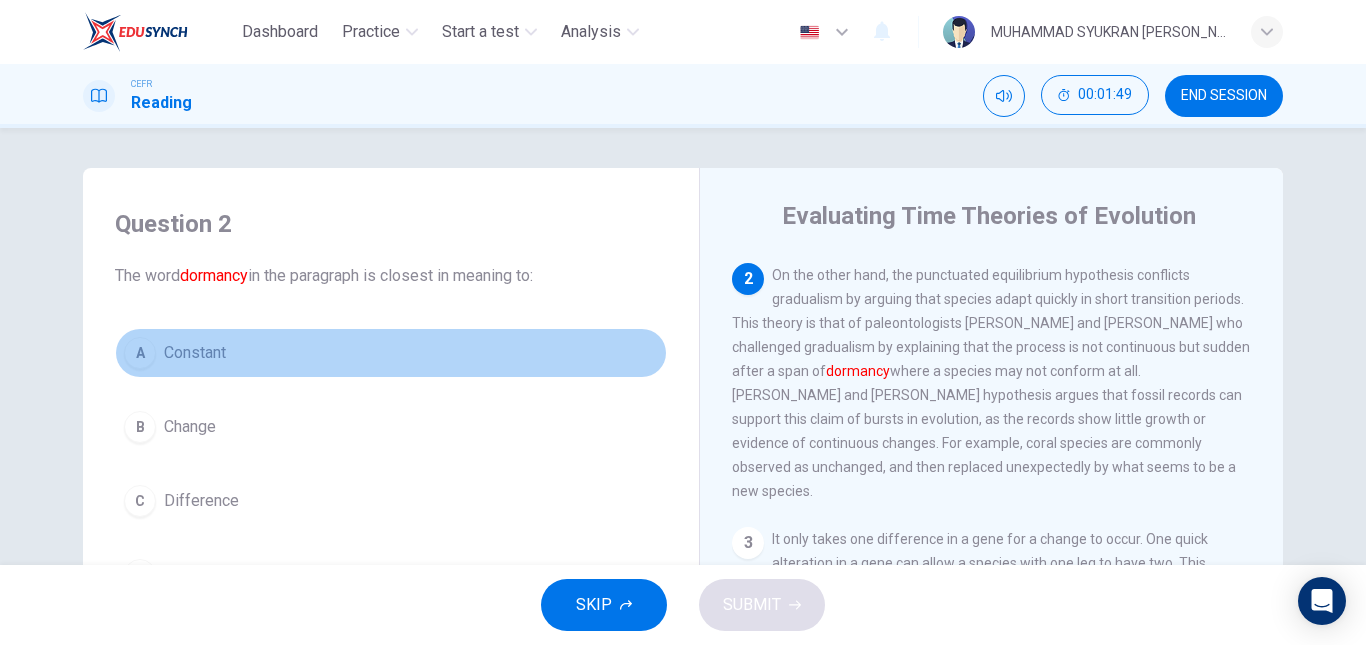 click on "Constant" at bounding box center (195, 353) 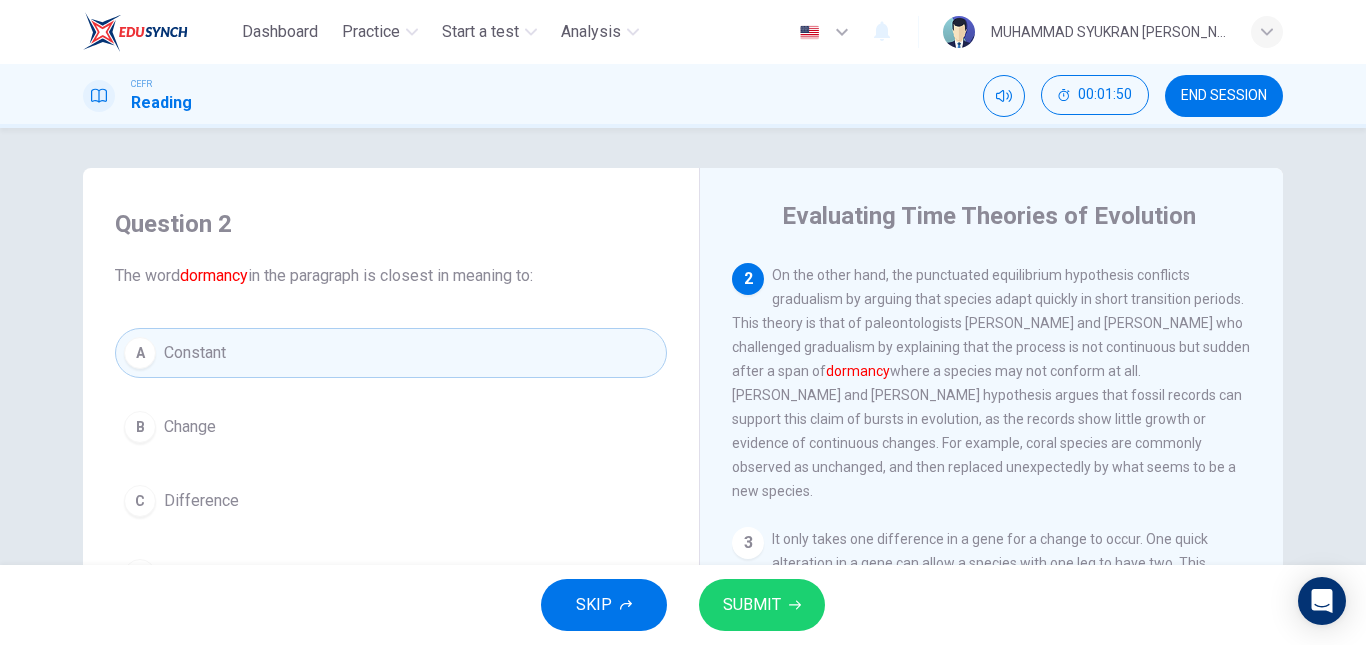 click on "SUBMIT" at bounding box center (762, 605) 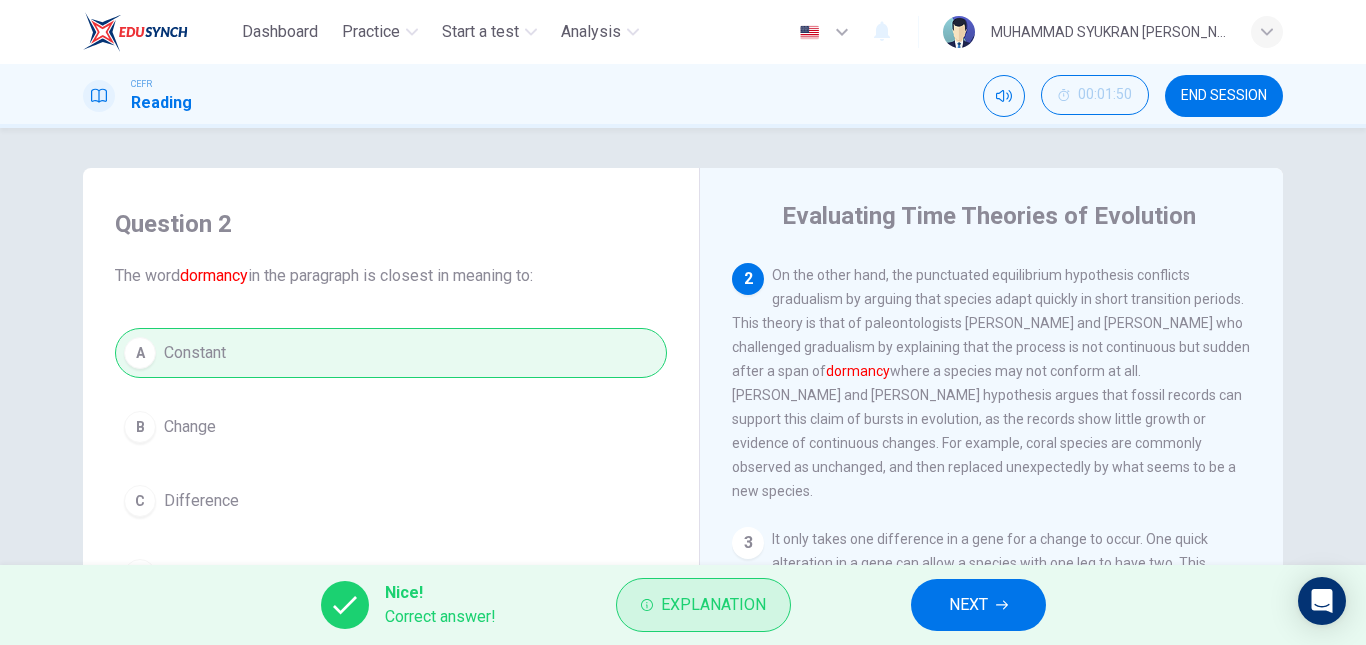 click on "Explanation" at bounding box center [713, 605] 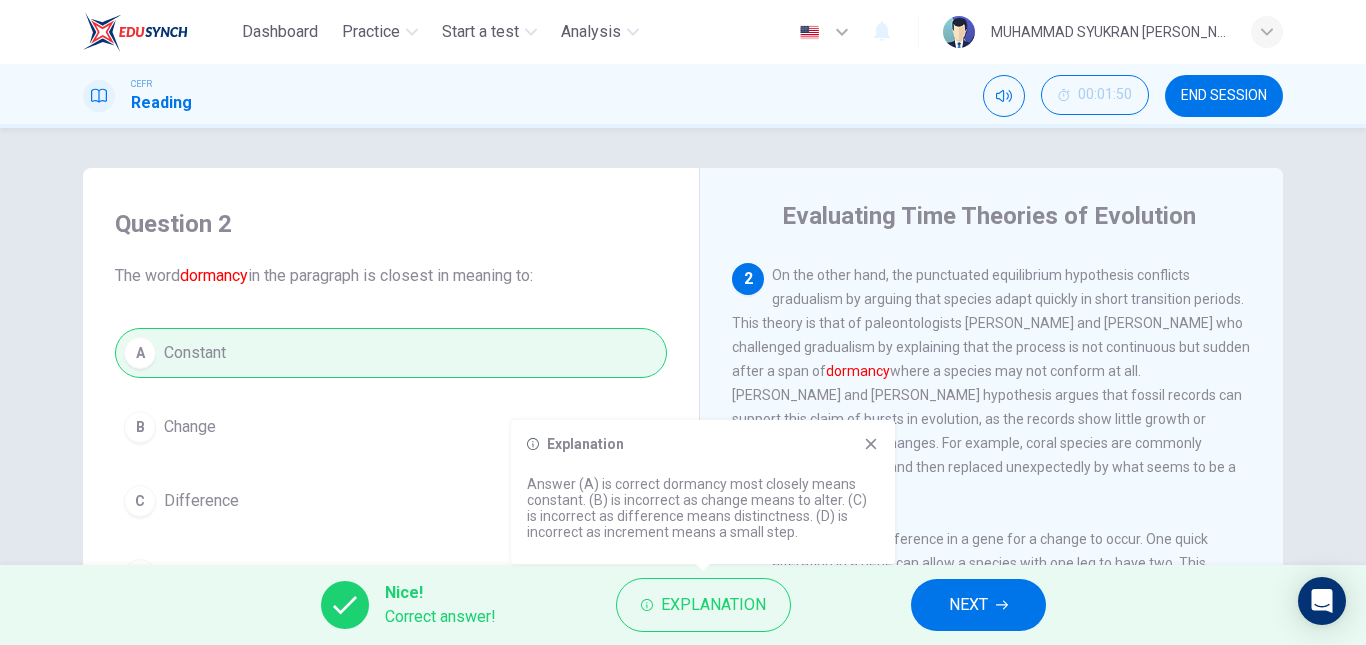 click 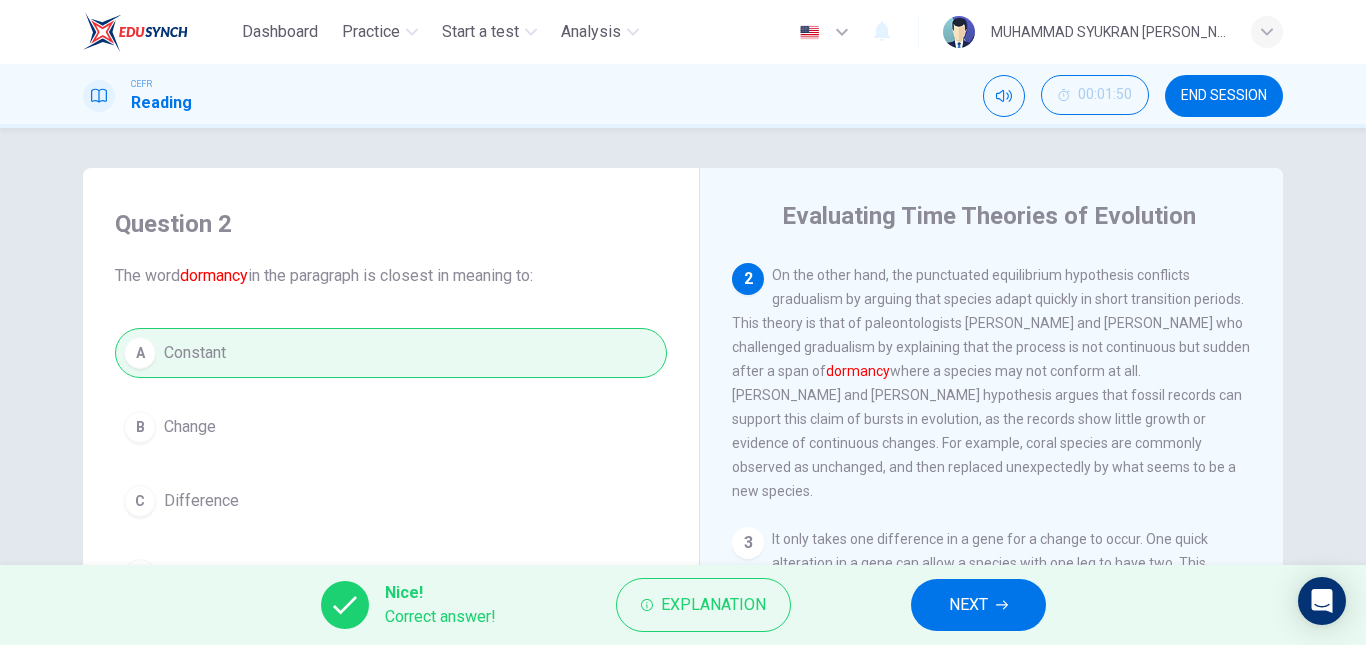 click 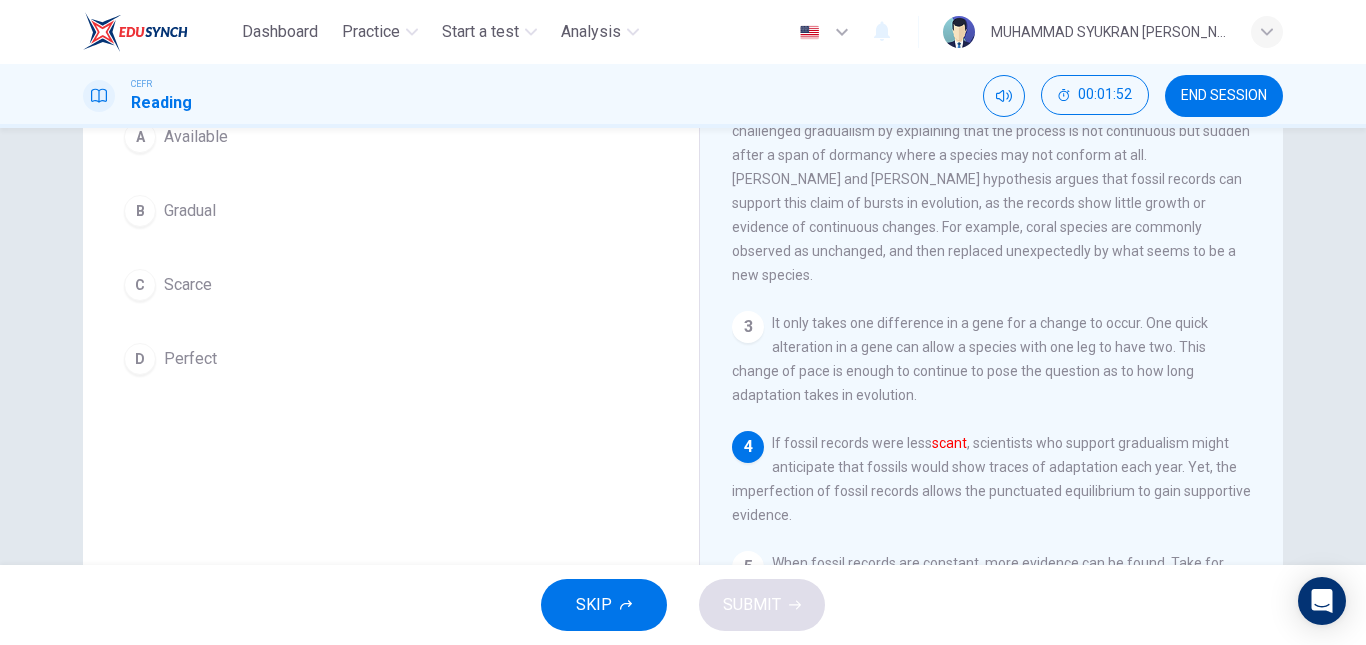 scroll, scrollTop: 0, scrollLeft: 0, axis: both 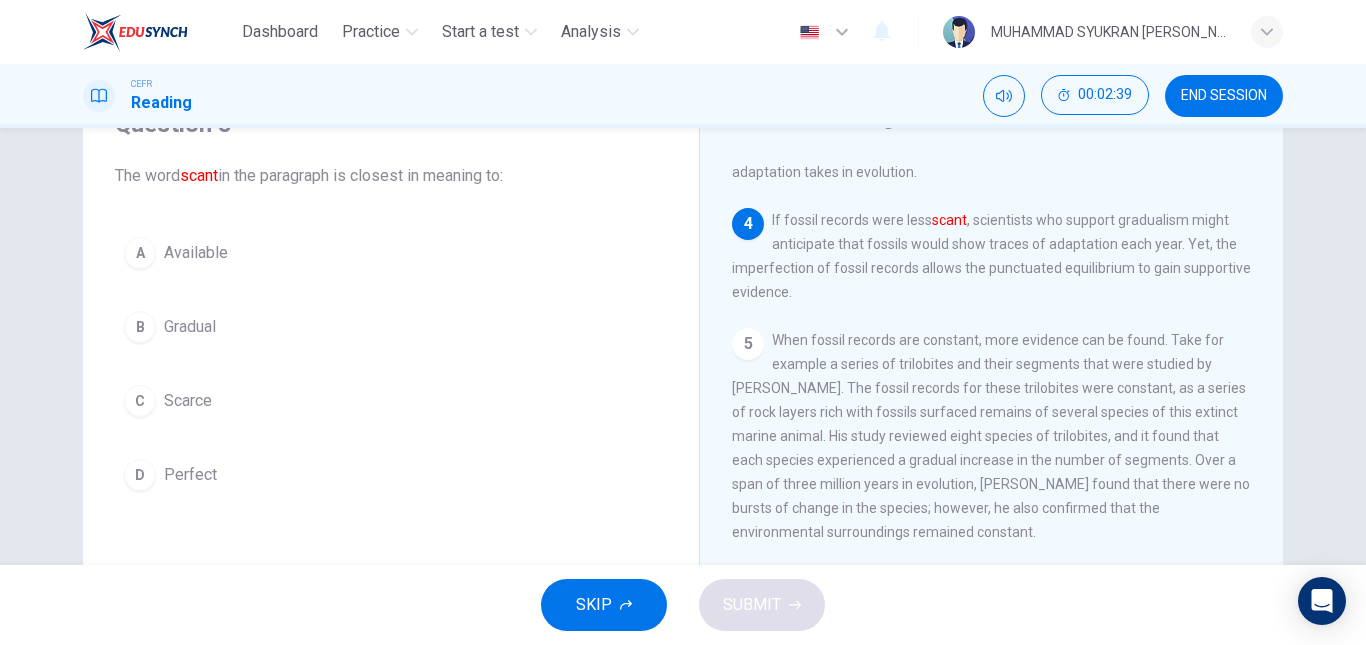 click on "C Scarce" at bounding box center (391, 401) 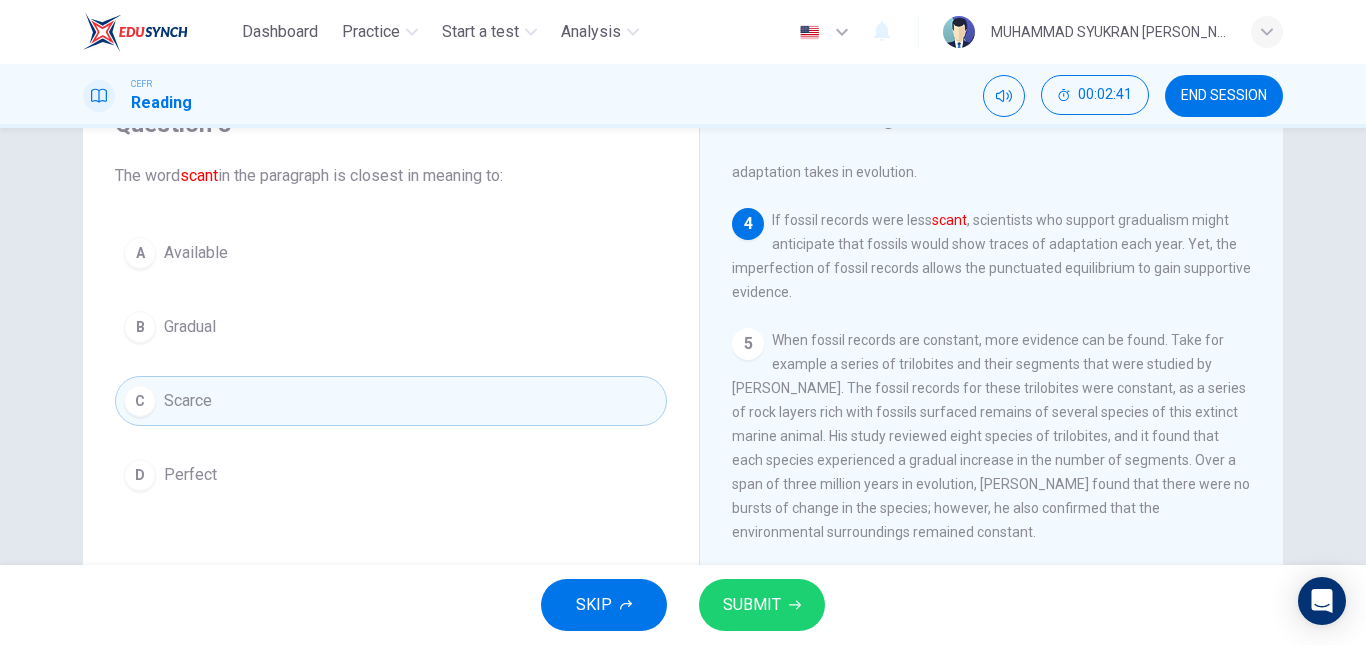 click on "SUBMIT" at bounding box center (752, 605) 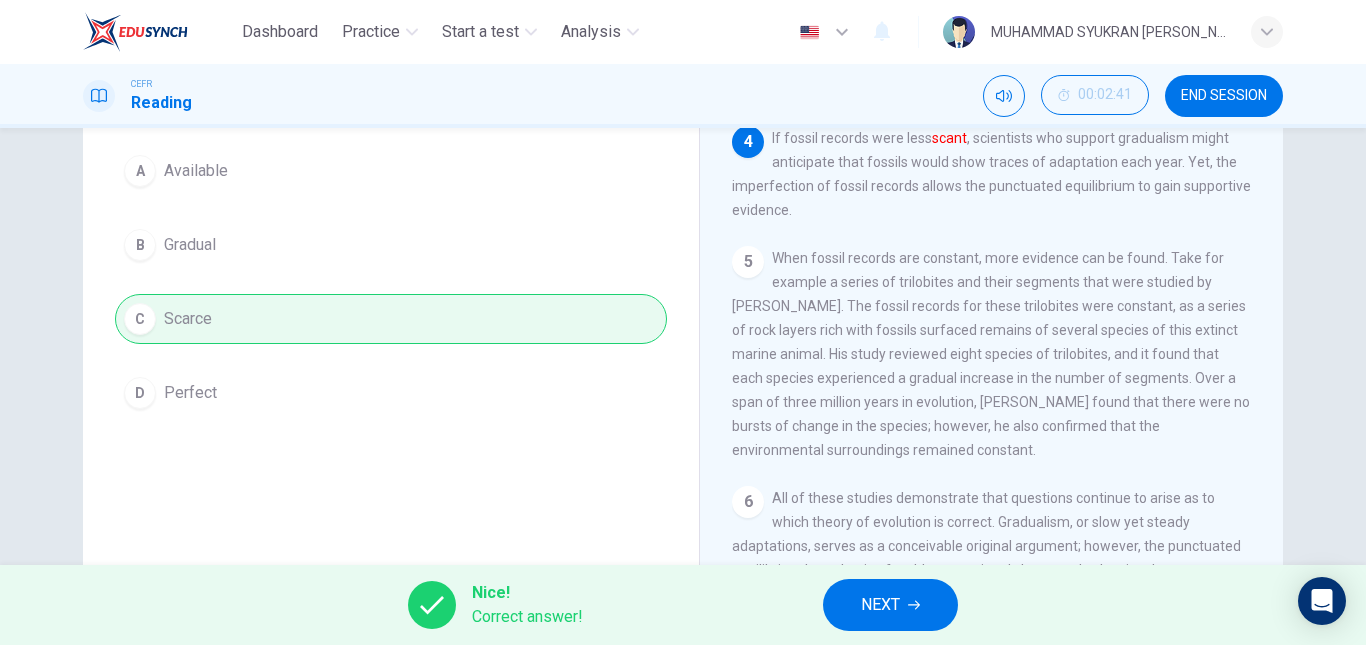 scroll, scrollTop: 0, scrollLeft: 0, axis: both 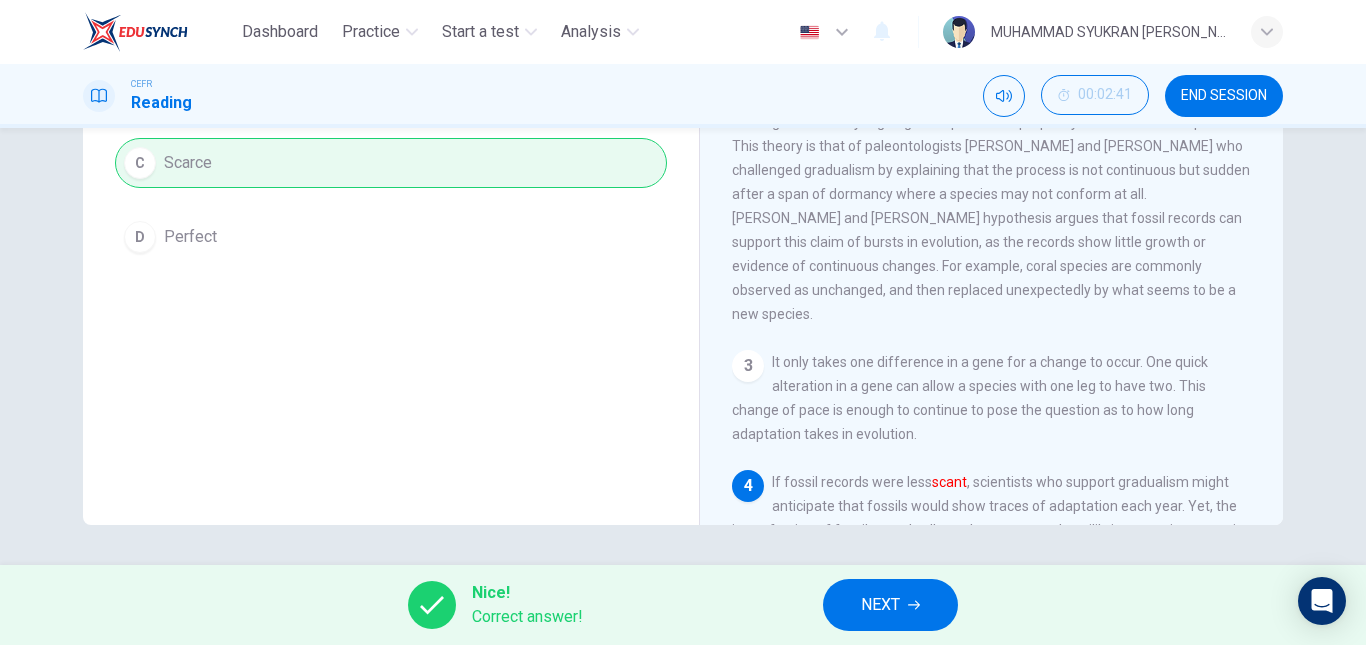 click on "NEXT" at bounding box center (890, 605) 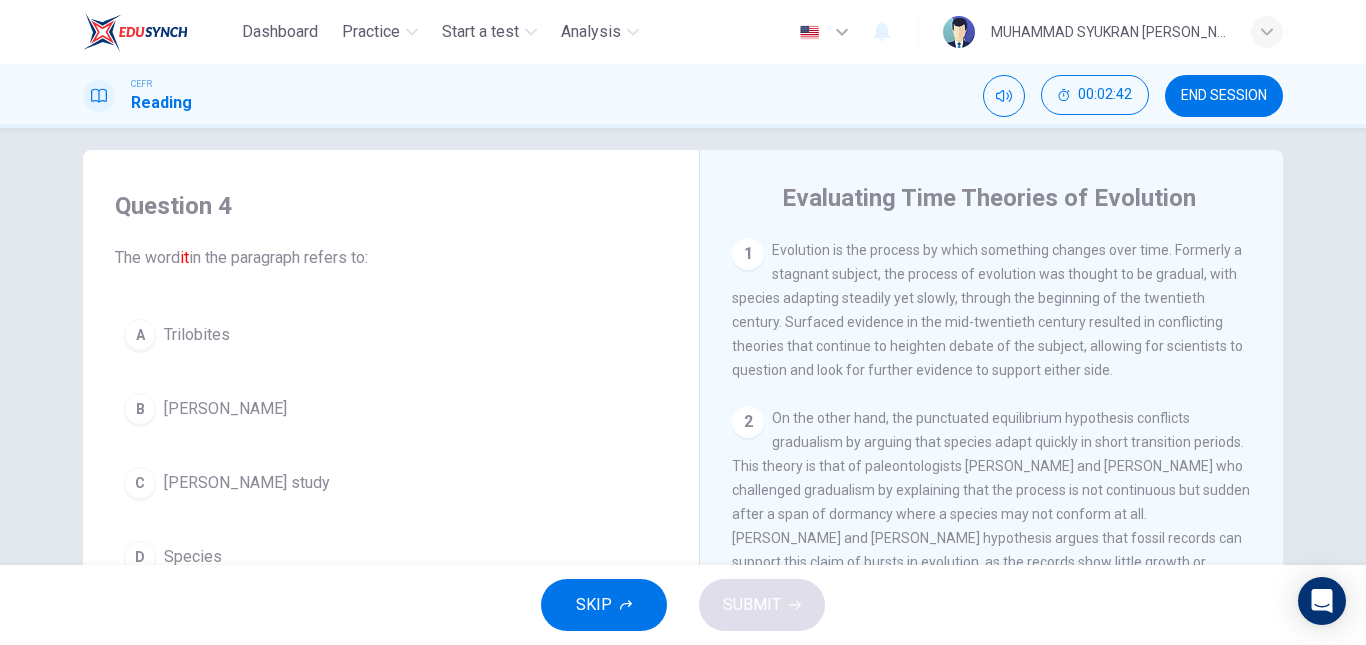 scroll, scrollTop: 0, scrollLeft: 0, axis: both 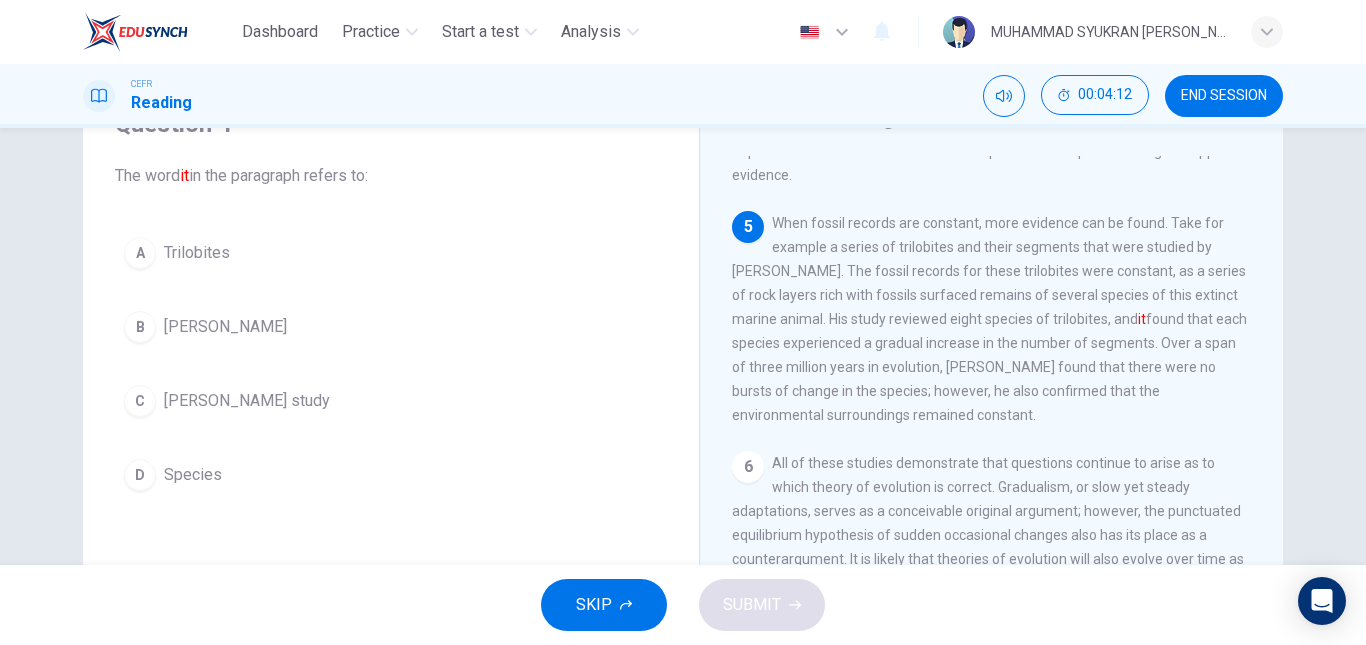 click on "A" at bounding box center [140, 253] 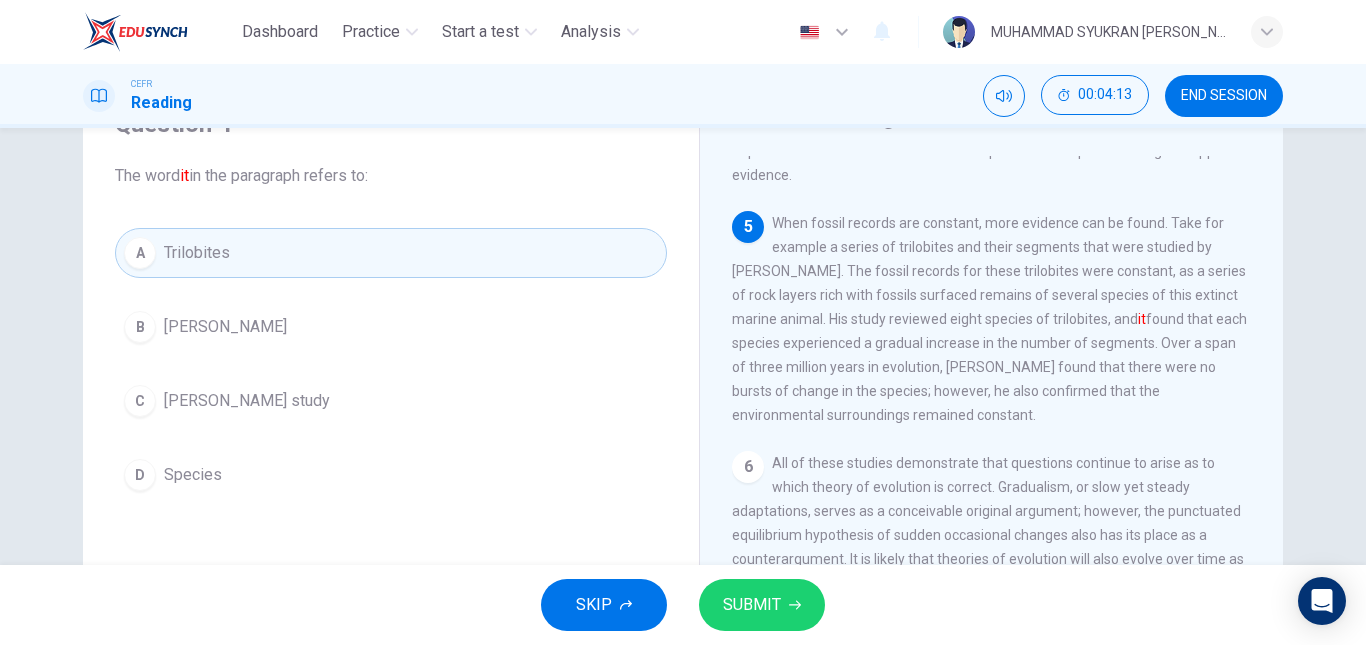 click on "SUBMIT" at bounding box center [752, 605] 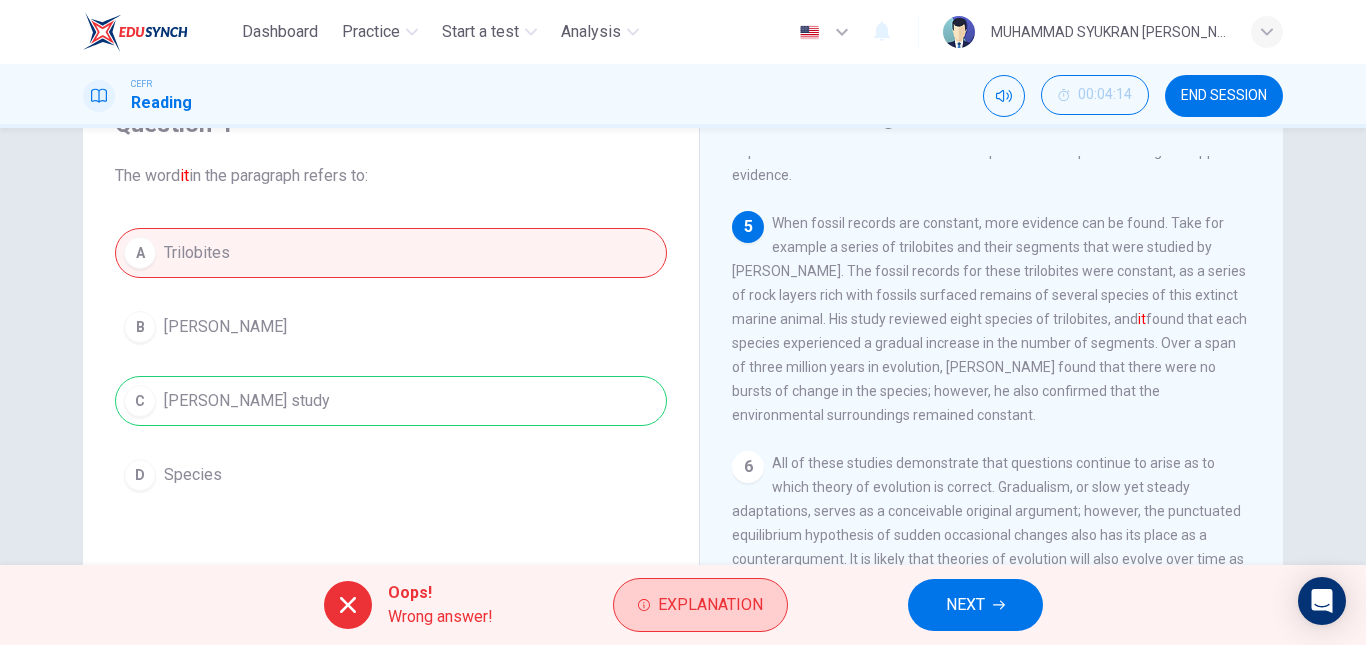 click on "Explanation" at bounding box center [700, 605] 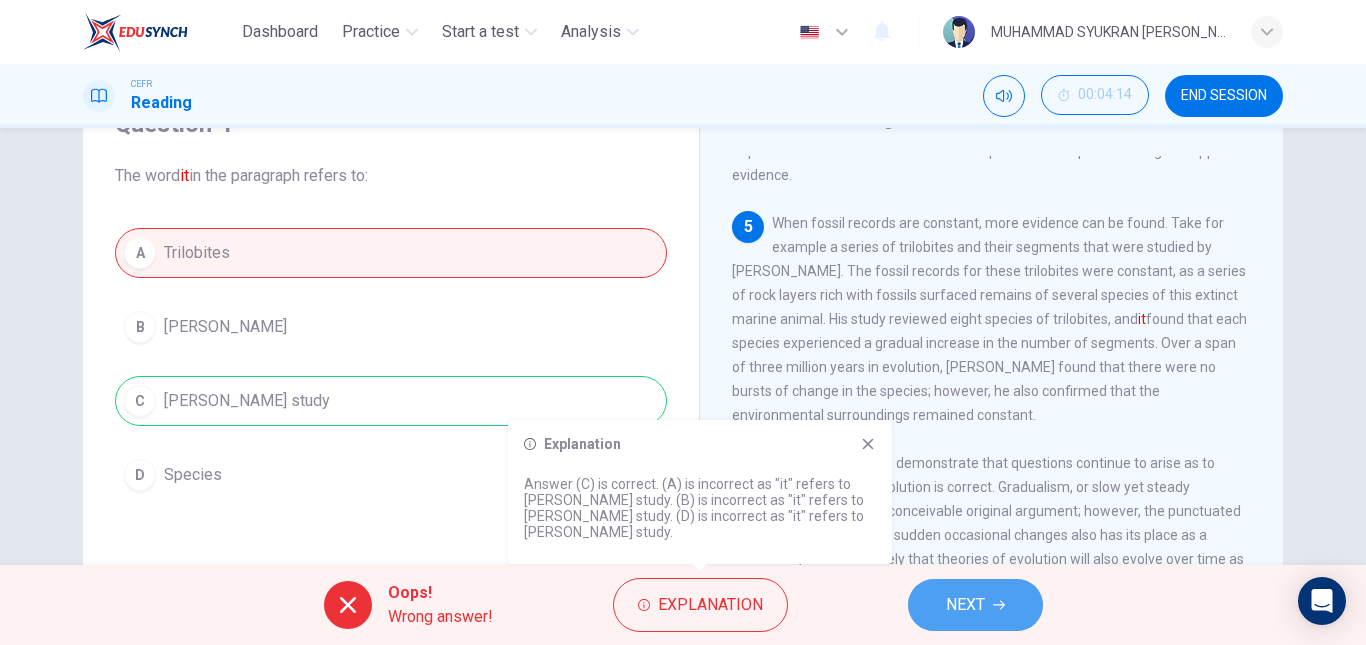 click on "NEXT" at bounding box center (965, 605) 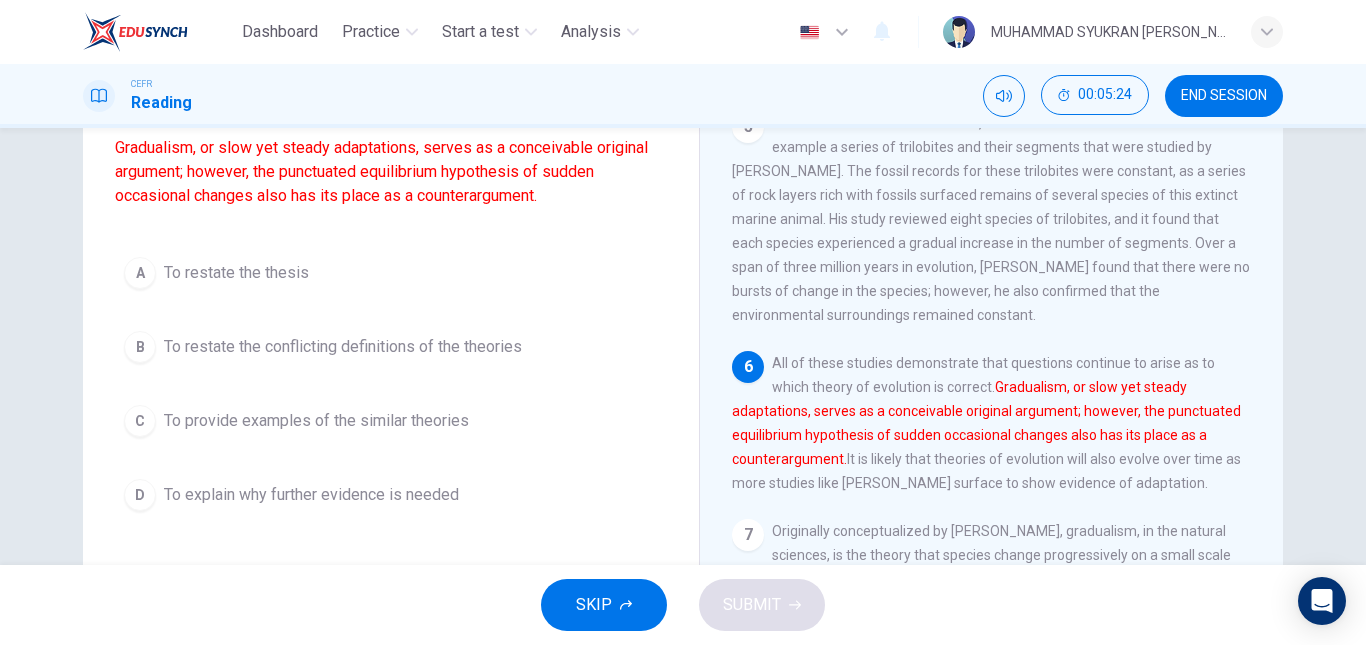 scroll, scrollTop: 100, scrollLeft: 0, axis: vertical 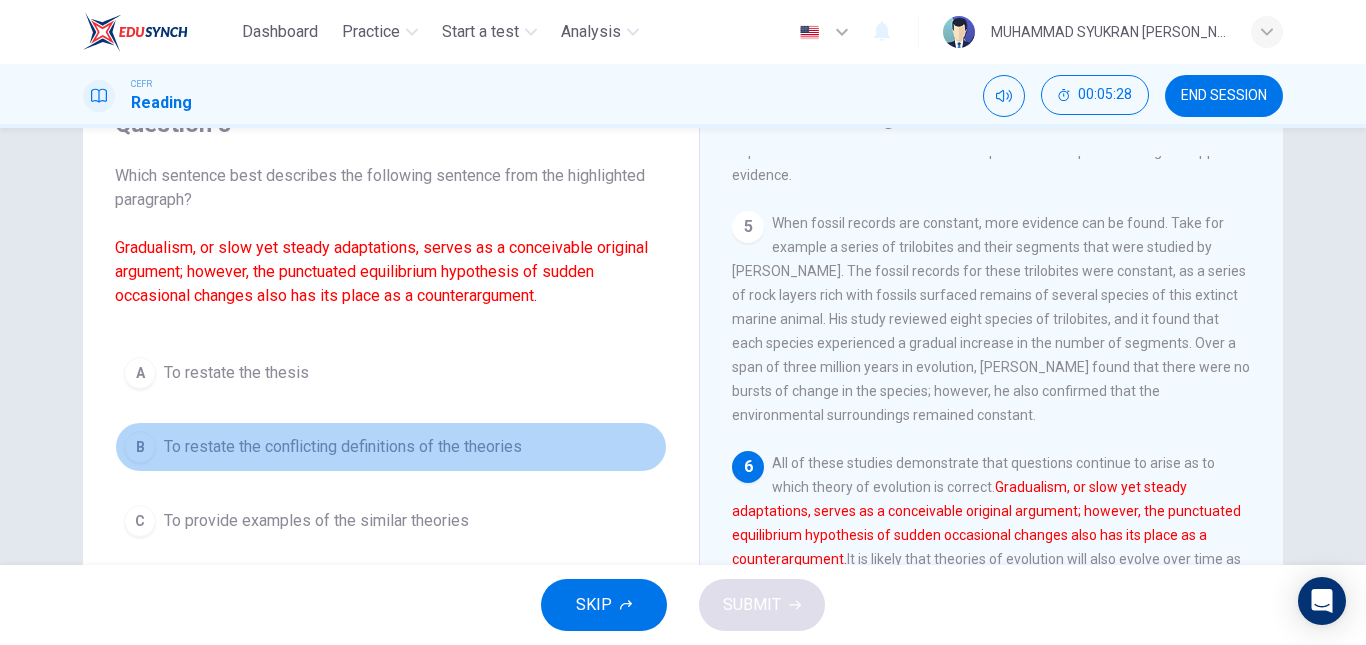 click on "To restate the conflicting definitions of the theories" at bounding box center (343, 447) 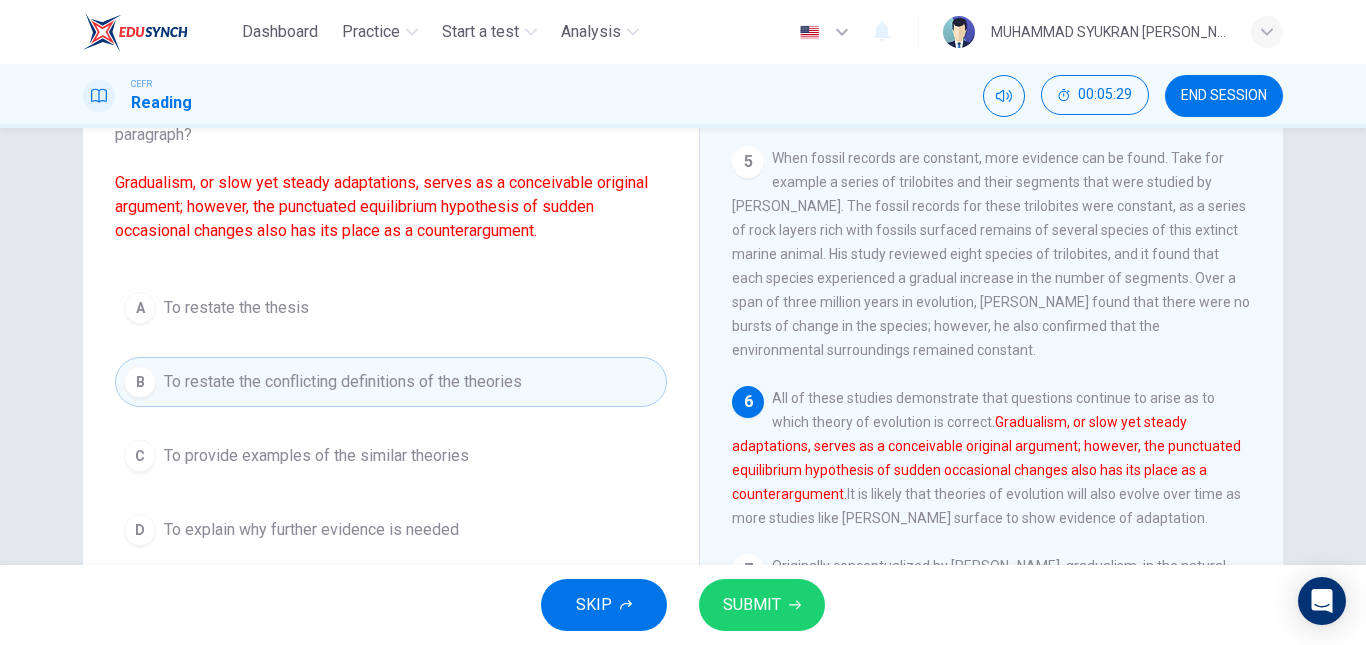 scroll, scrollTop: 200, scrollLeft: 0, axis: vertical 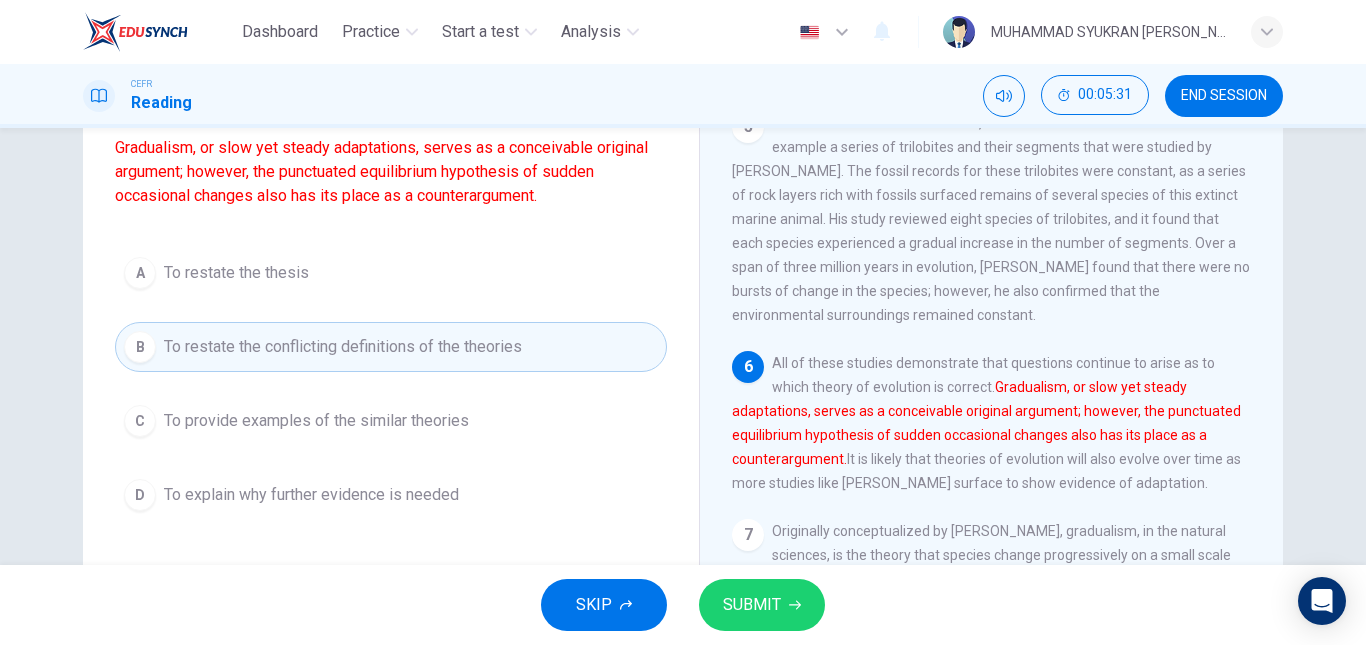 click on "SUBMIT" at bounding box center [762, 605] 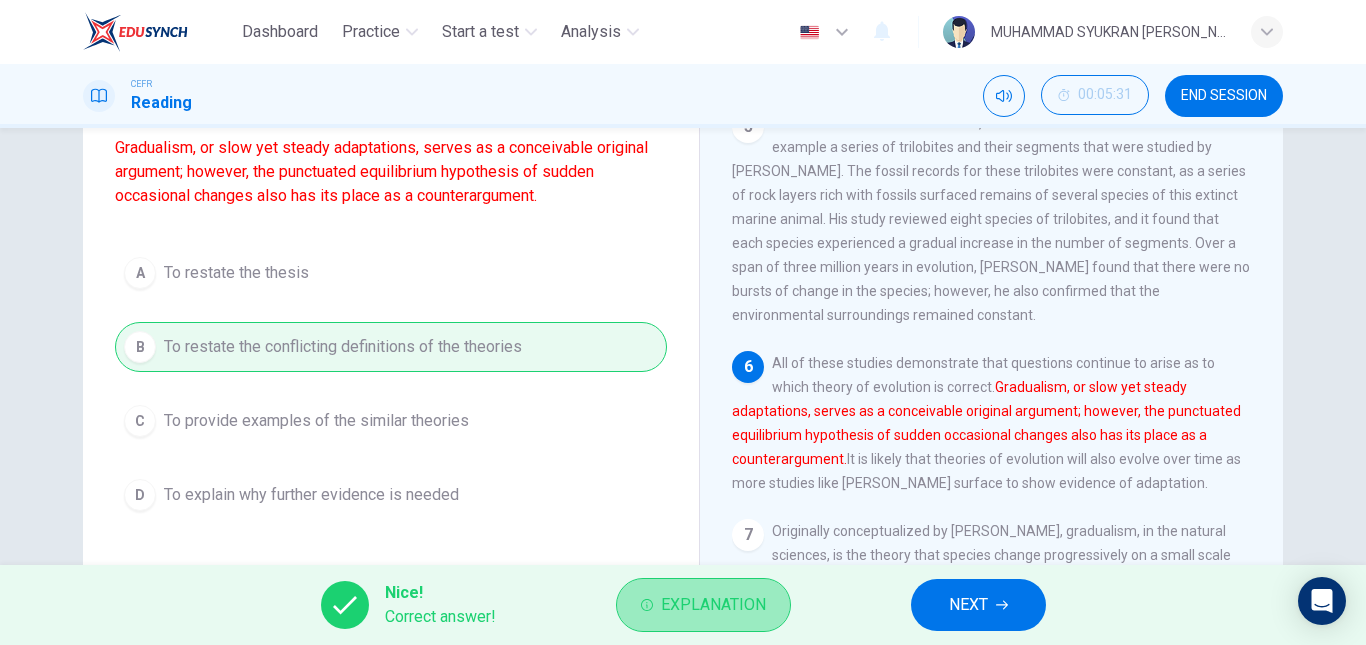 click on "Explanation" at bounding box center [713, 605] 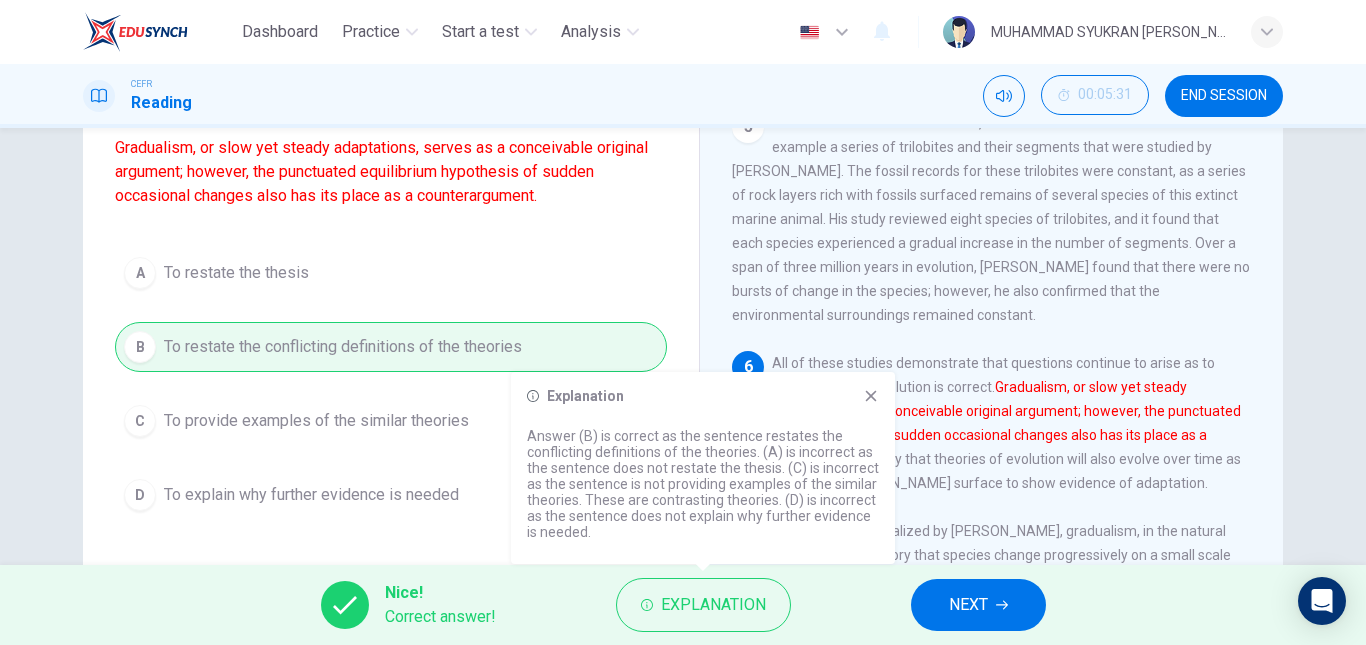 click 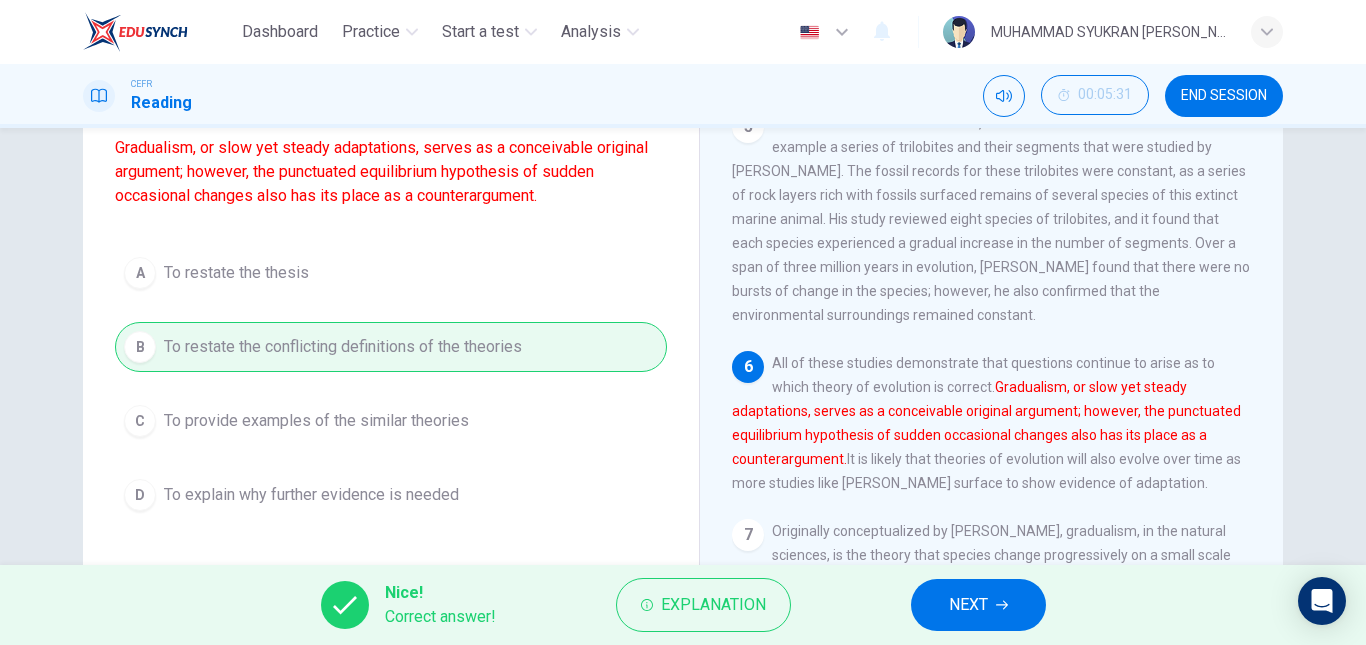 click on "NEXT" at bounding box center (978, 605) 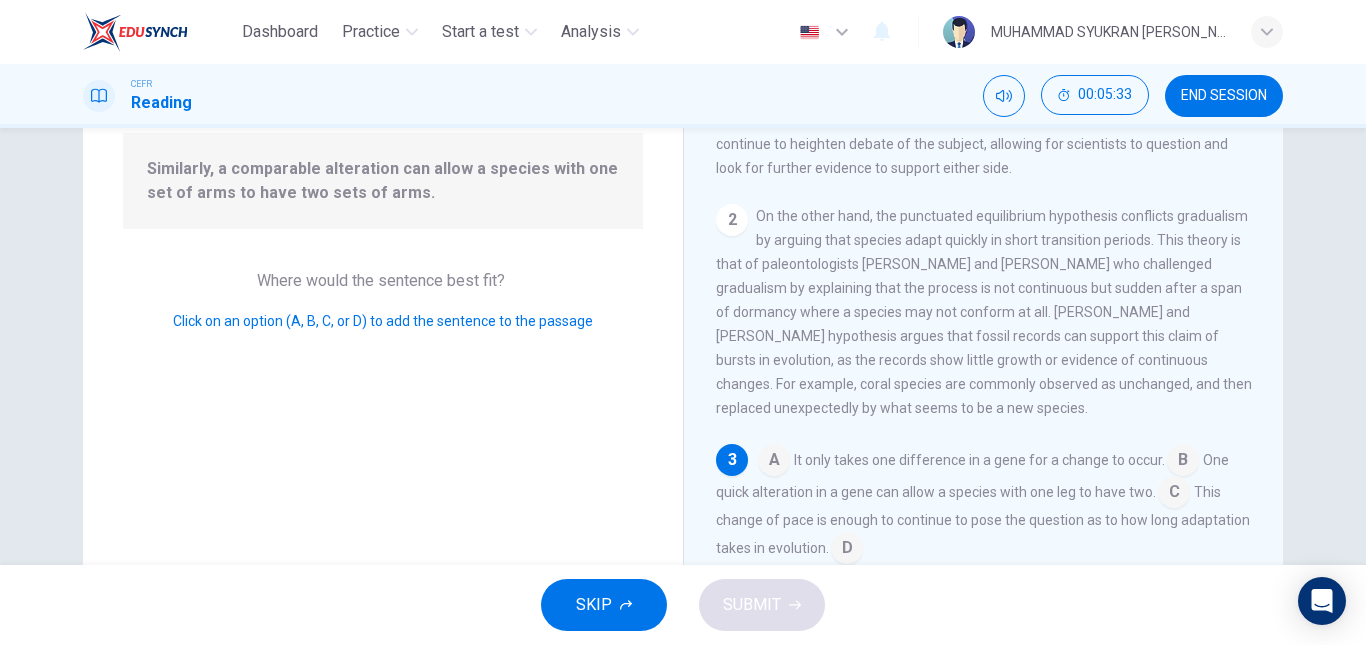scroll, scrollTop: 0, scrollLeft: 0, axis: both 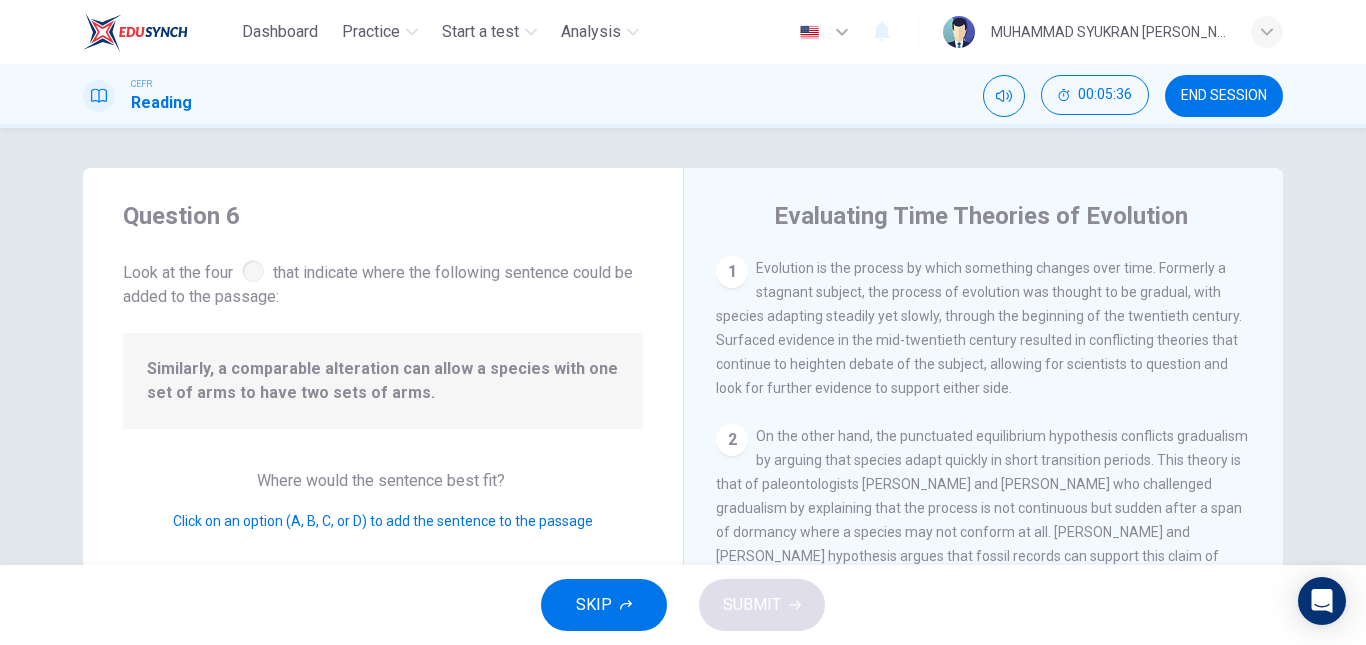 click at bounding box center [253, 271] 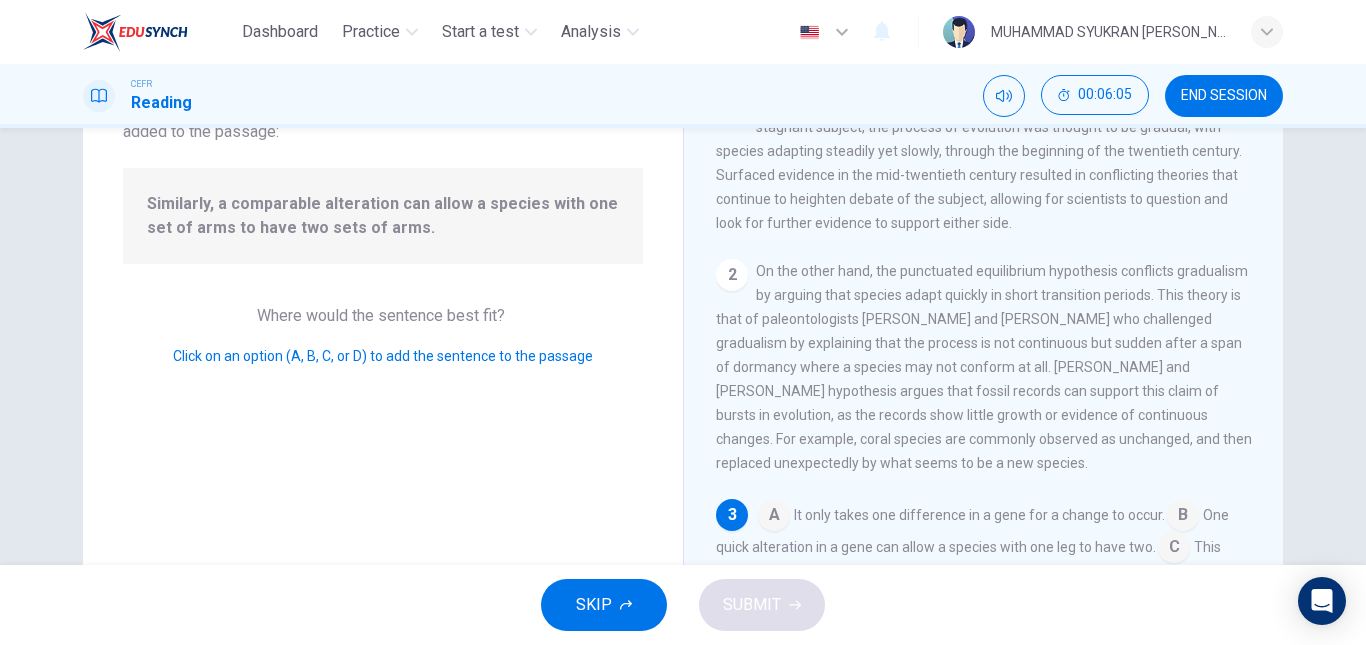 scroll, scrollTop: 200, scrollLeft: 0, axis: vertical 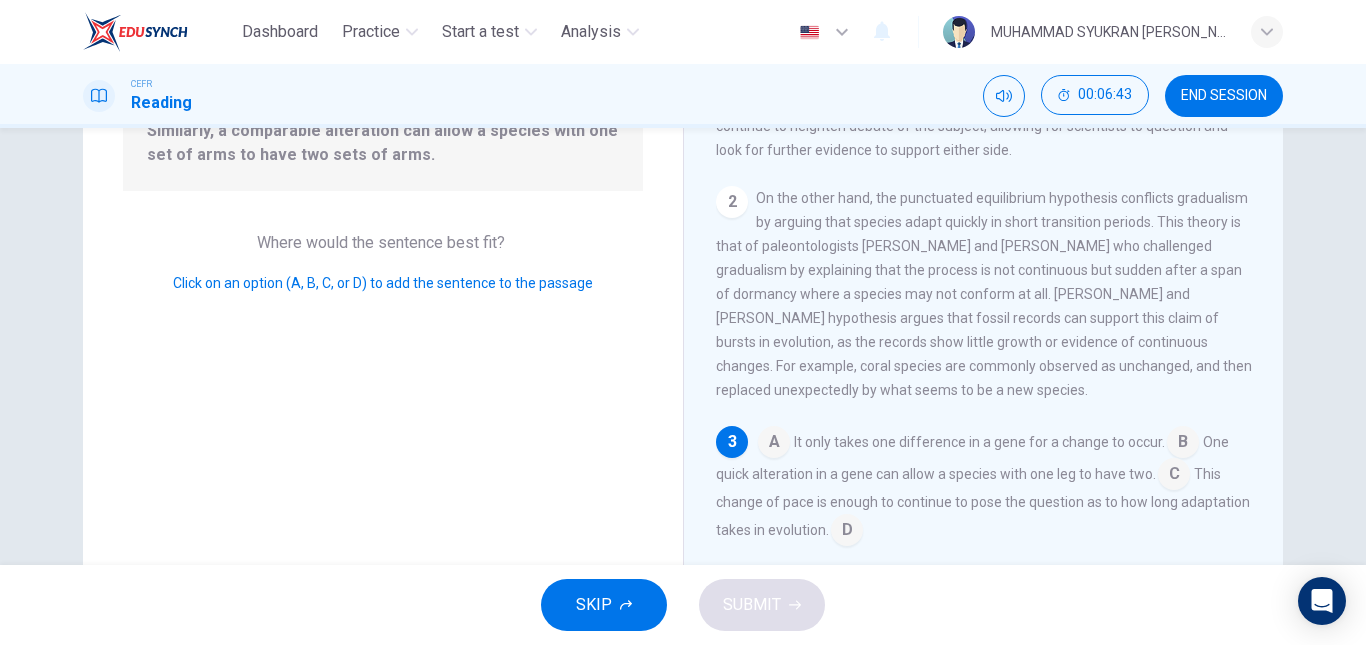 click at bounding box center (1174, 476) 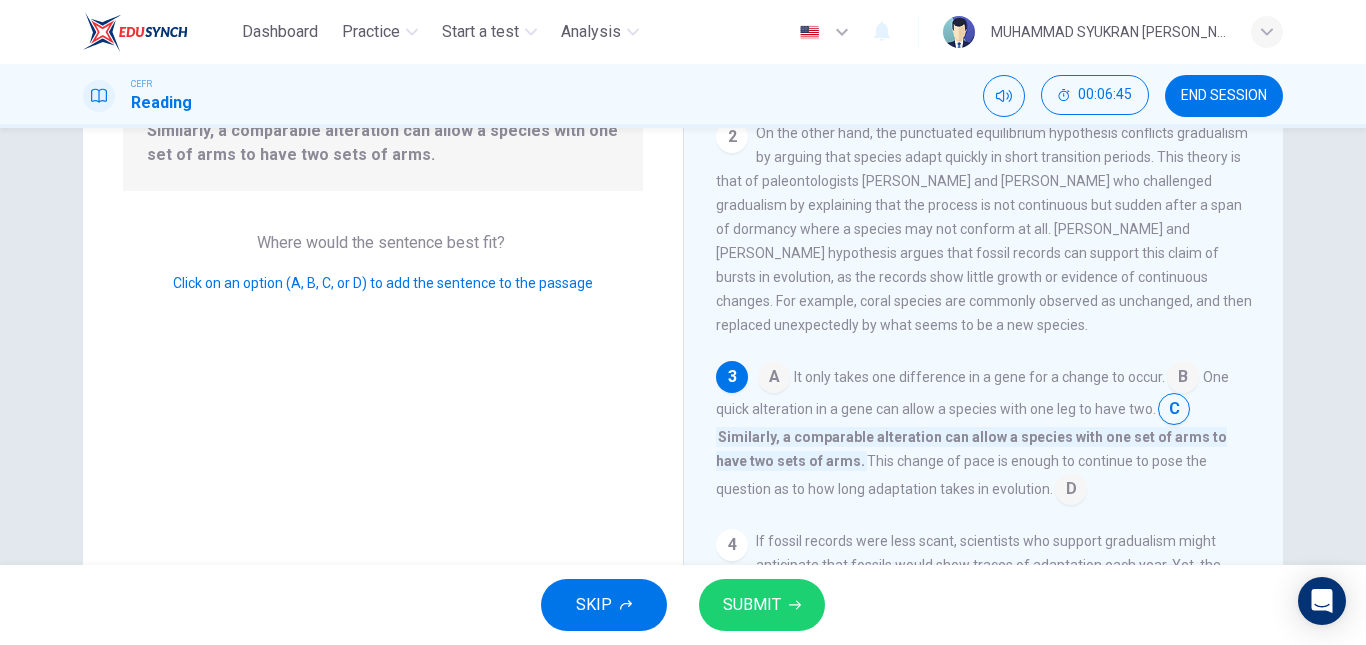 scroll, scrollTop: 100, scrollLeft: 0, axis: vertical 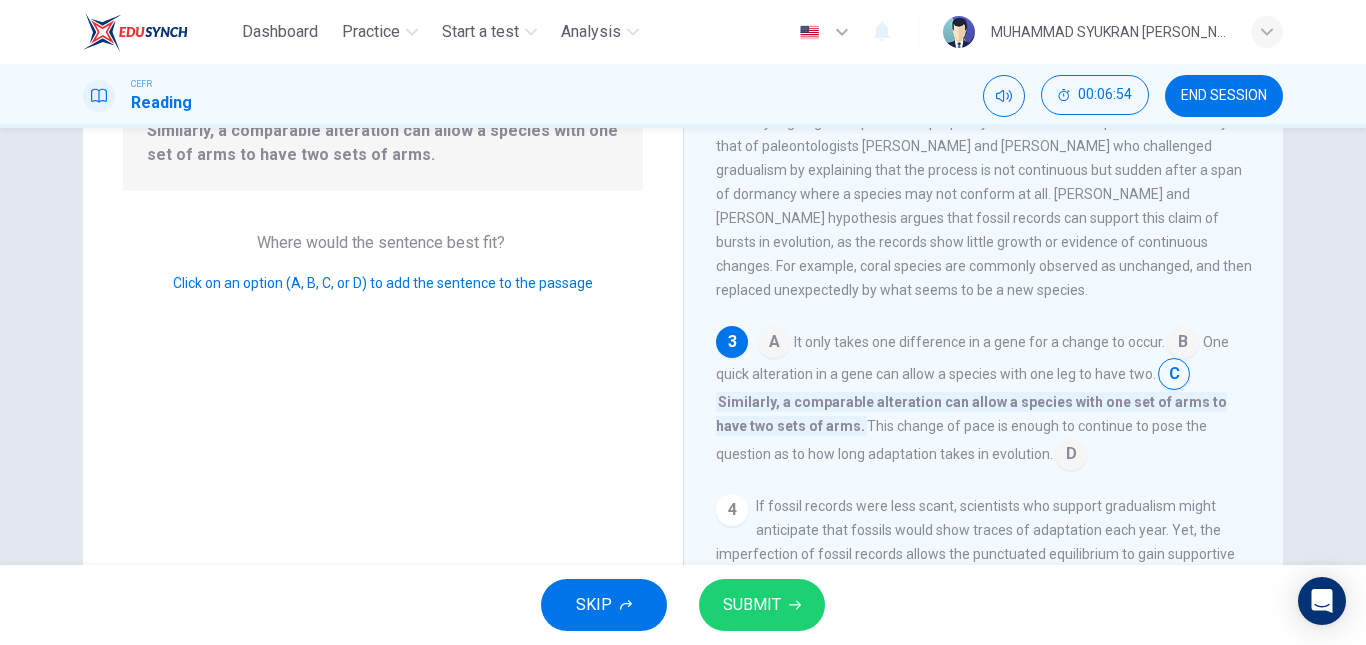 click at bounding box center [774, 344] 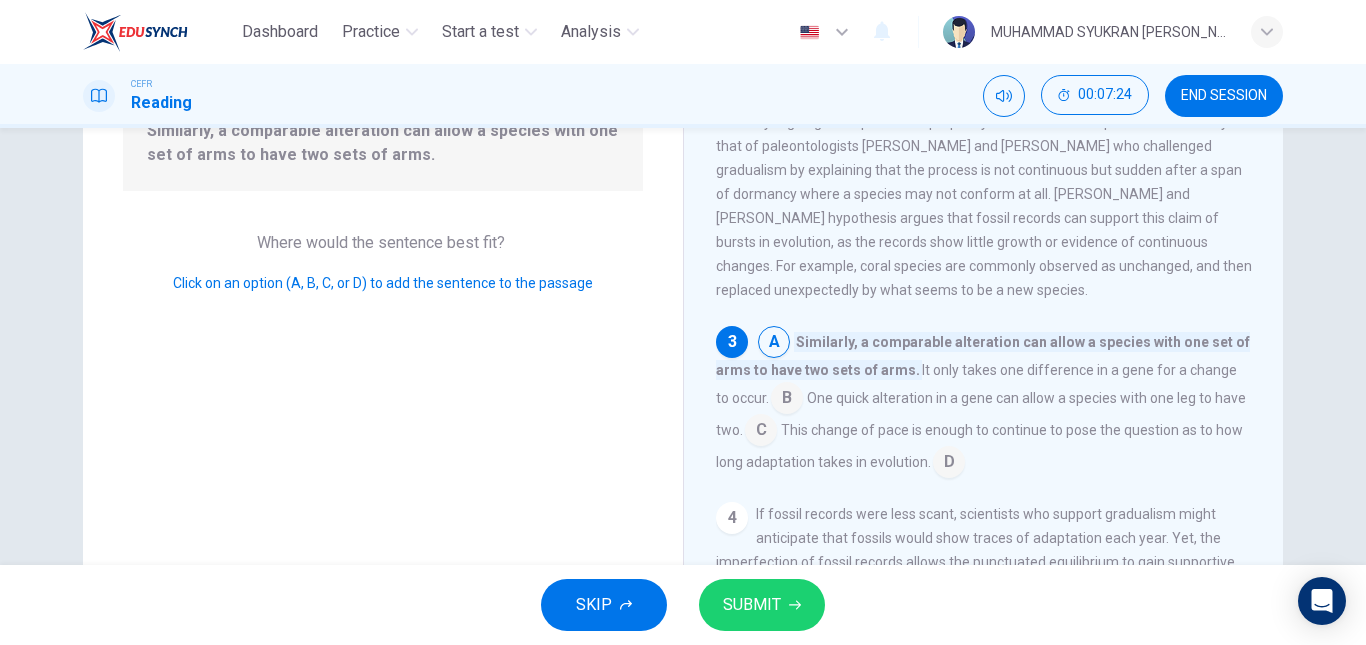 click at bounding box center [787, 400] 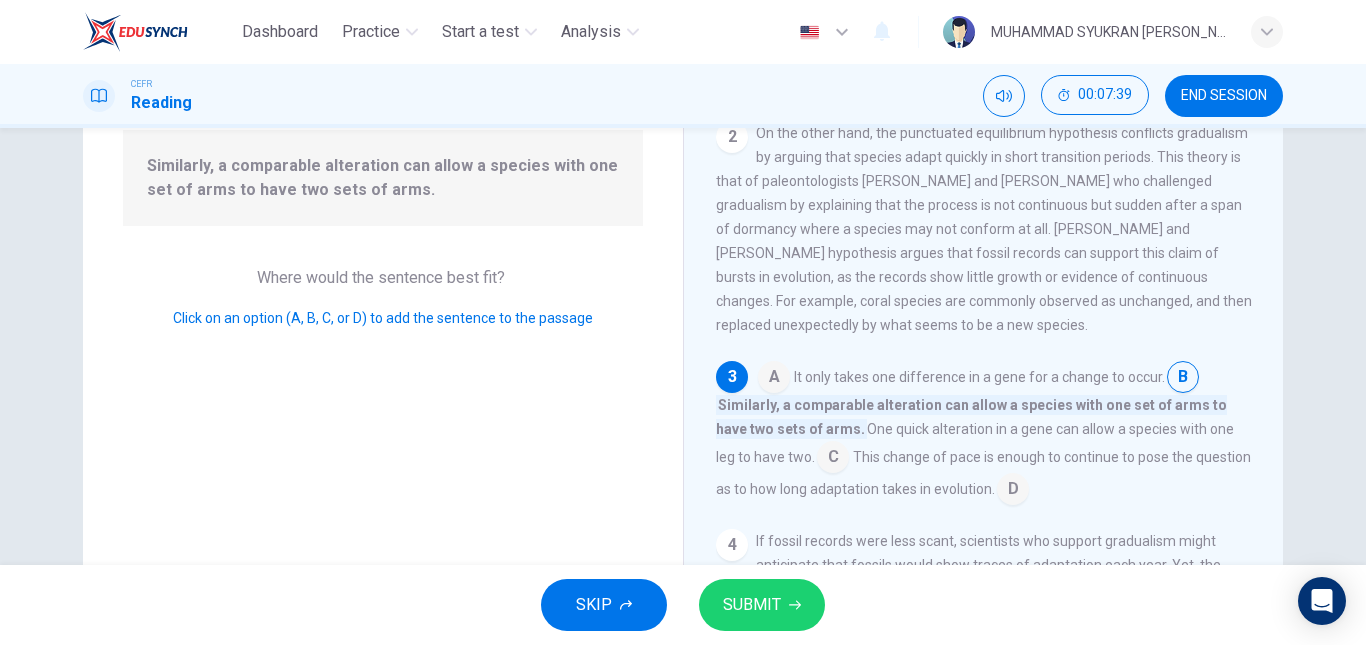 scroll, scrollTop: 238, scrollLeft: 0, axis: vertical 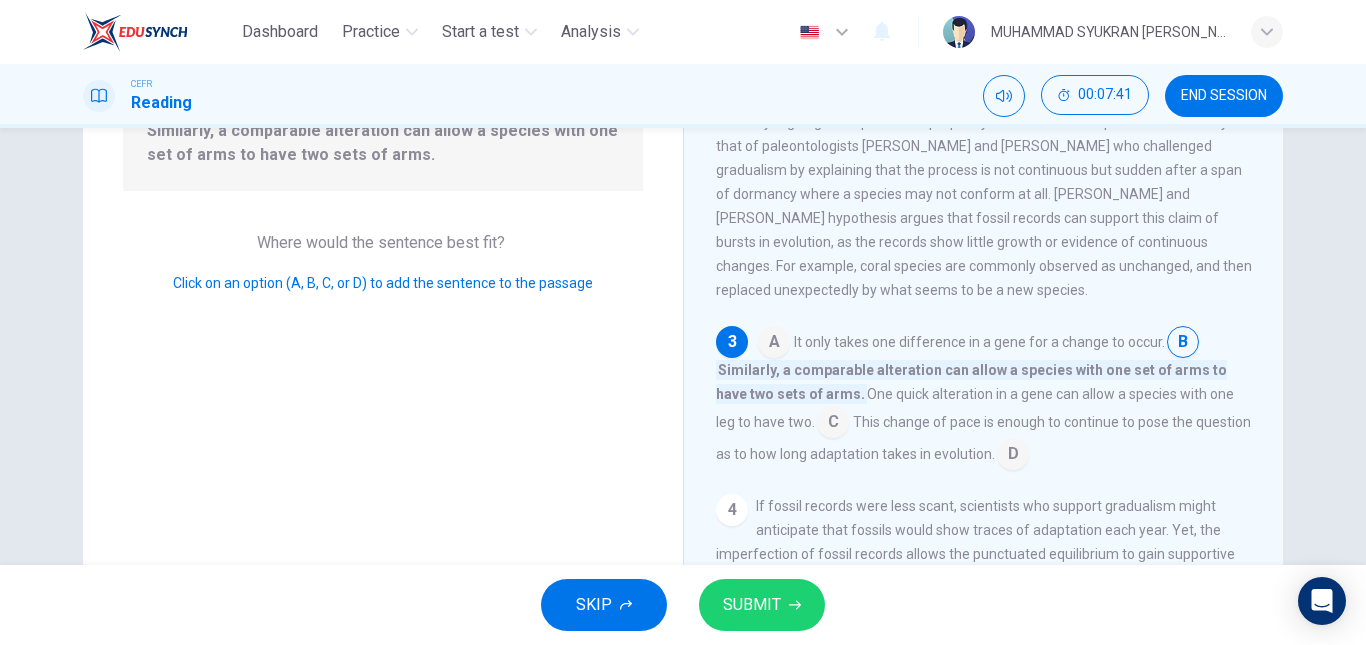 click at bounding box center (833, 424) 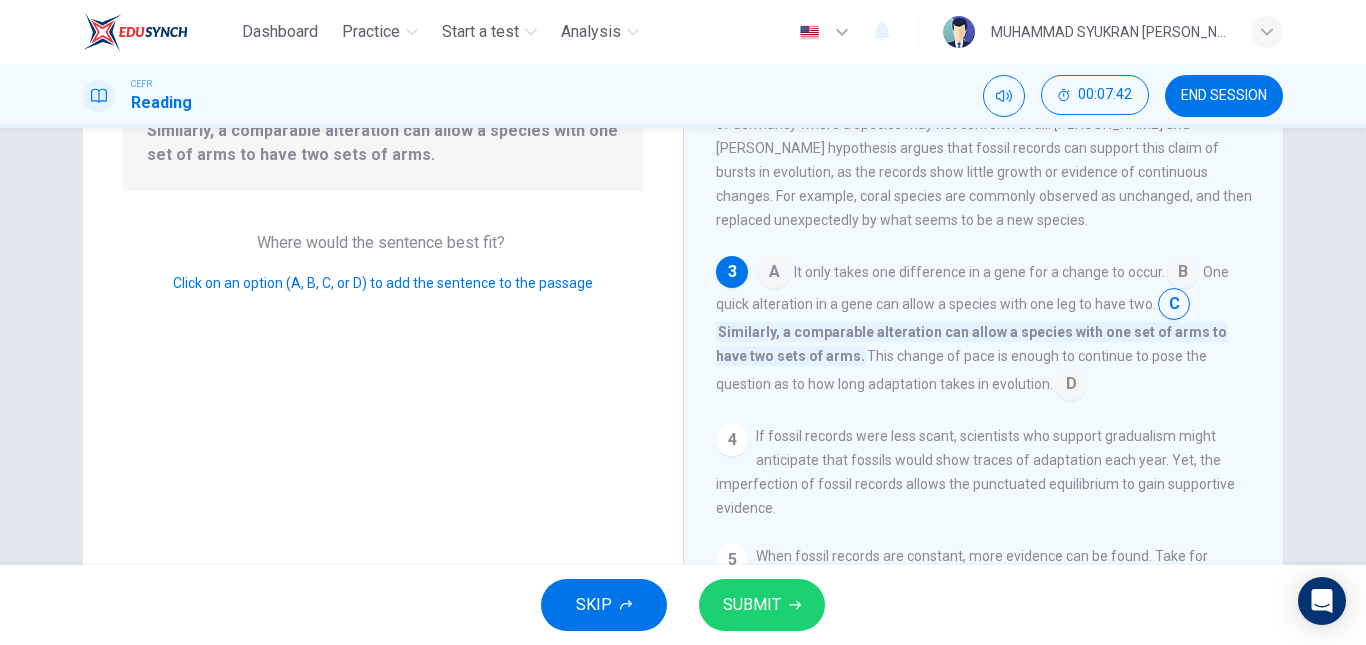 scroll, scrollTop: 200, scrollLeft: 0, axis: vertical 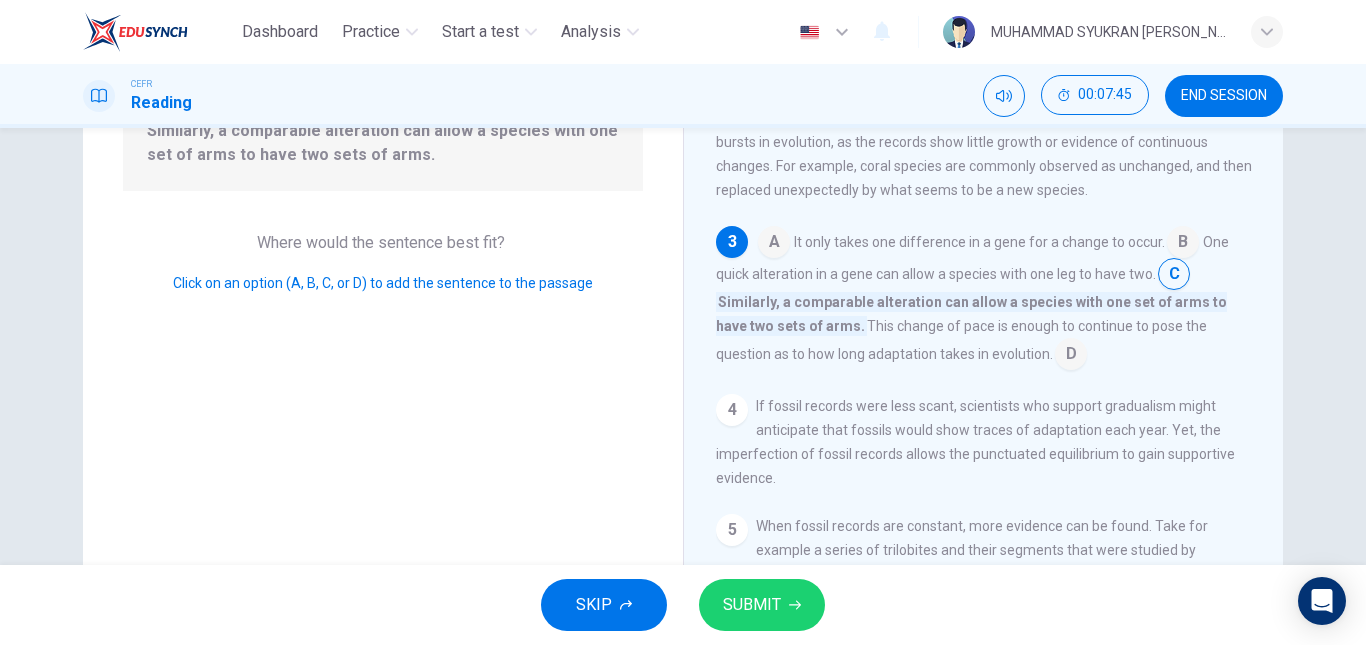 click on "SUBMIT" at bounding box center [762, 605] 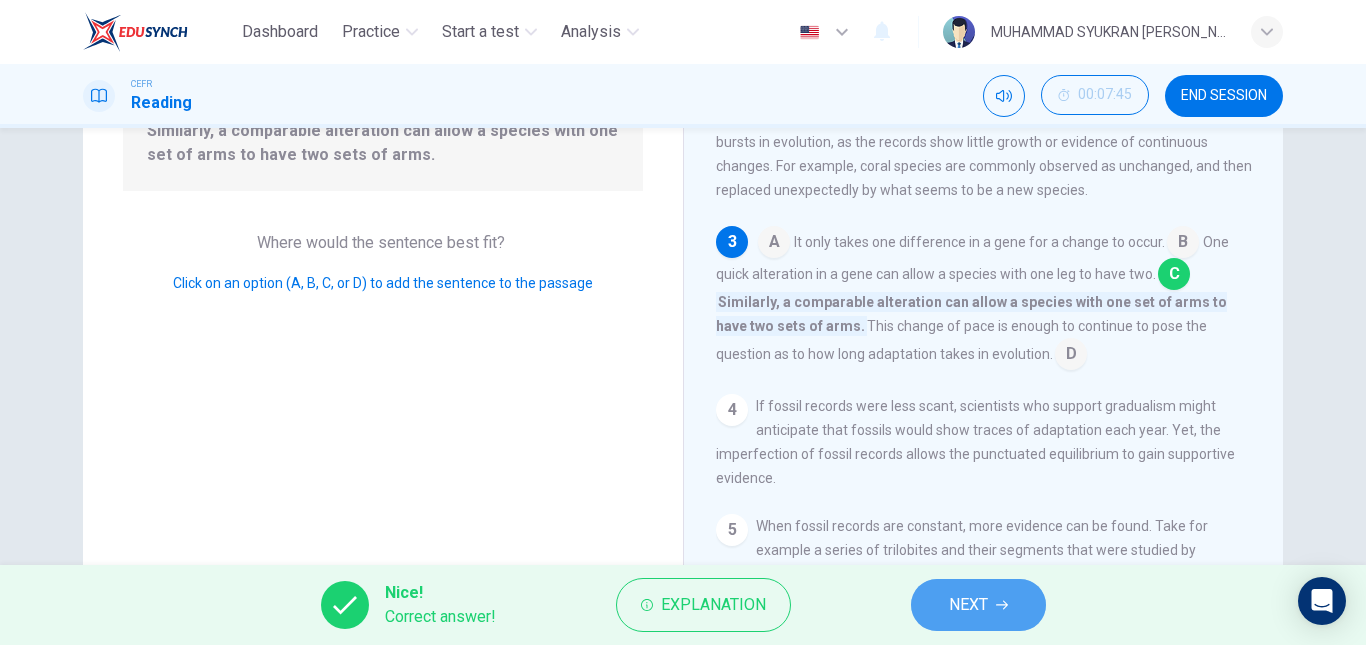 click on "NEXT" at bounding box center [978, 605] 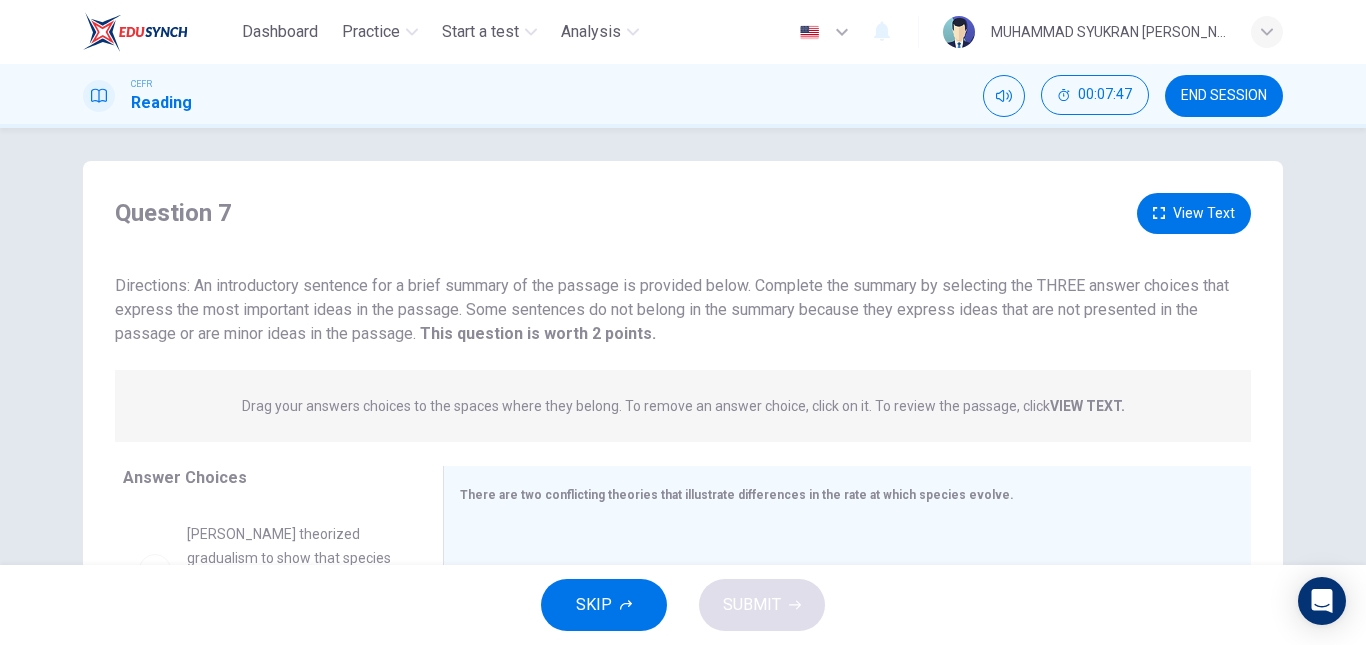 scroll, scrollTop: 0, scrollLeft: 0, axis: both 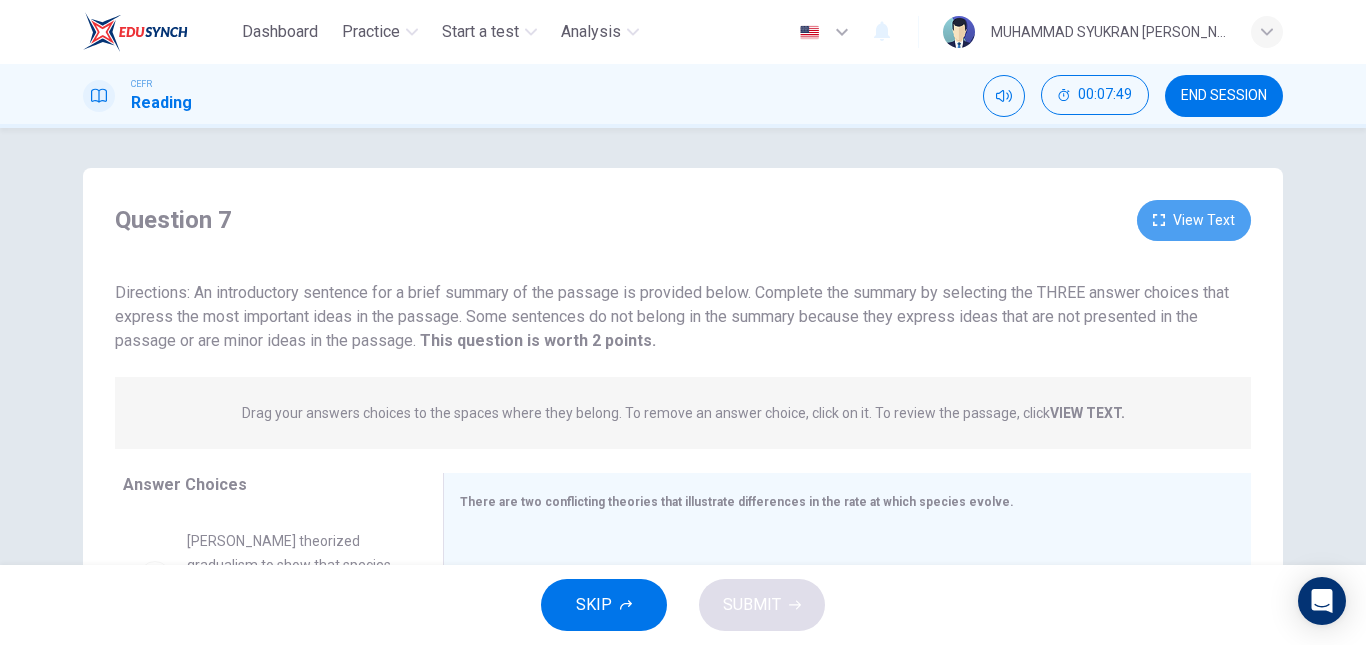 click on "View Text" at bounding box center (1194, 220) 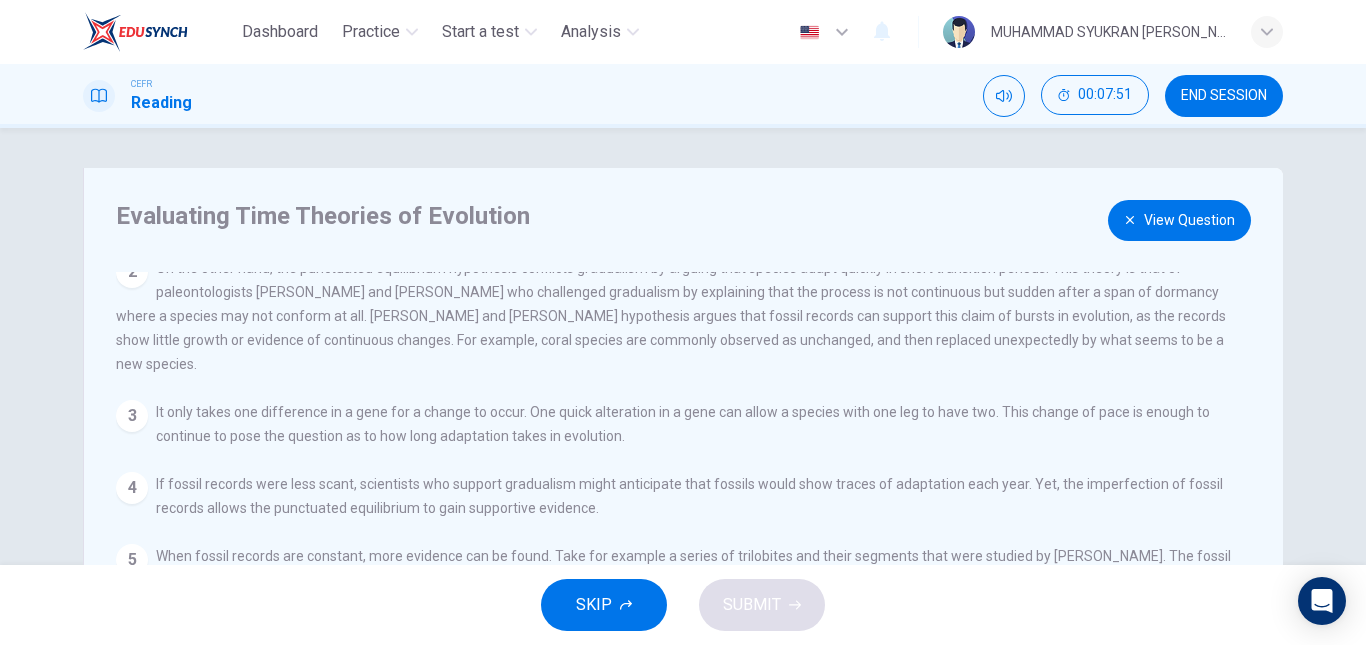 scroll, scrollTop: 118, scrollLeft: 0, axis: vertical 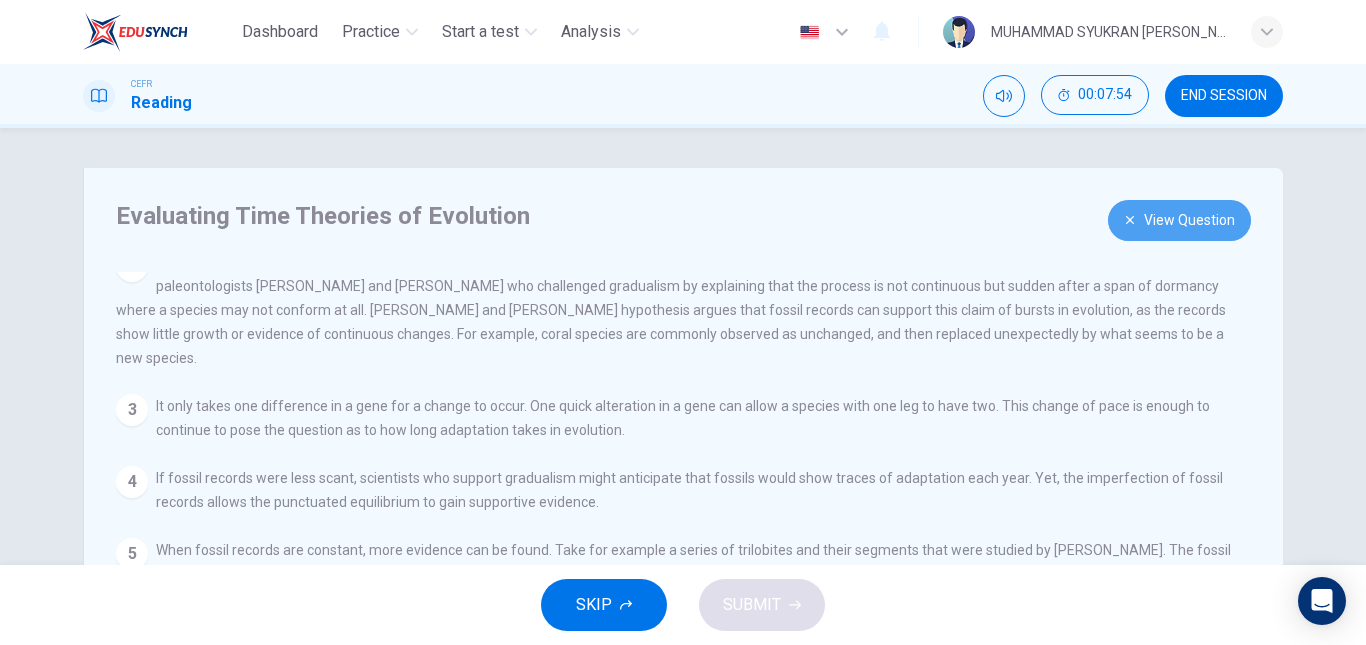 click on "View Question" at bounding box center [1179, 220] 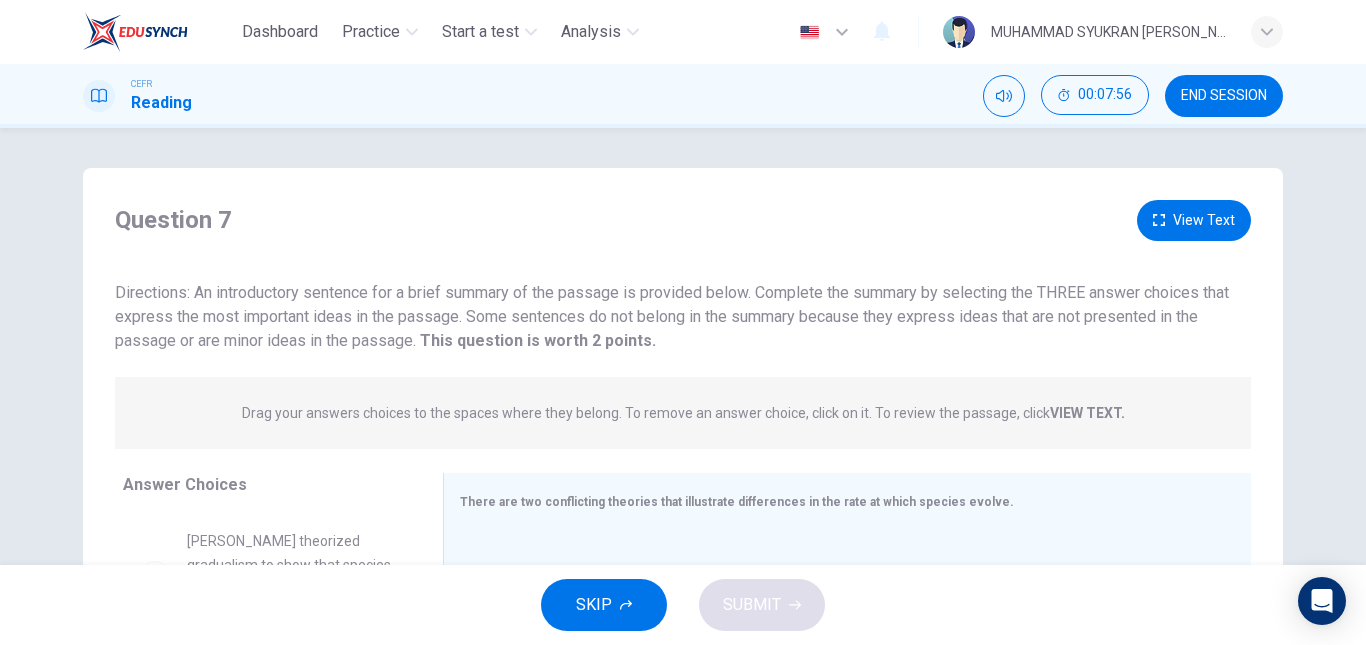scroll, scrollTop: 100, scrollLeft: 0, axis: vertical 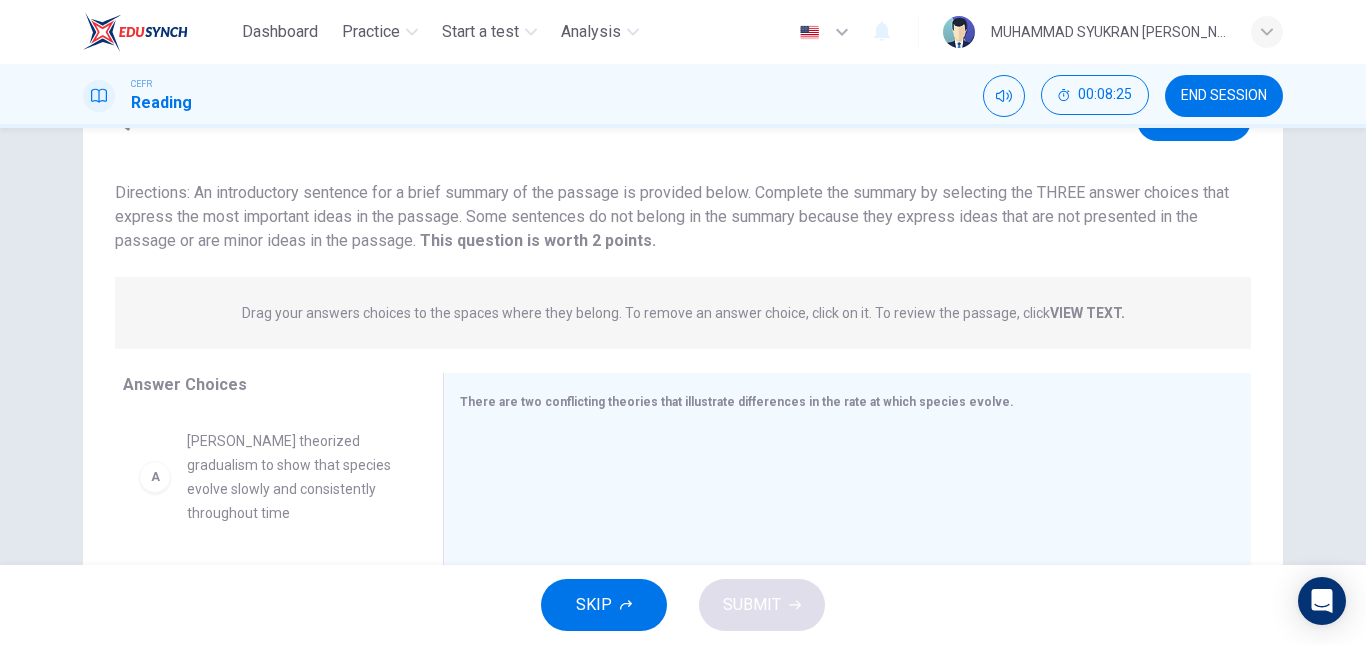 click on "VIEW TEXT." at bounding box center (1087, 313) 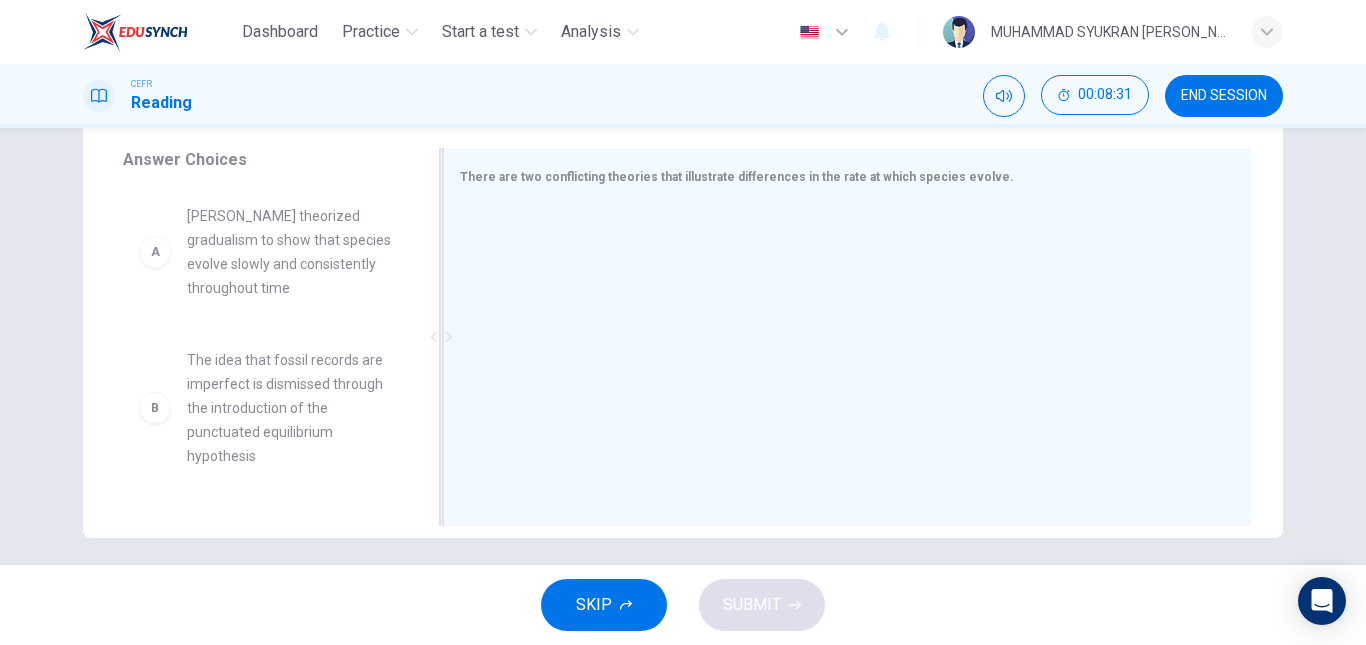 scroll, scrollTop: 338, scrollLeft: 0, axis: vertical 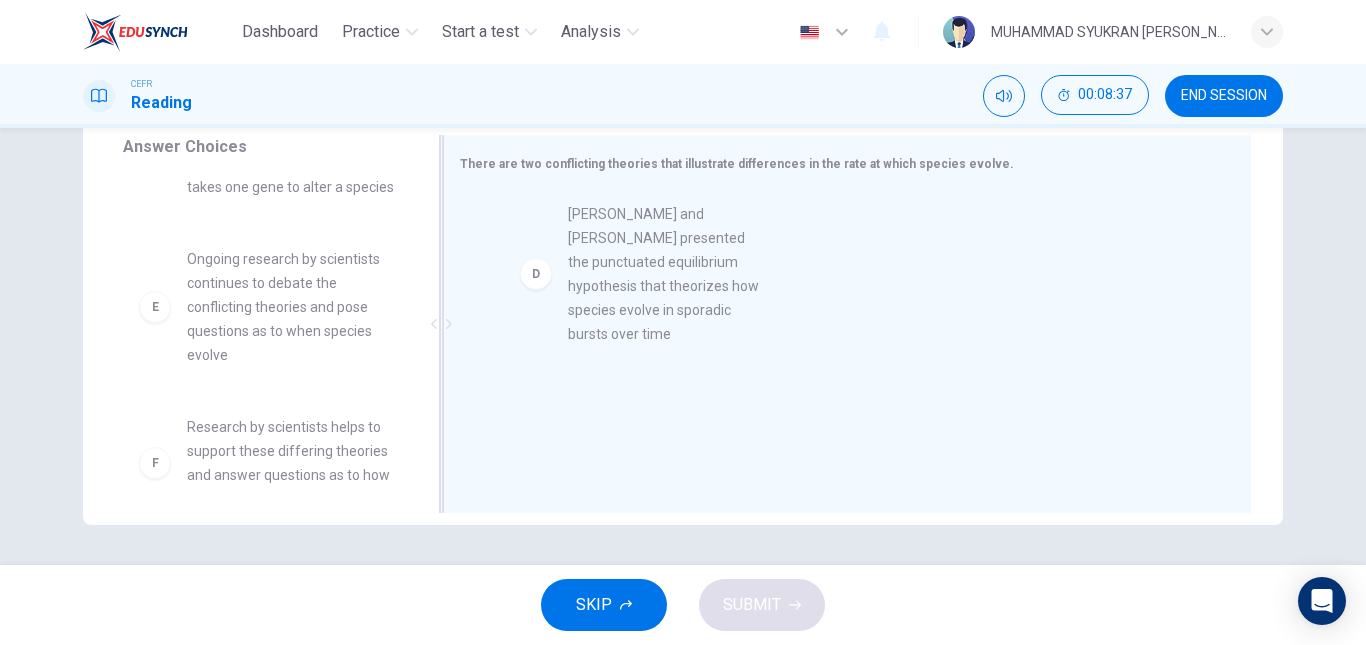 drag, startPoint x: 162, startPoint y: 350, endPoint x: 566, endPoint y: 281, distance: 409.84998 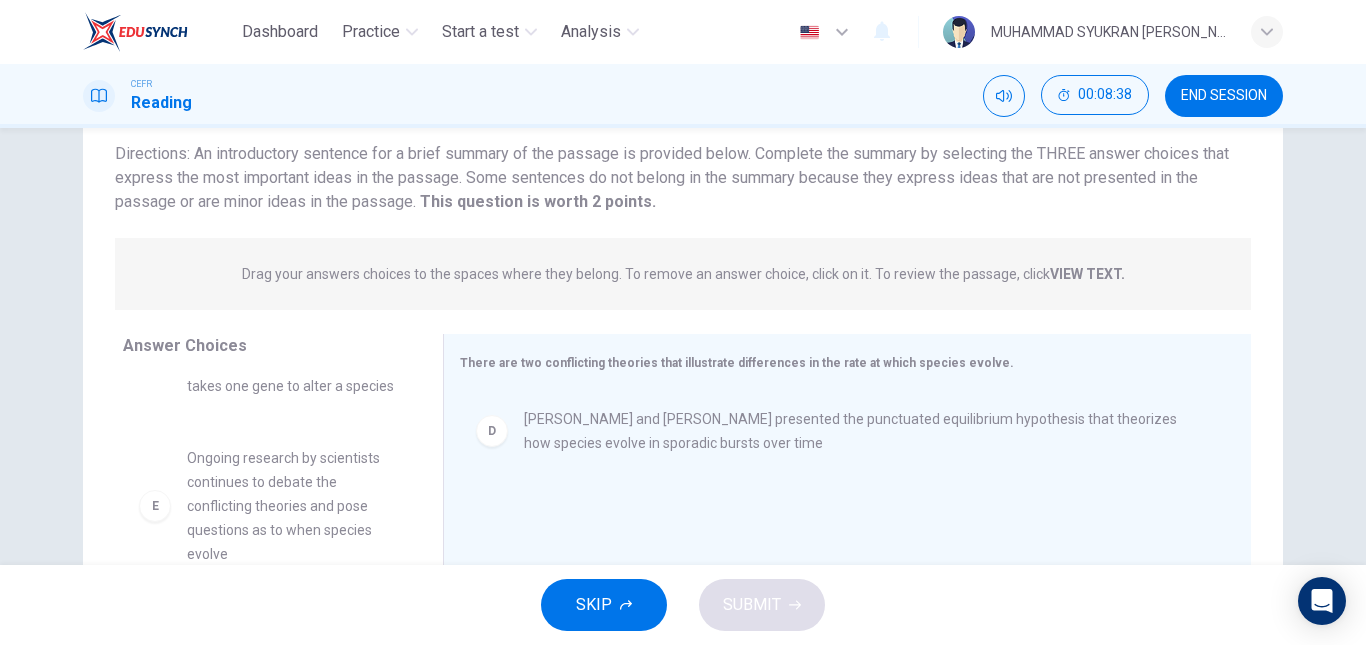 scroll, scrollTop: 138, scrollLeft: 0, axis: vertical 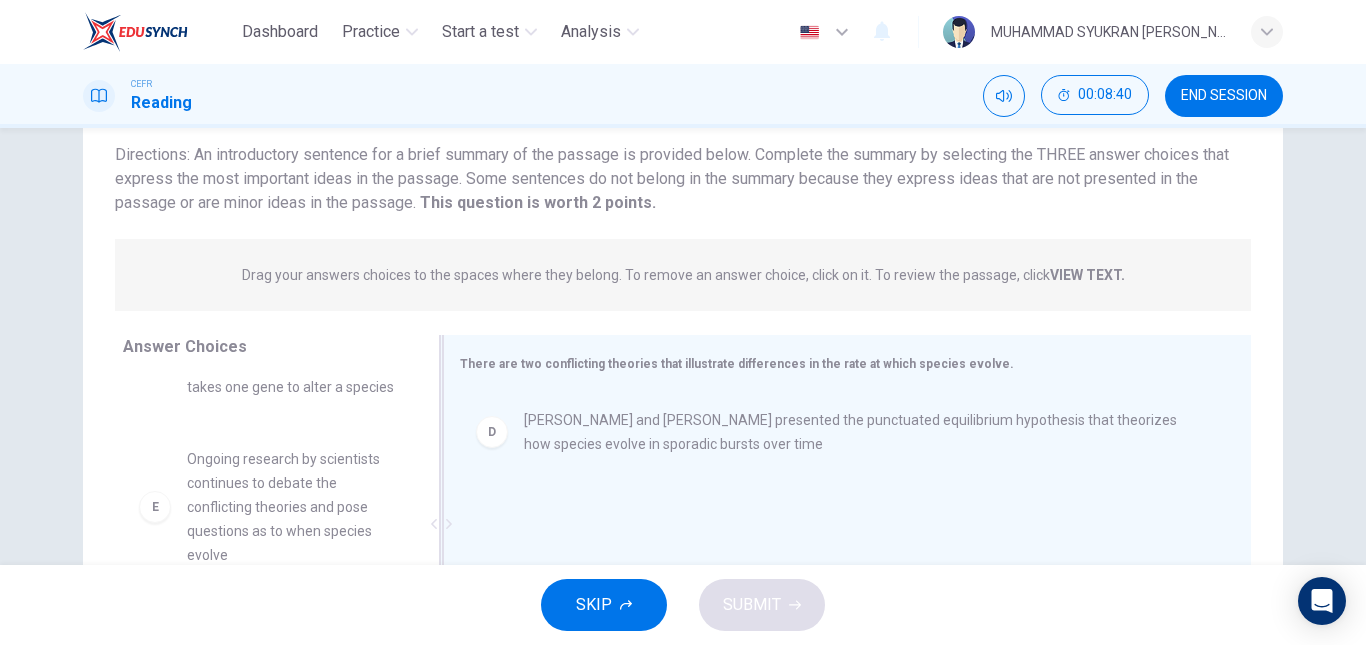 click on "D" at bounding box center (492, 432) 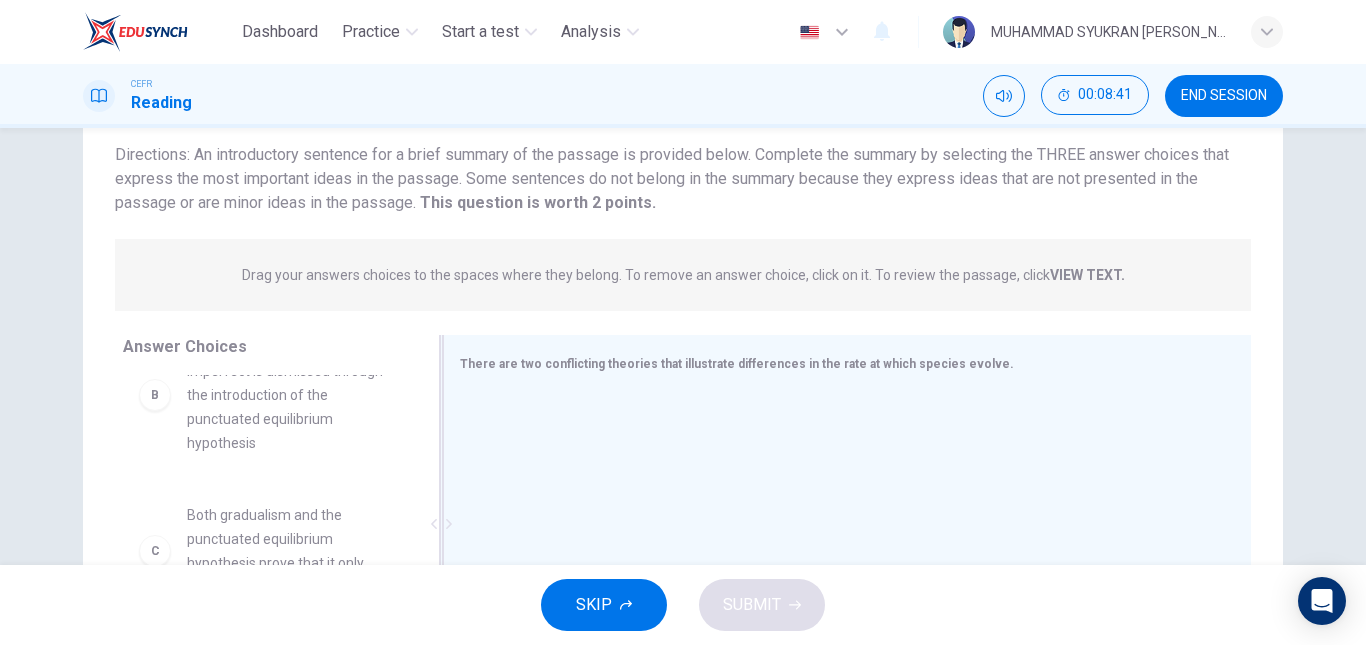 scroll, scrollTop: 0, scrollLeft: 0, axis: both 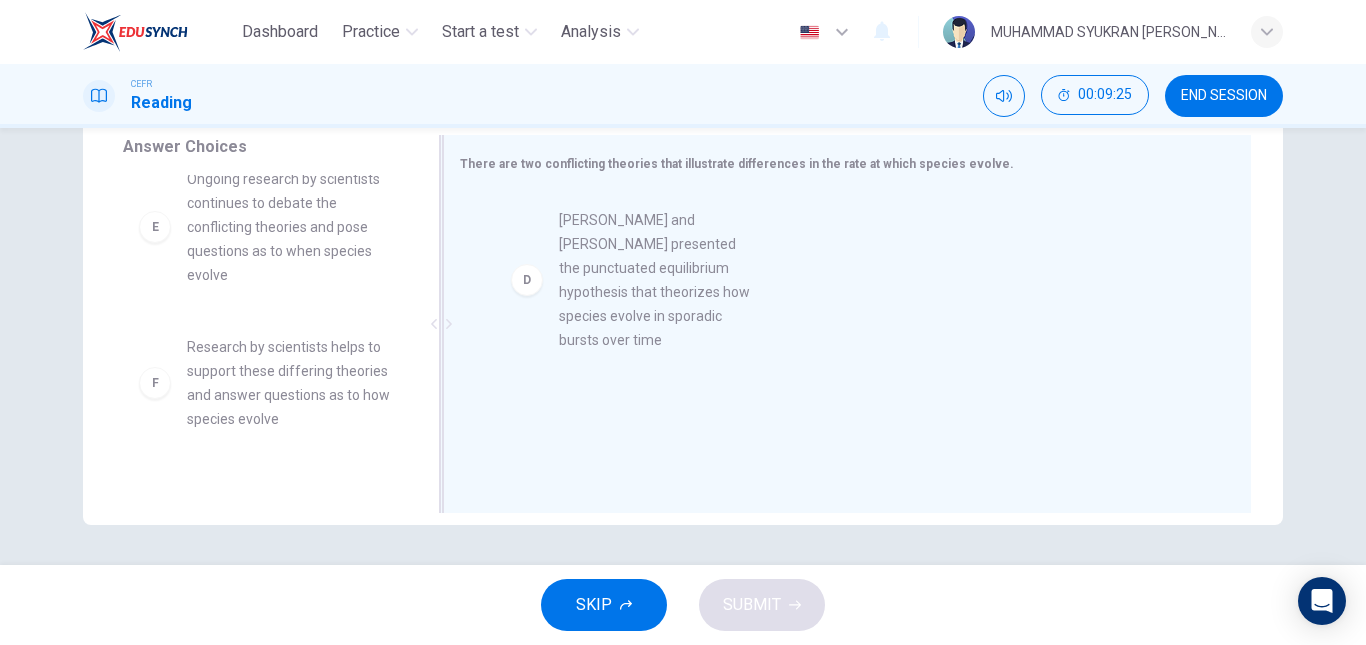 drag, startPoint x: 277, startPoint y: 268, endPoint x: 662, endPoint y: 285, distance: 385.37515 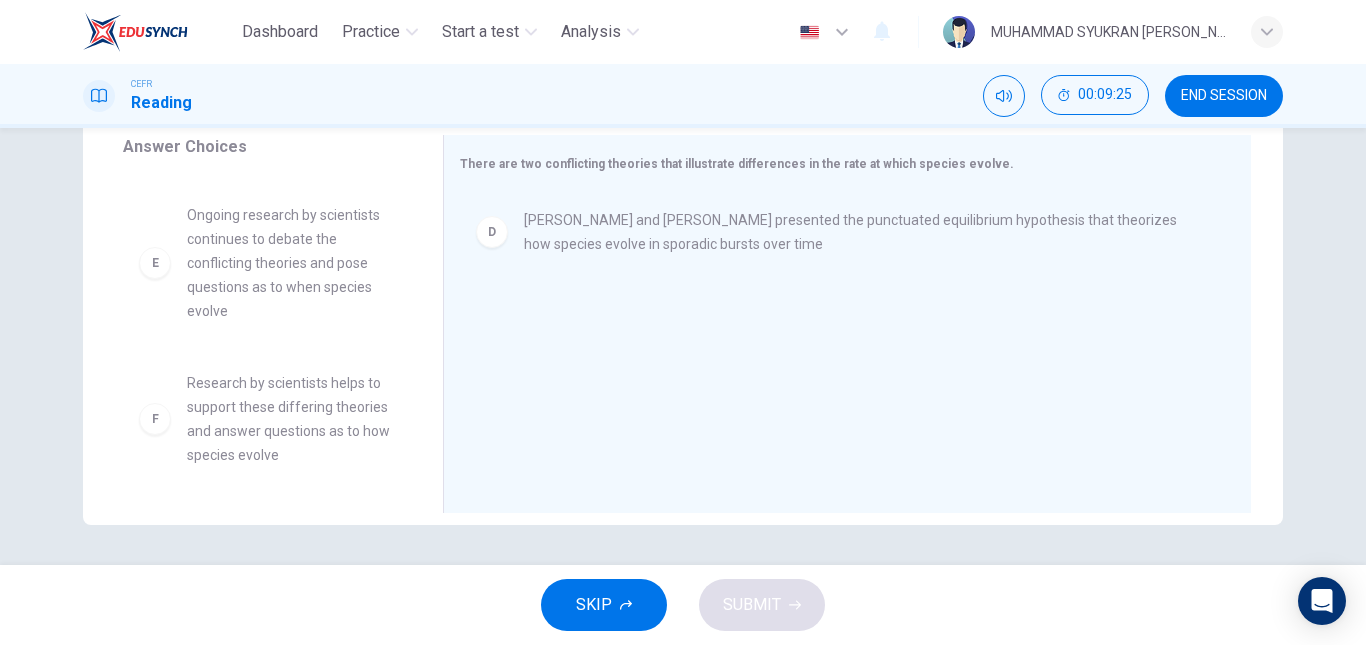 scroll, scrollTop: 468, scrollLeft: 0, axis: vertical 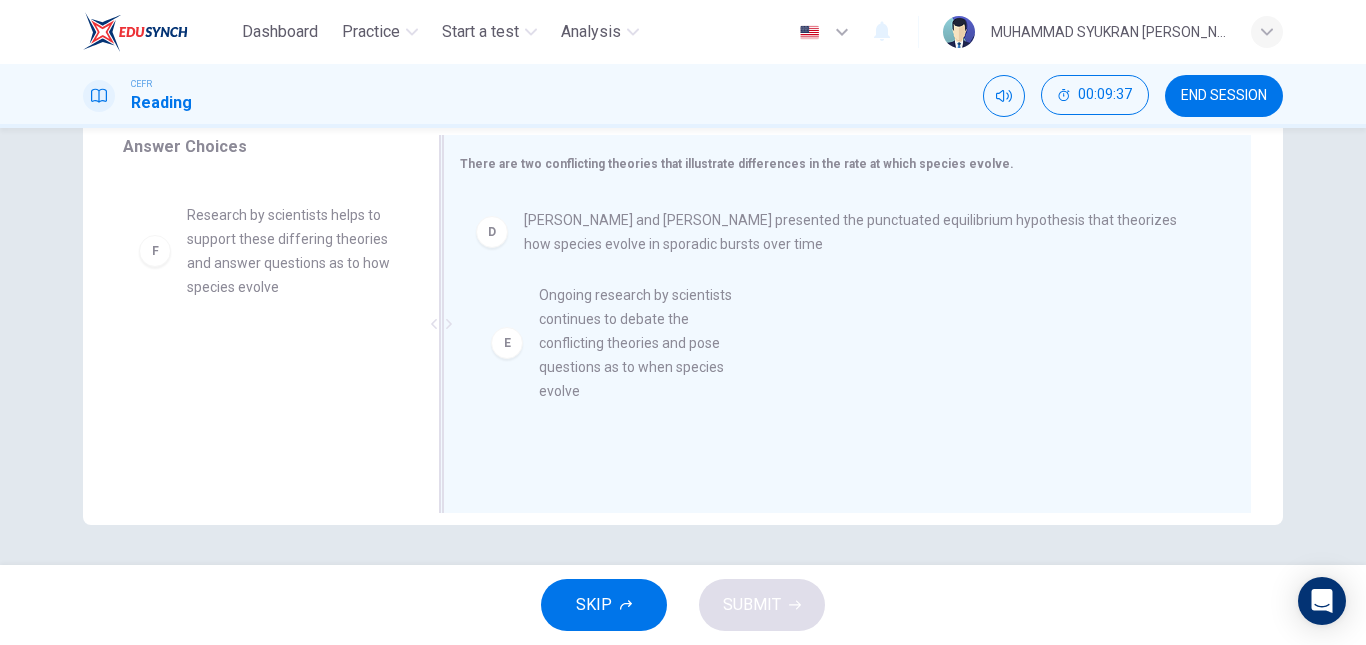 drag, startPoint x: 279, startPoint y: 282, endPoint x: 647, endPoint y: 367, distance: 377.68903 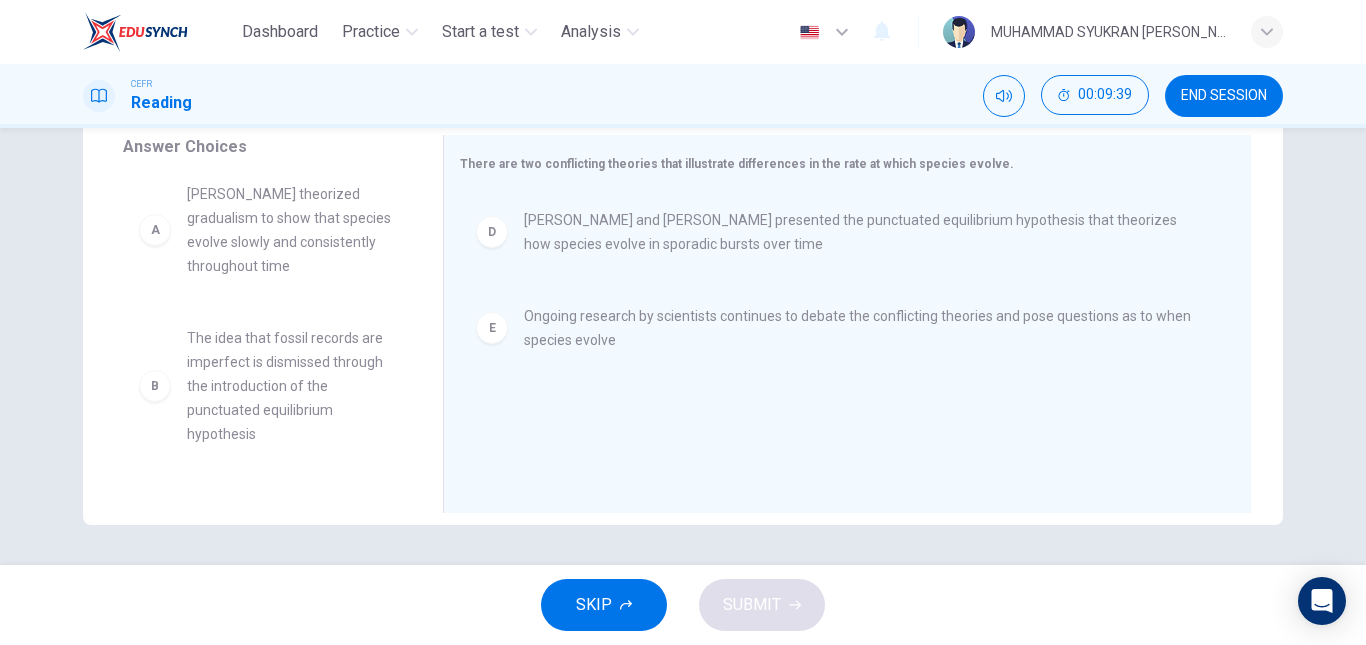 scroll, scrollTop: 0, scrollLeft: 0, axis: both 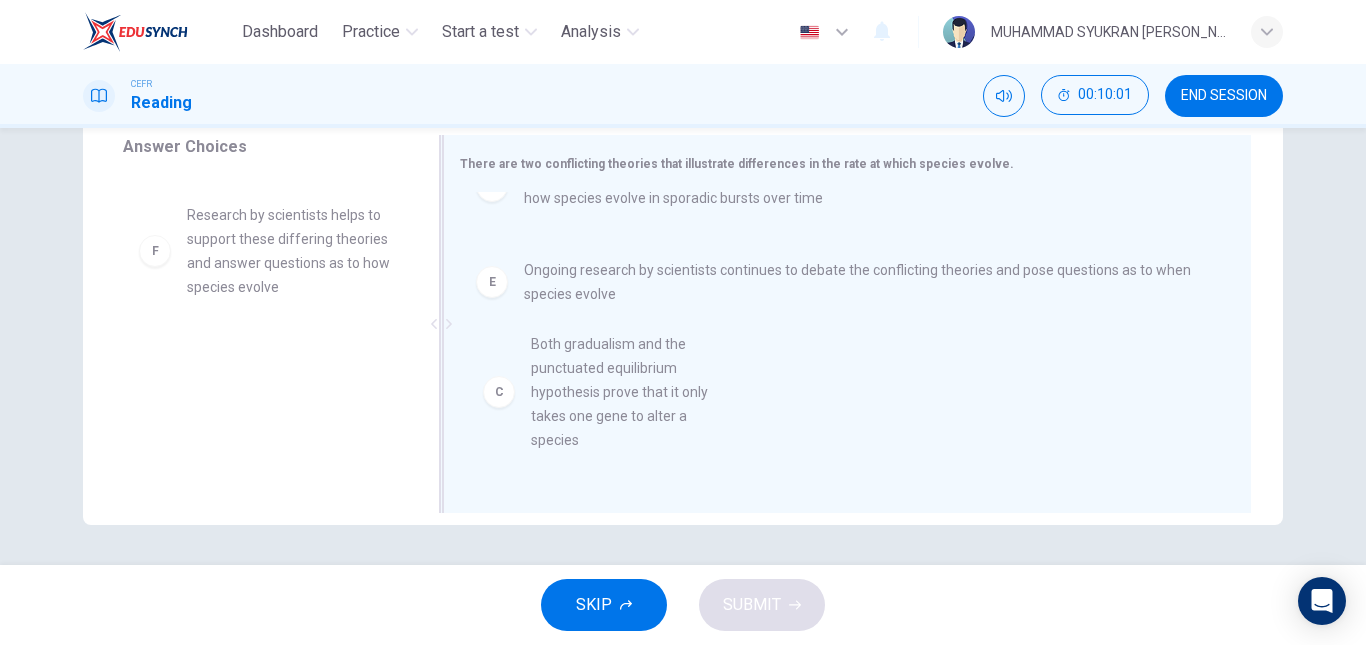 drag, startPoint x: 248, startPoint y: 272, endPoint x: 604, endPoint y: 404, distance: 379.68408 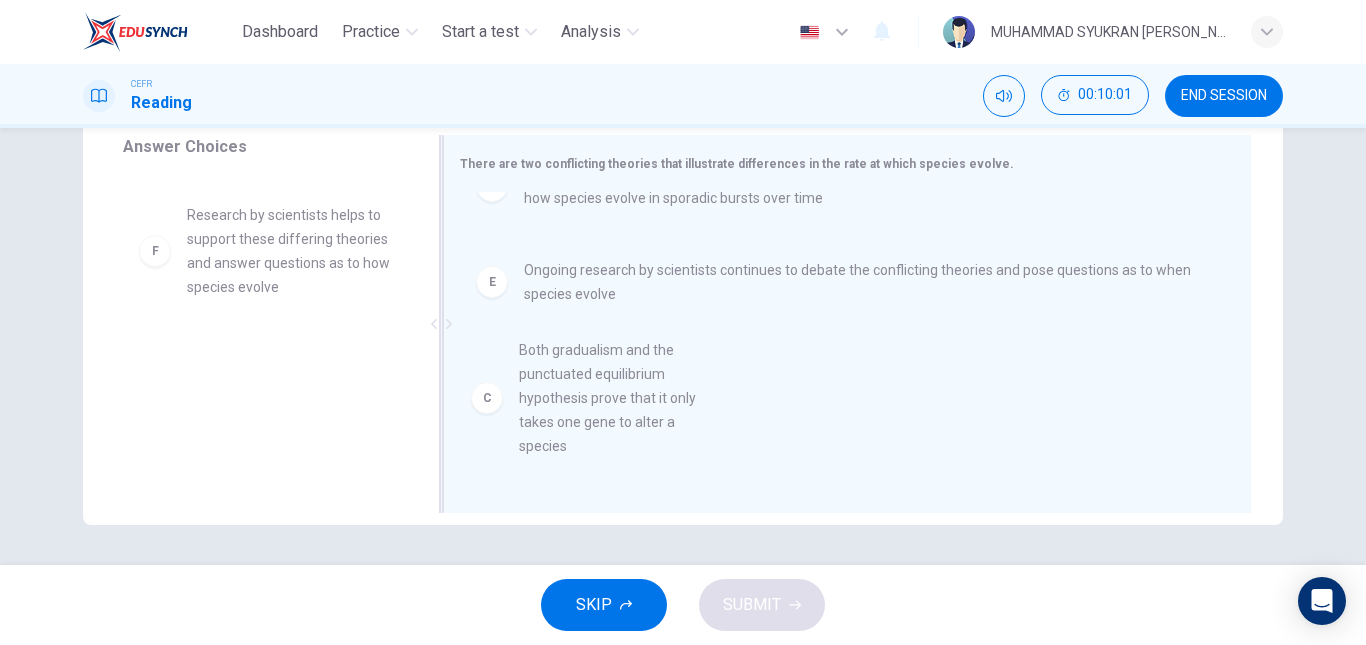 scroll, scrollTop: 4, scrollLeft: 0, axis: vertical 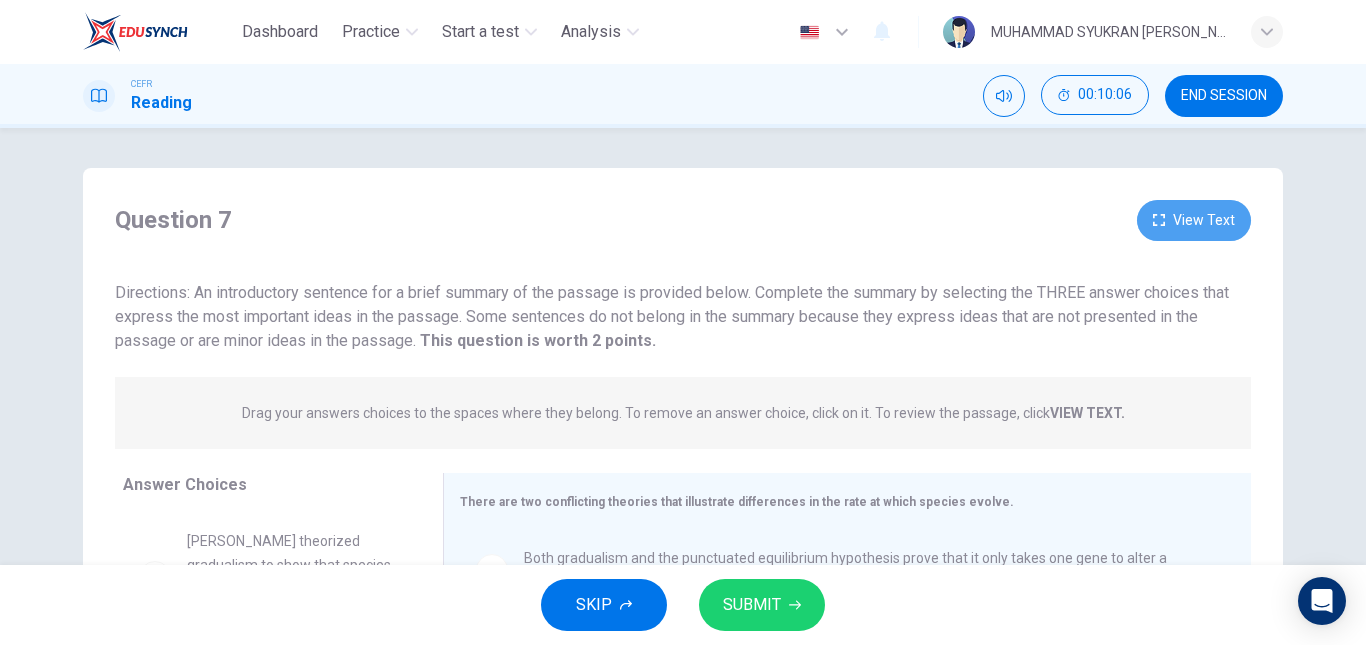 click on "View Text" at bounding box center [1194, 220] 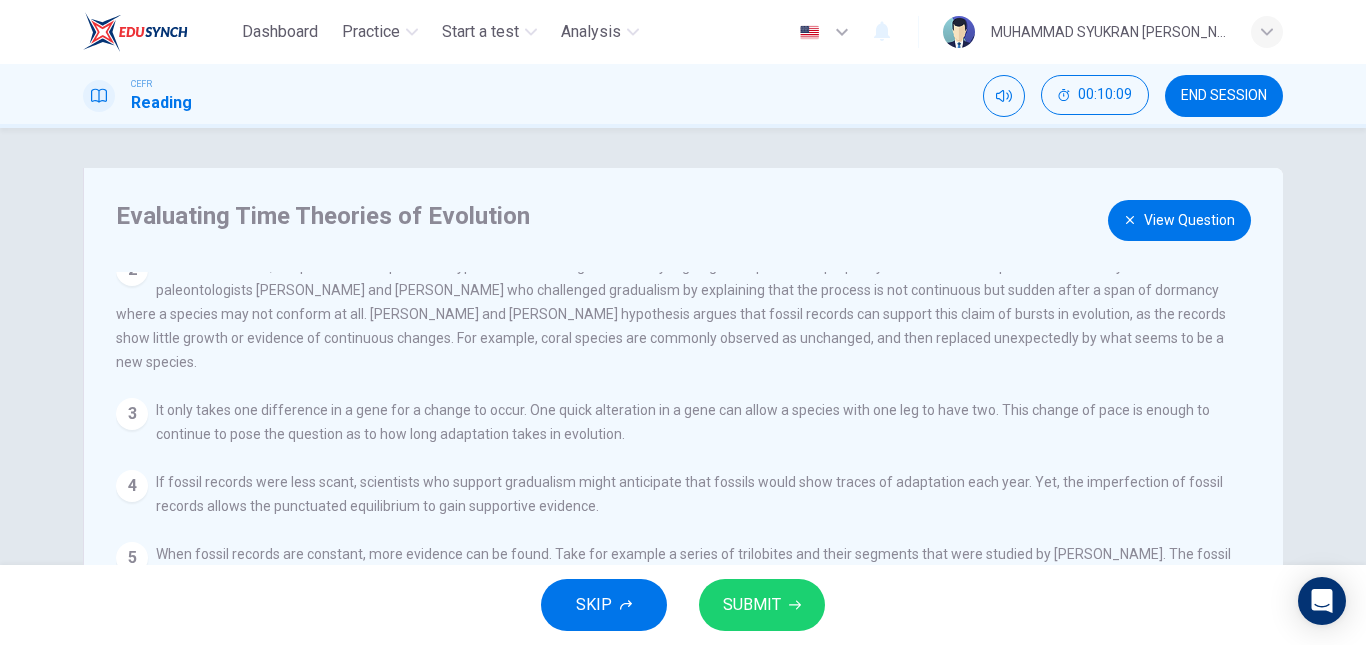 scroll, scrollTop: 118, scrollLeft: 0, axis: vertical 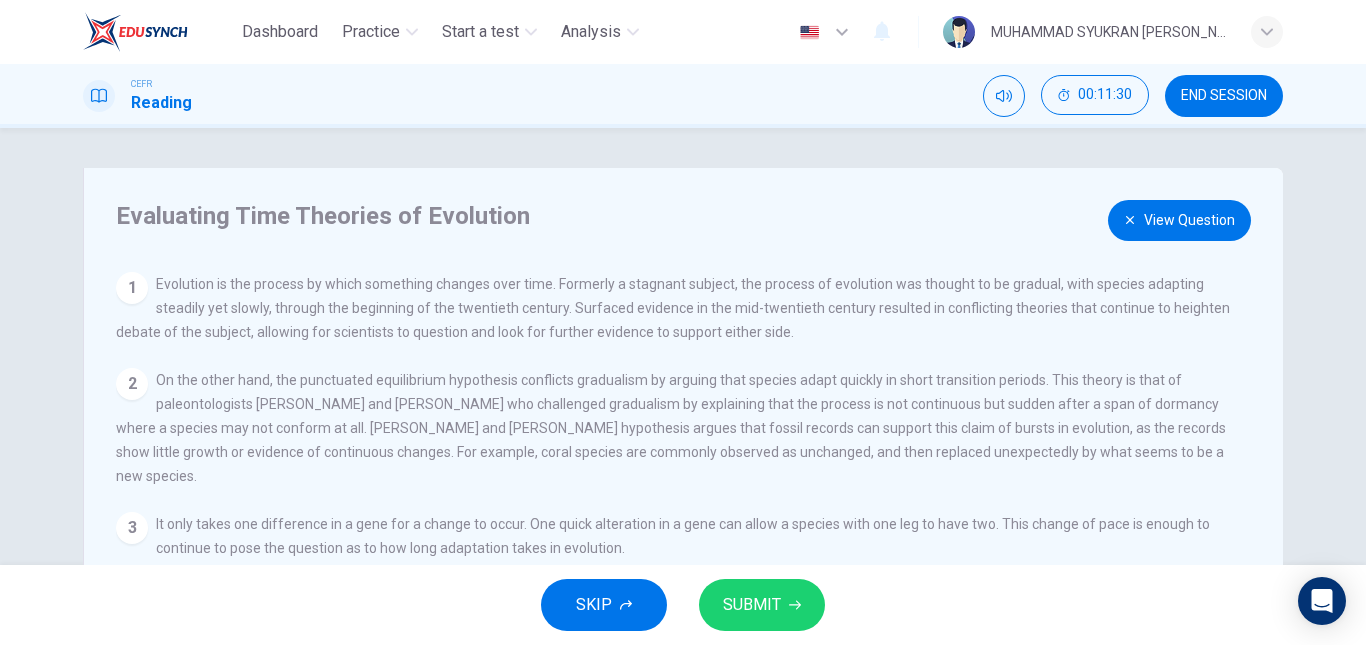 click on "View Question" at bounding box center (1179, 220) 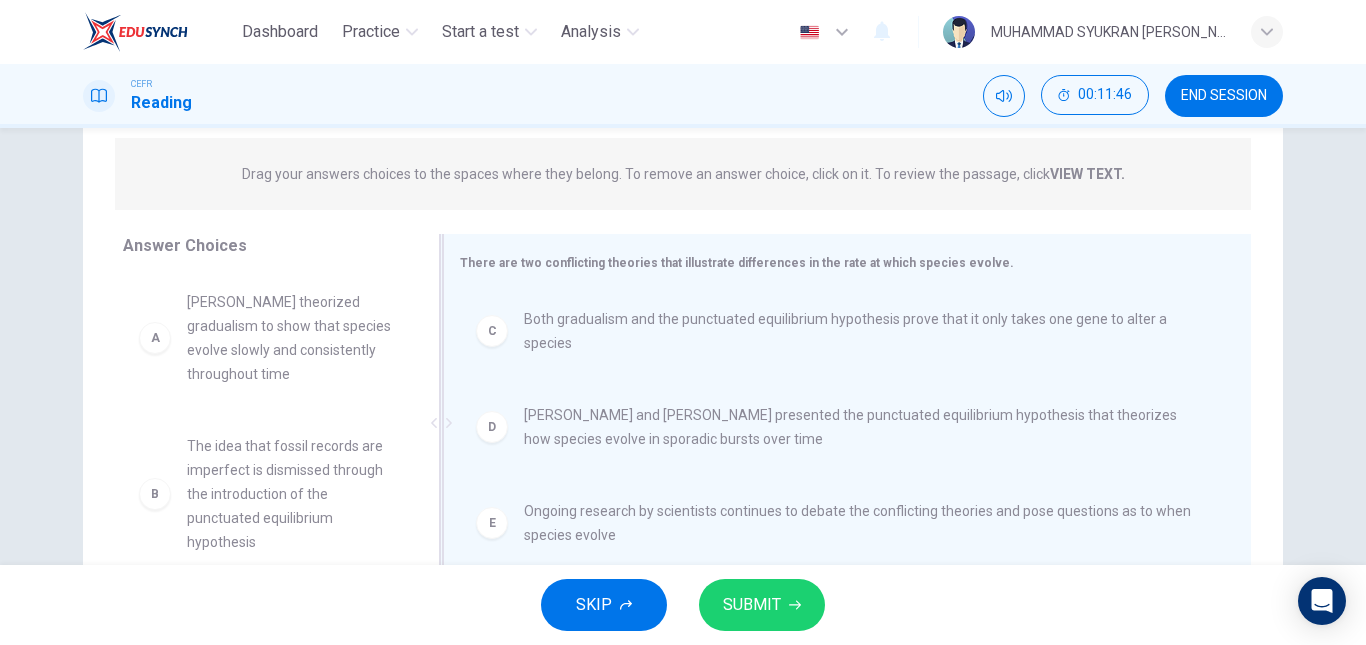 scroll, scrollTop: 238, scrollLeft: 0, axis: vertical 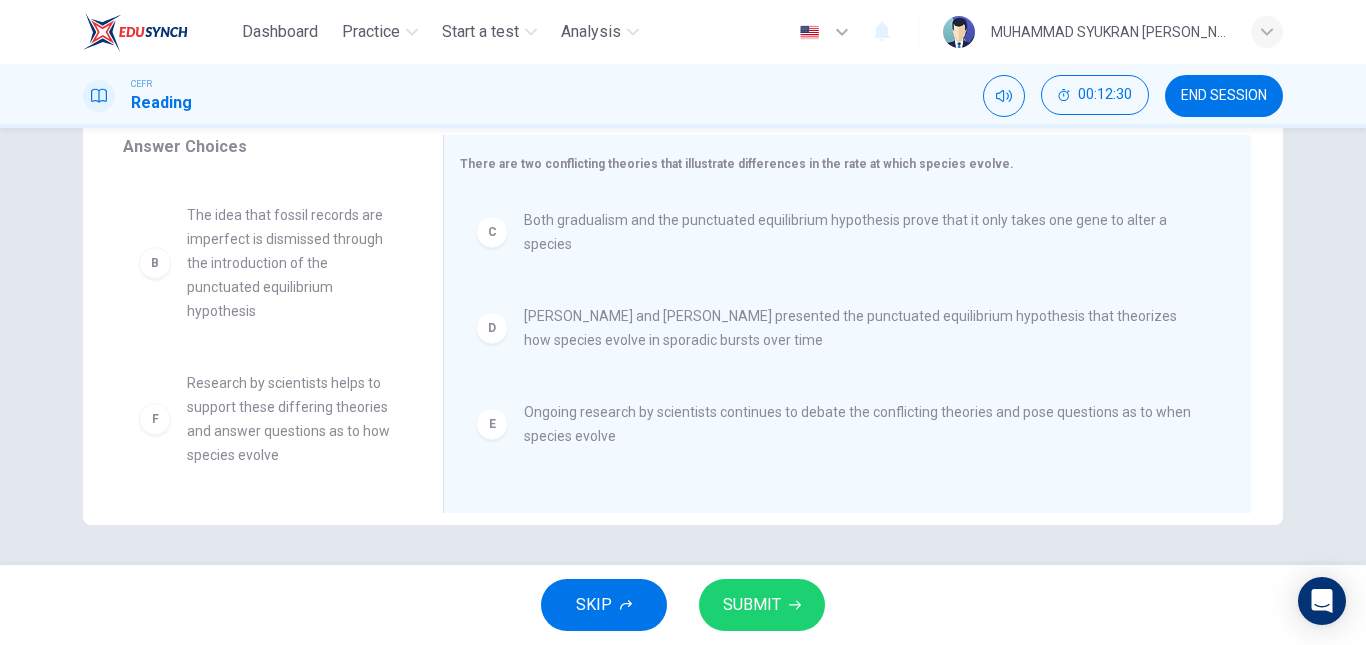click on "SUBMIT" at bounding box center (762, 605) 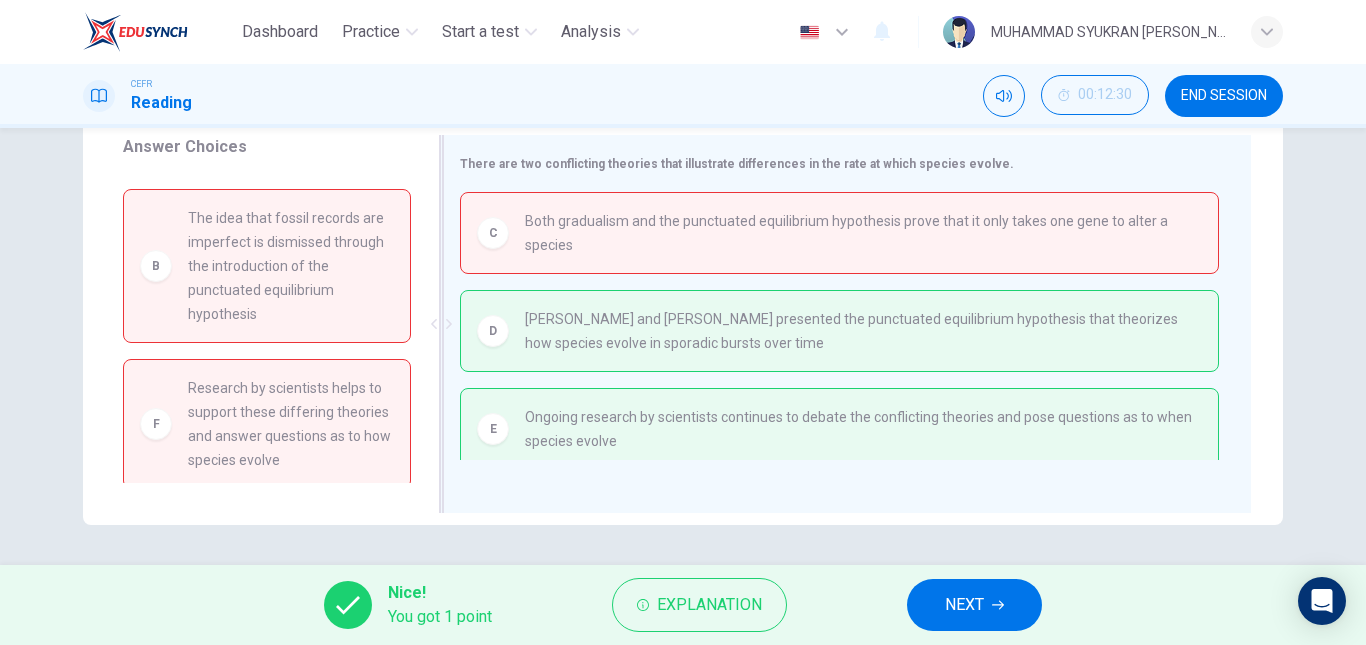 scroll, scrollTop: 10, scrollLeft: 0, axis: vertical 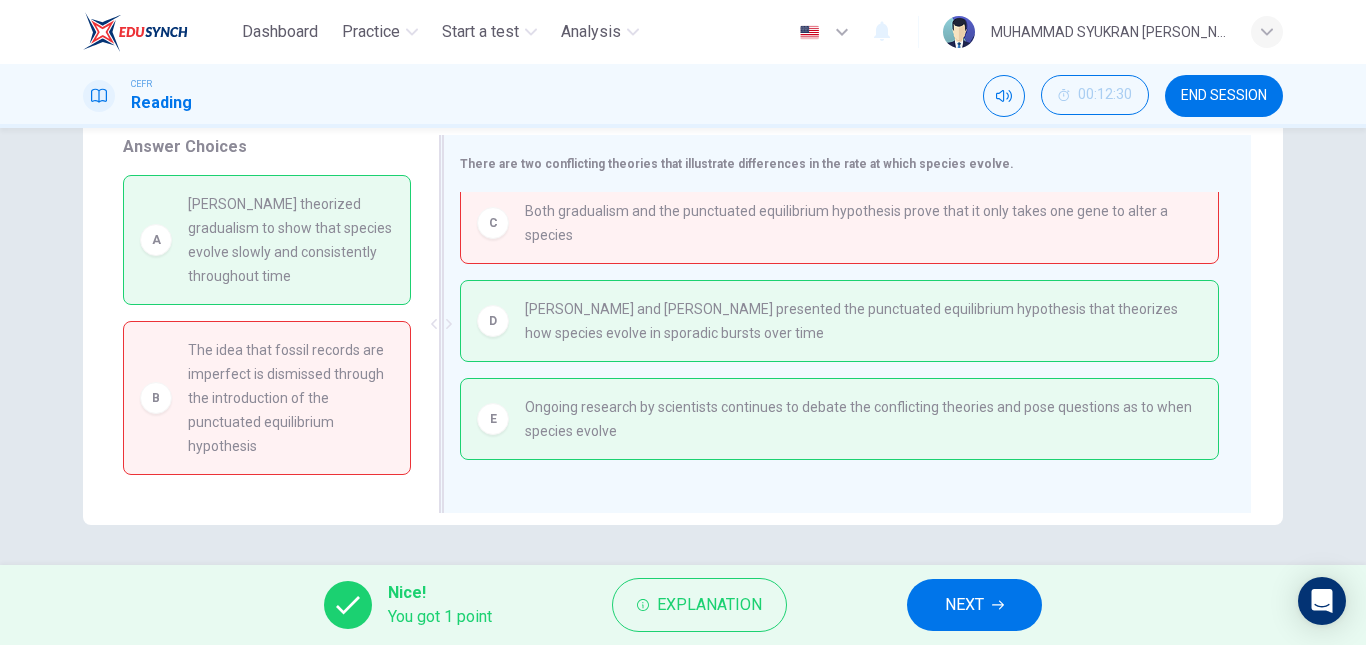 click on "Both gradualism and the punctuated equilibrium hypothesis prove that it only takes one gene to alter a species" at bounding box center (863, 223) 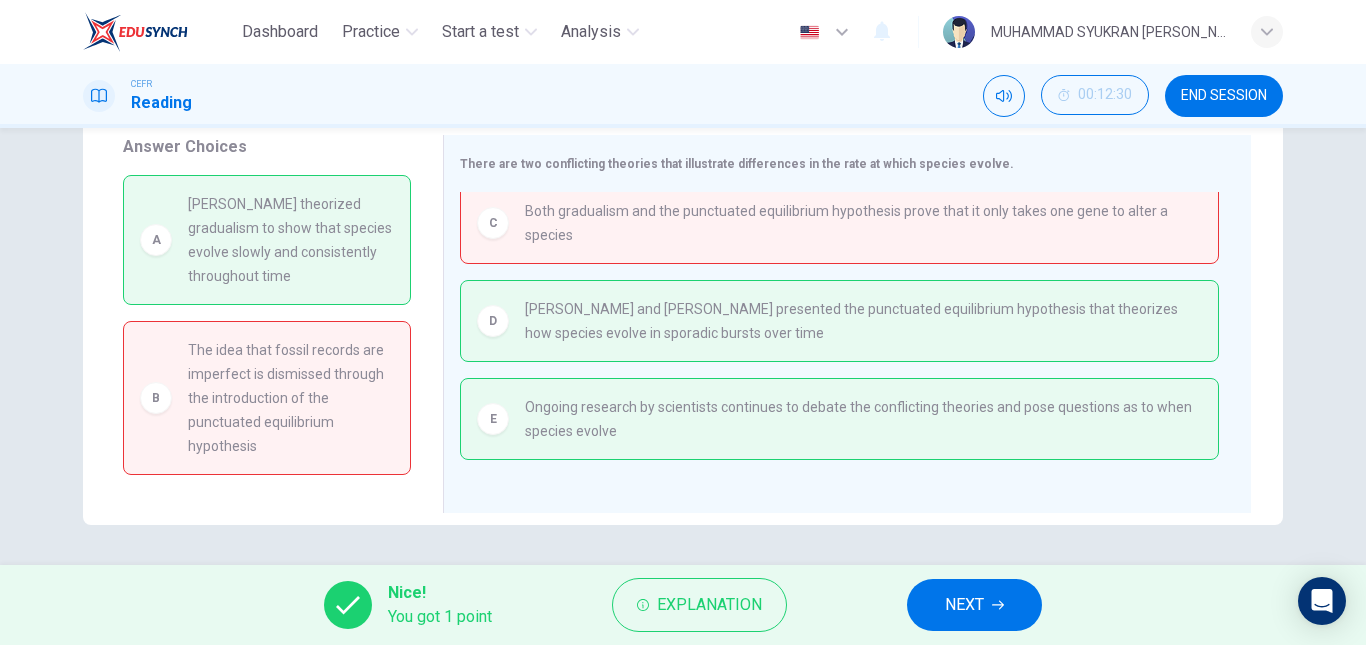 click on "[PERSON_NAME] theorized gradualism to show that species evolve slowly and consistently throughout time" at bounding box center [291, 240] 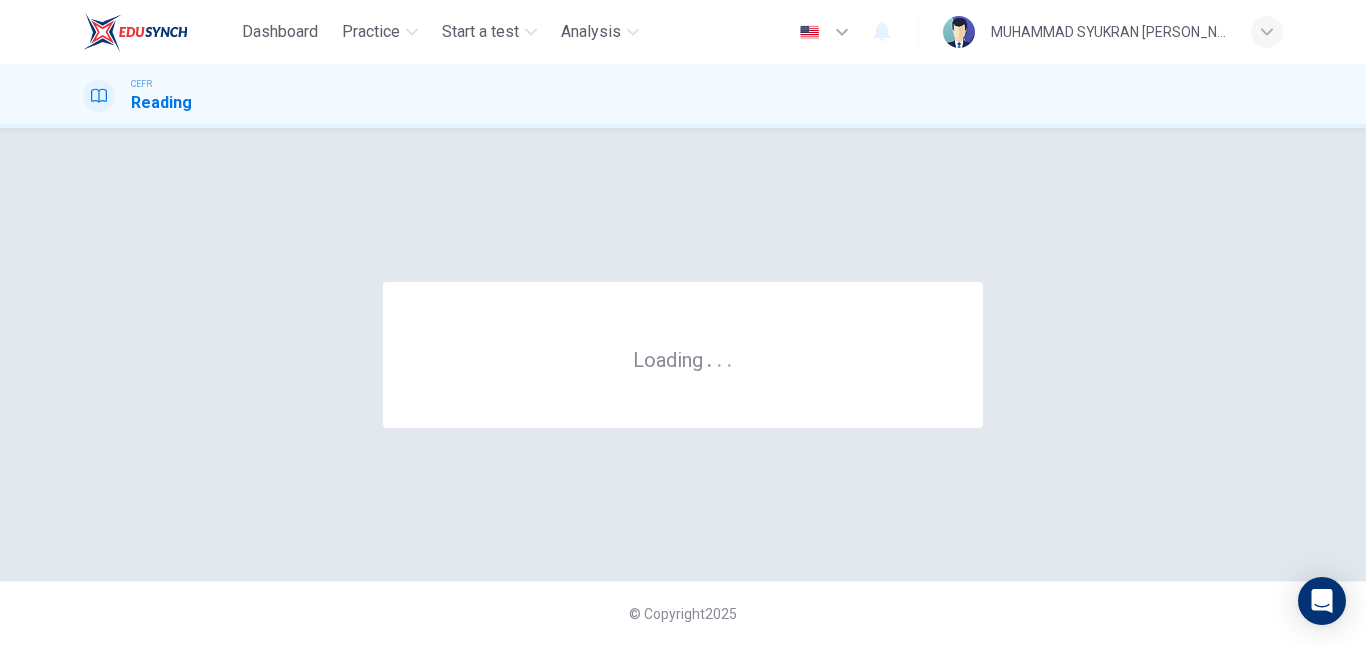 scroll, scrollTop: 0, scrollLeft: 0, axis: both 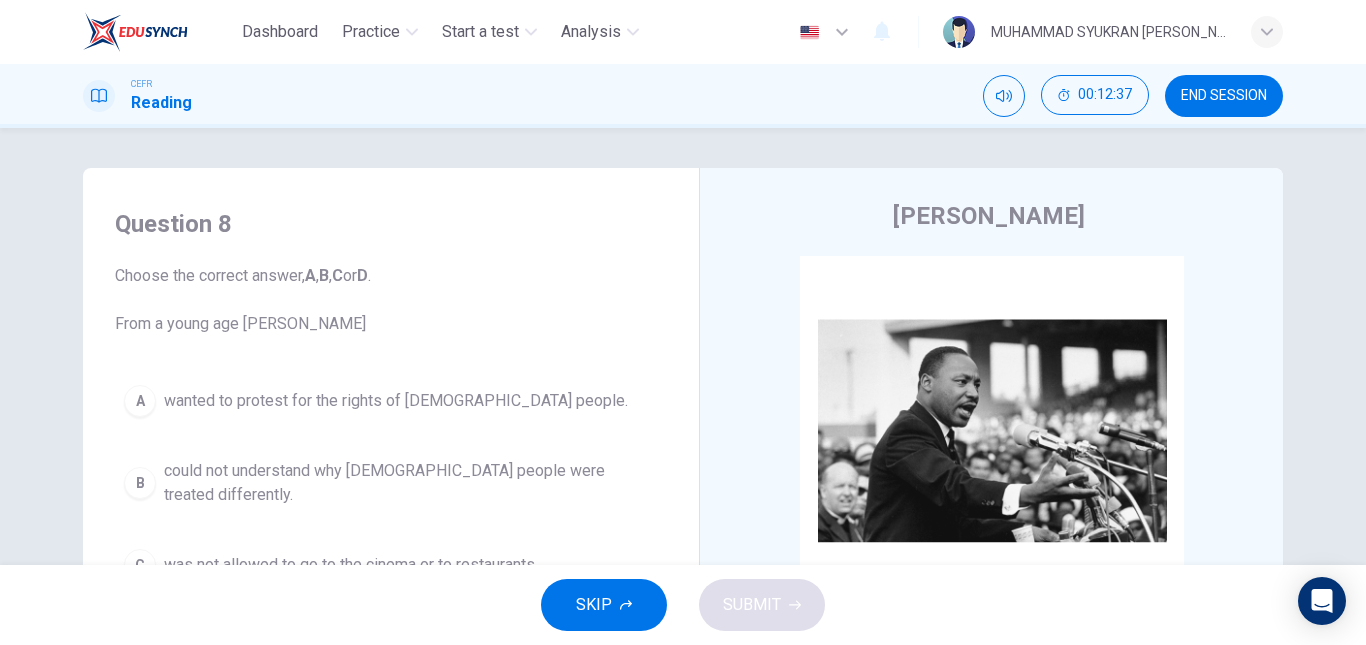 click on "Question 8" at bounding box center (391, 224) 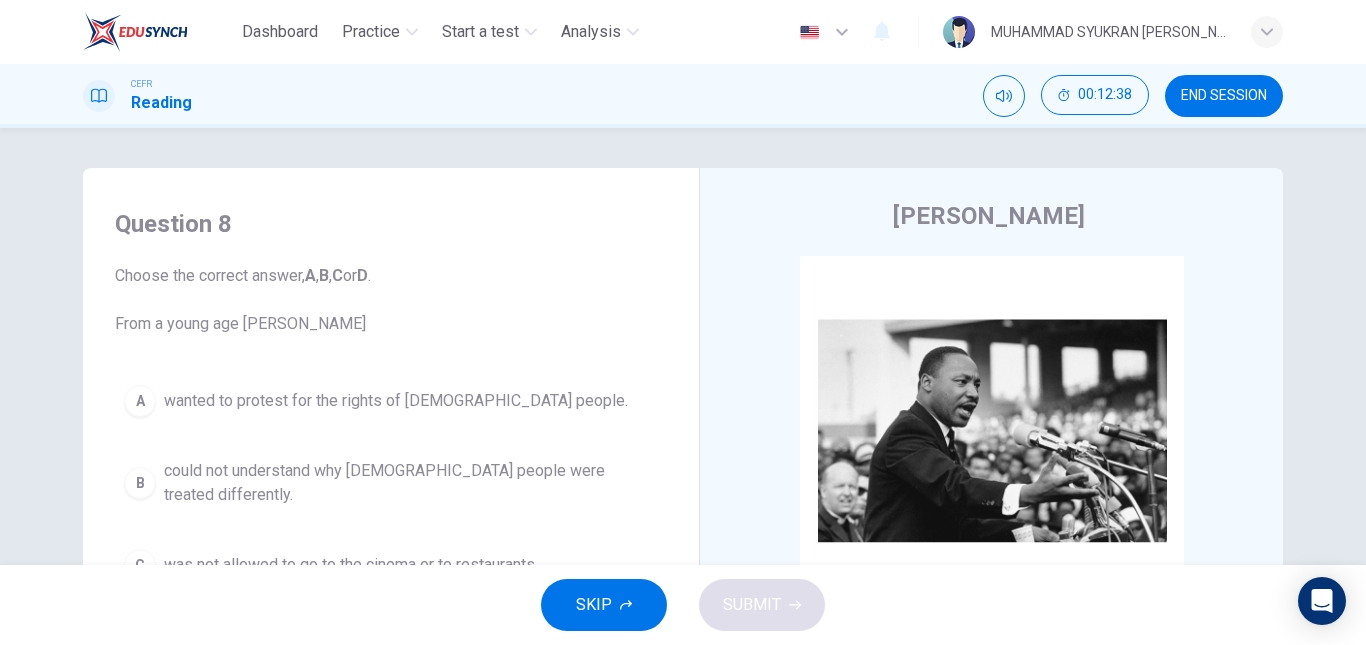 scroll, scrollTop: 100, scrollLeft: 0, axis: vertical 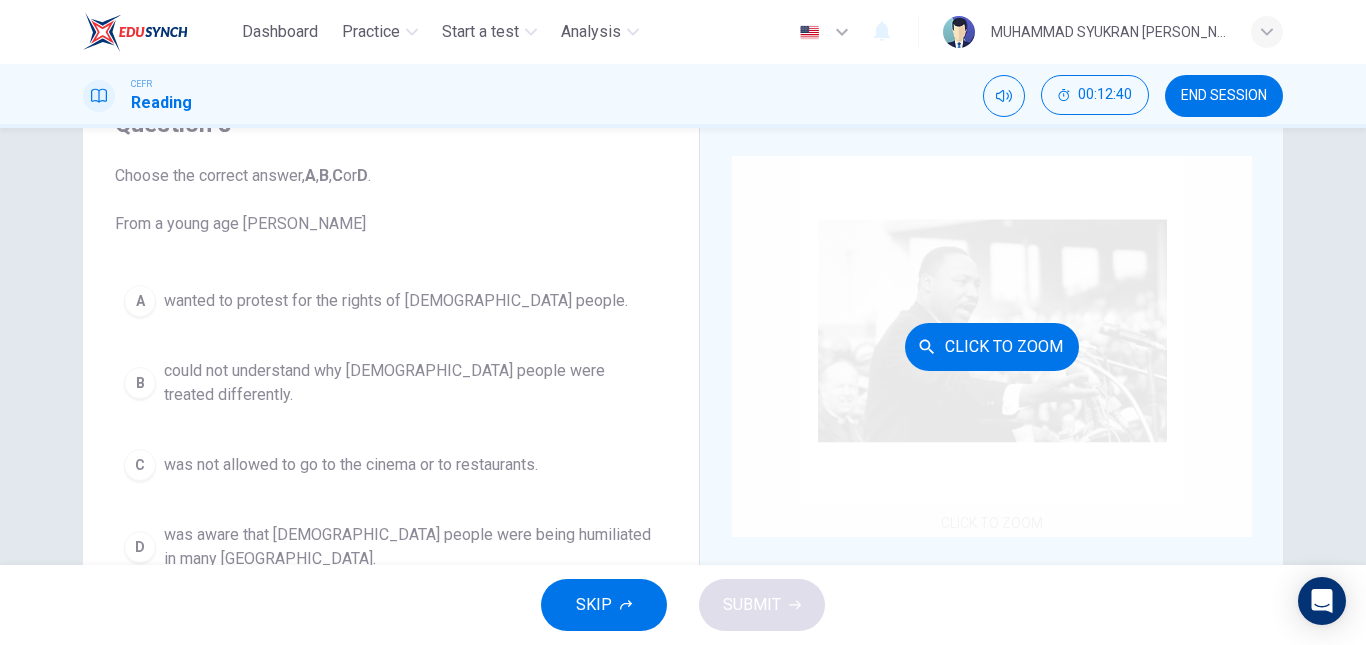 click on "Click to Zoom" at bounding box center (992, 347) 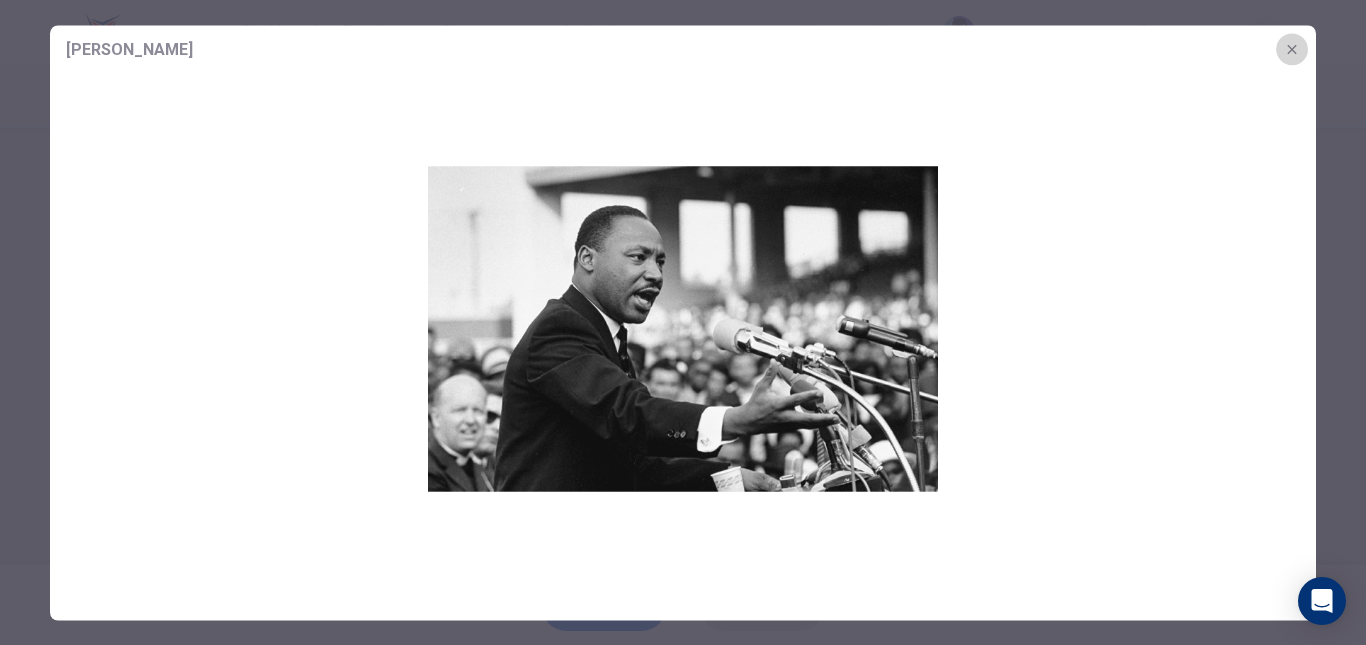 click 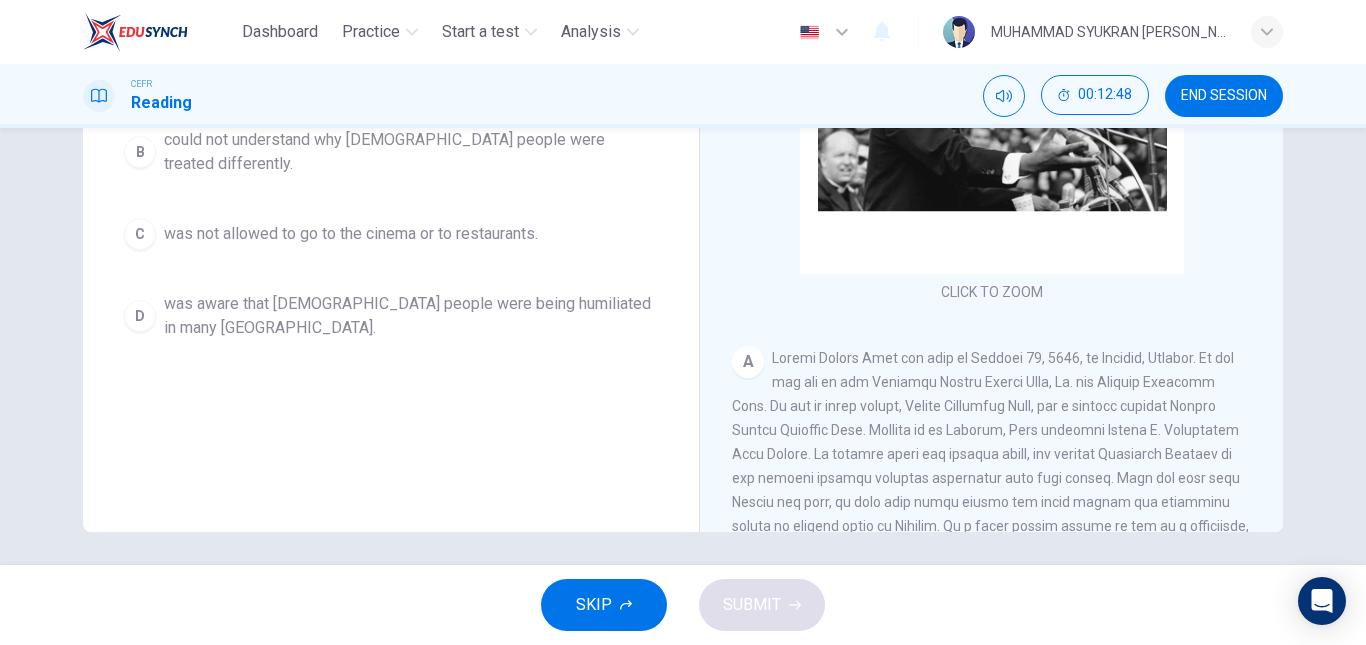 scroll, scrollTop: 338, scrollLeft: 0, axis: vertical 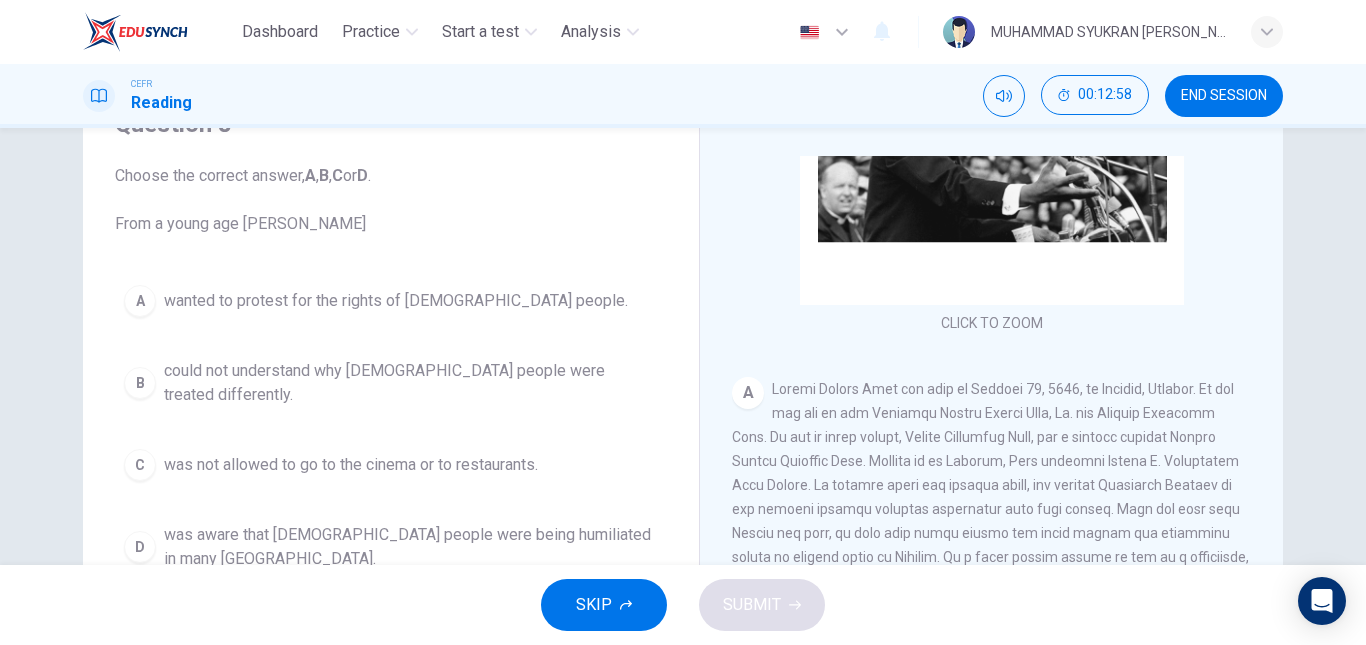 click on "A" at bounding box center [748, 393] 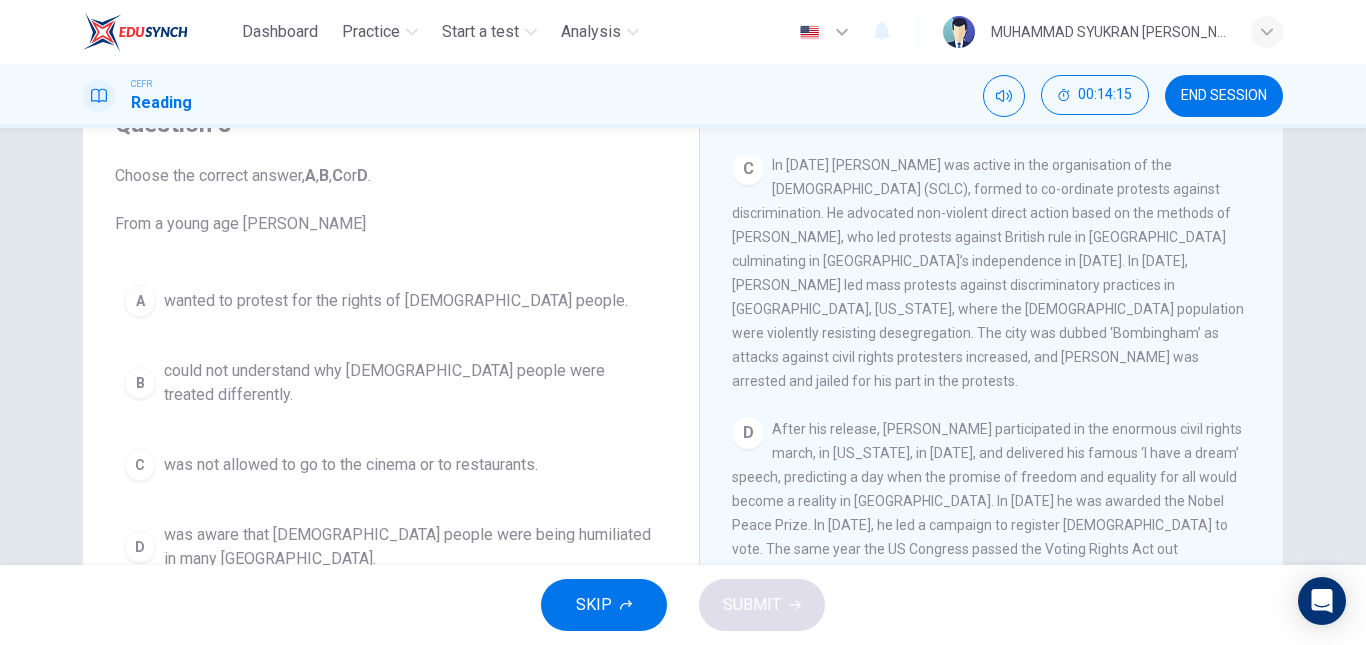 scroll, scrollTop: 900, scrollLeft: 0, axis: vertical 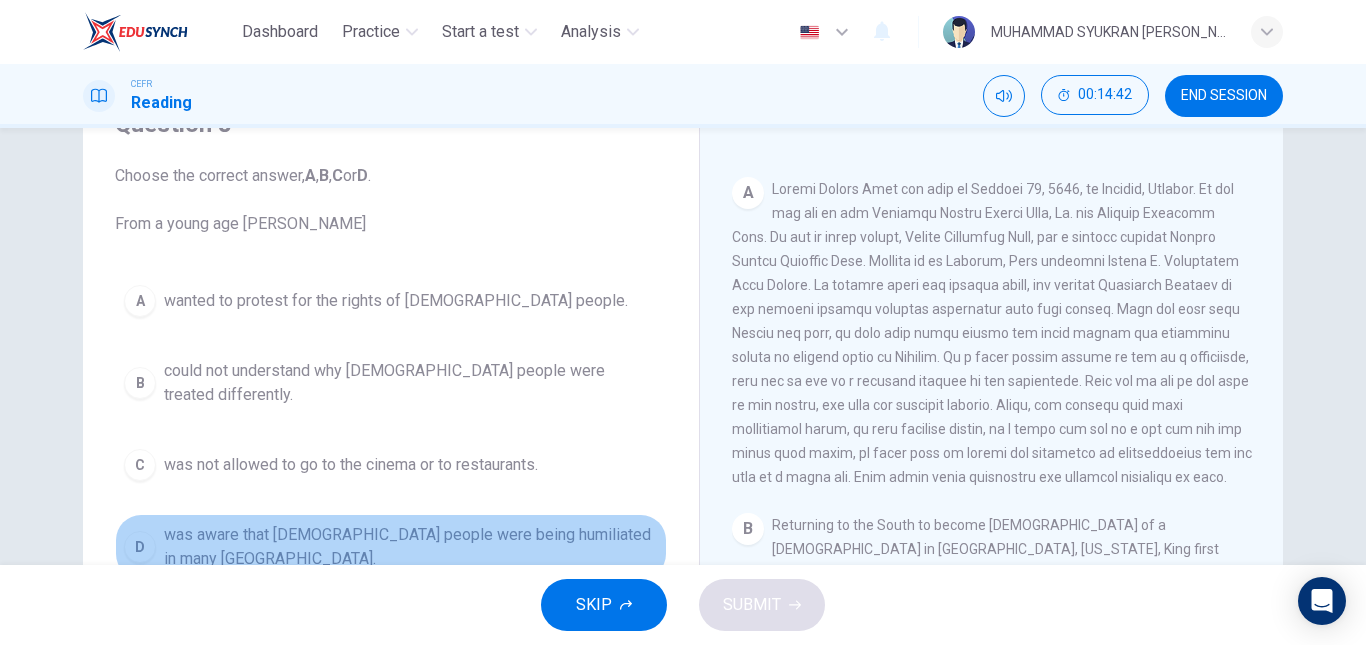 click on "D" at bounding box center (140, 547) 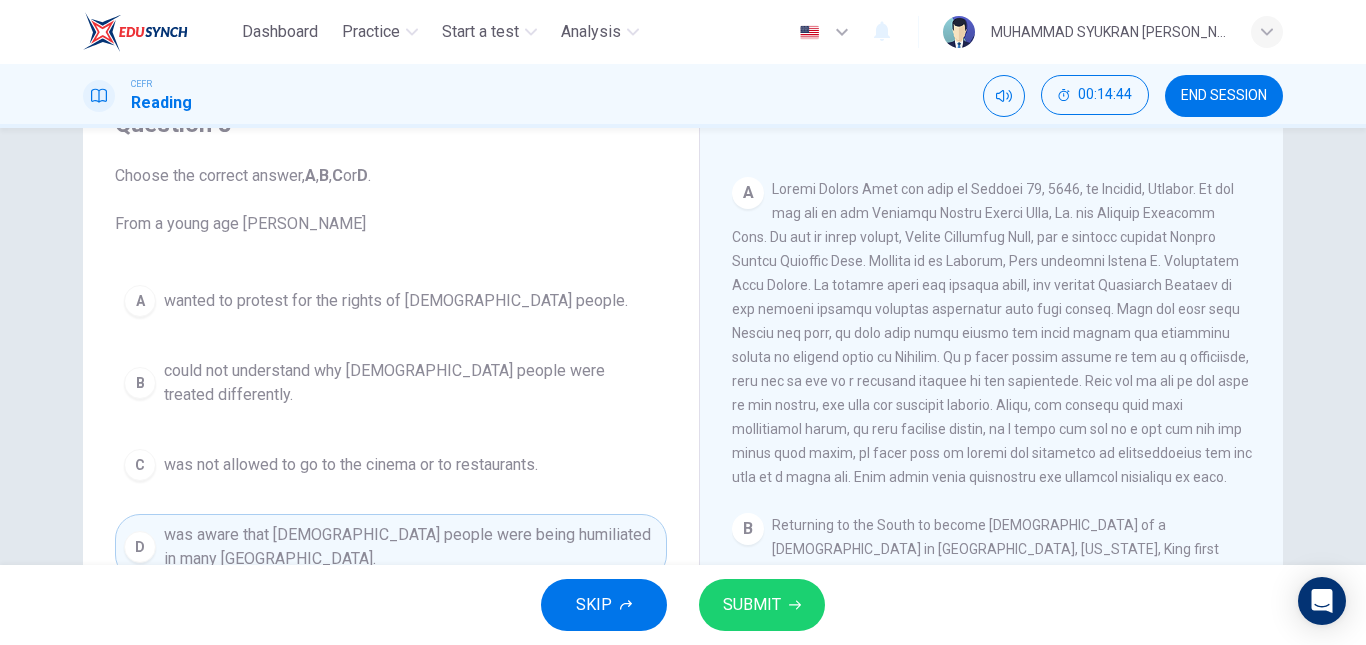 click on "SUBMIT" at bounding box center (752, 605) 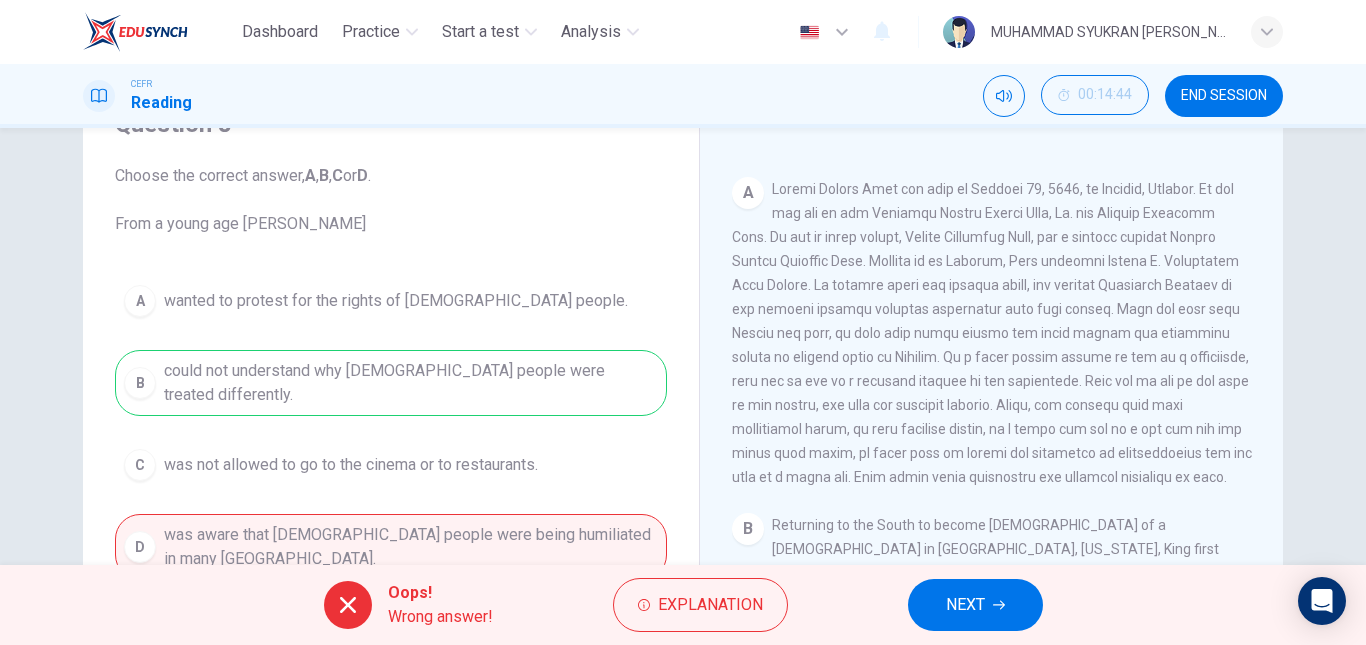 click on "A wanted to protest for the rights of [DEMOGRAPHIC_DATA] people. B could not understand why [DEMOGRAPHIC_DATA] people were treated differently. C was not allowed to go to the cinema or to restaurants. D was aware that [DEMOGRAPHIC_DATA] people were being humiliated in many northern states." at bounding box center (391, 428) 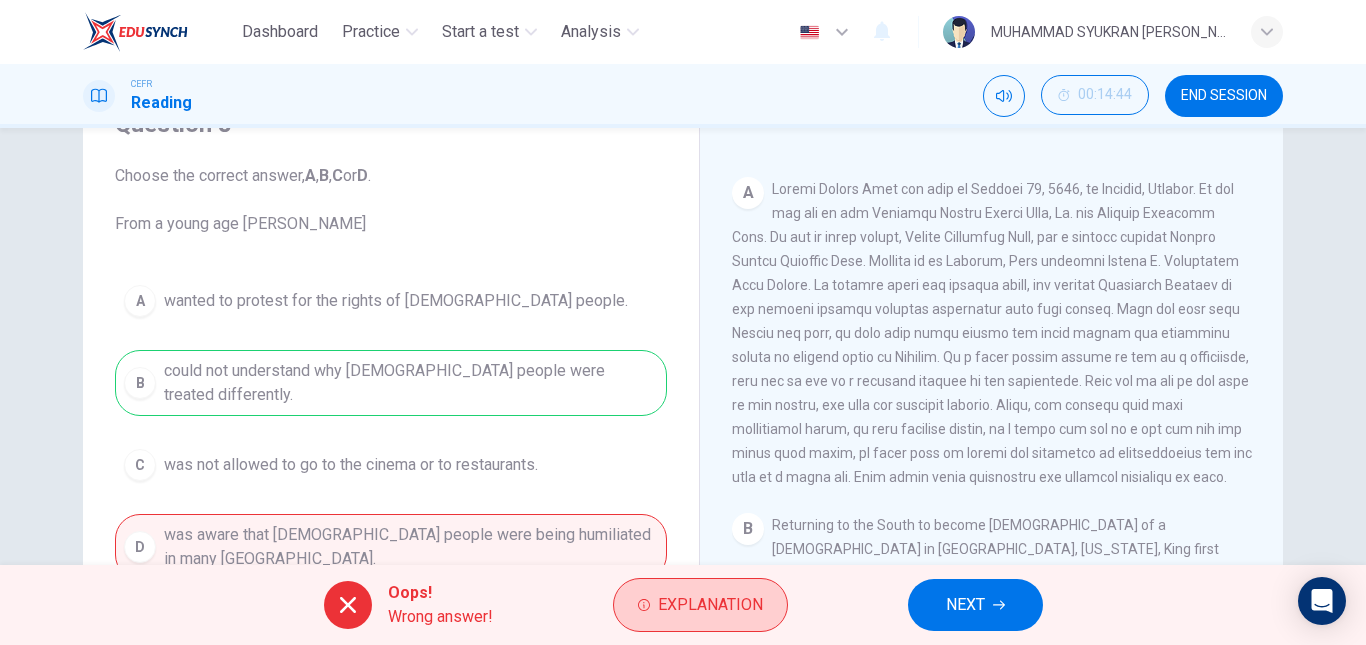 click on "Explanation" at bounding box center (700, 605) 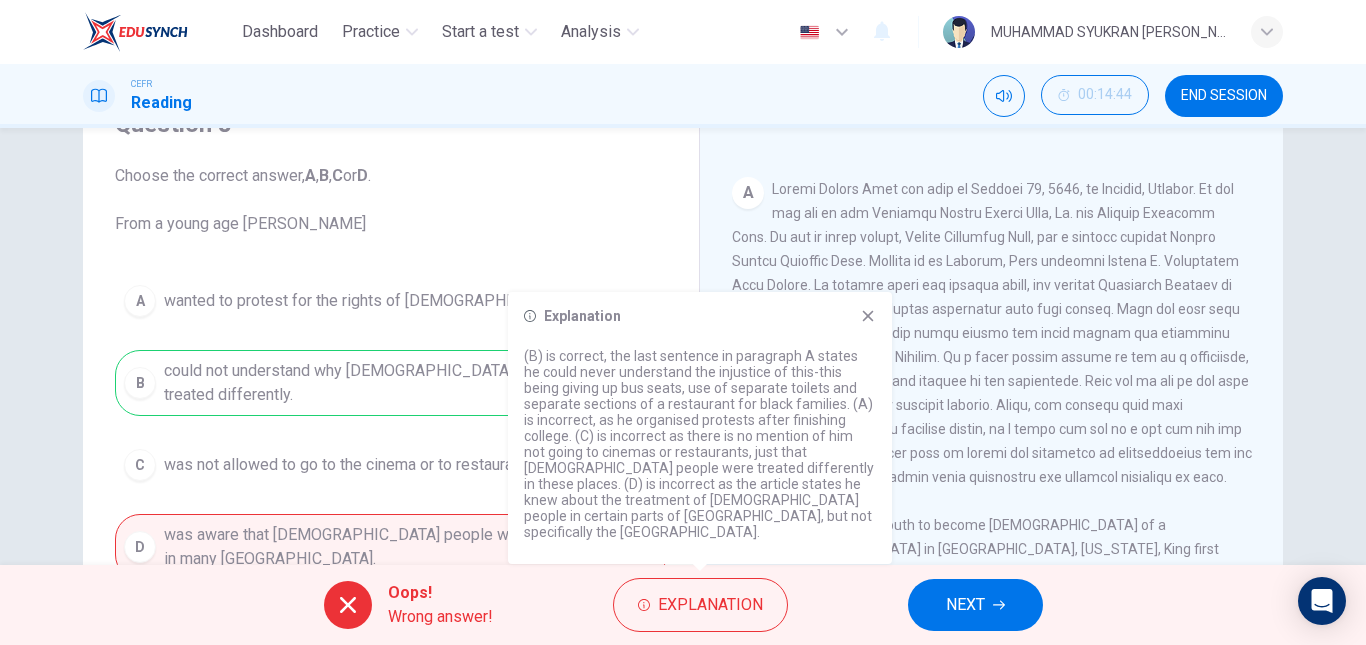 click at bounding box center (992, 333) 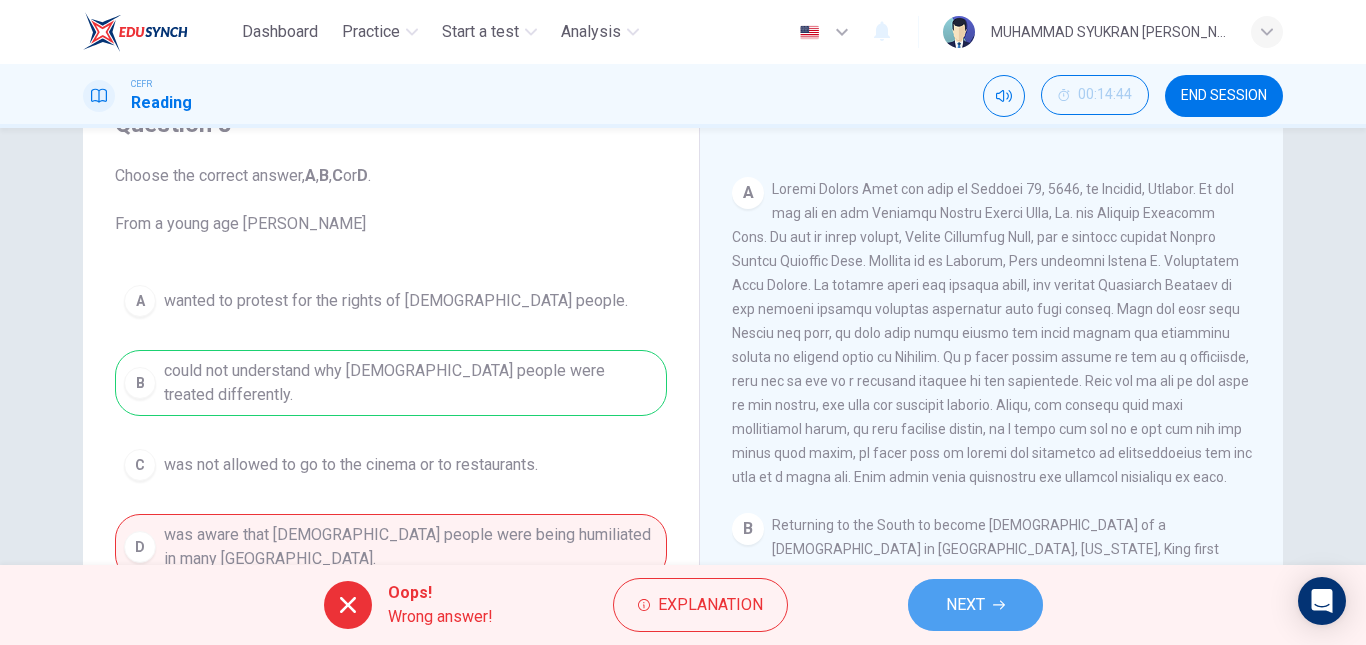 click on "NEXT" at bounding box center (965, 605) 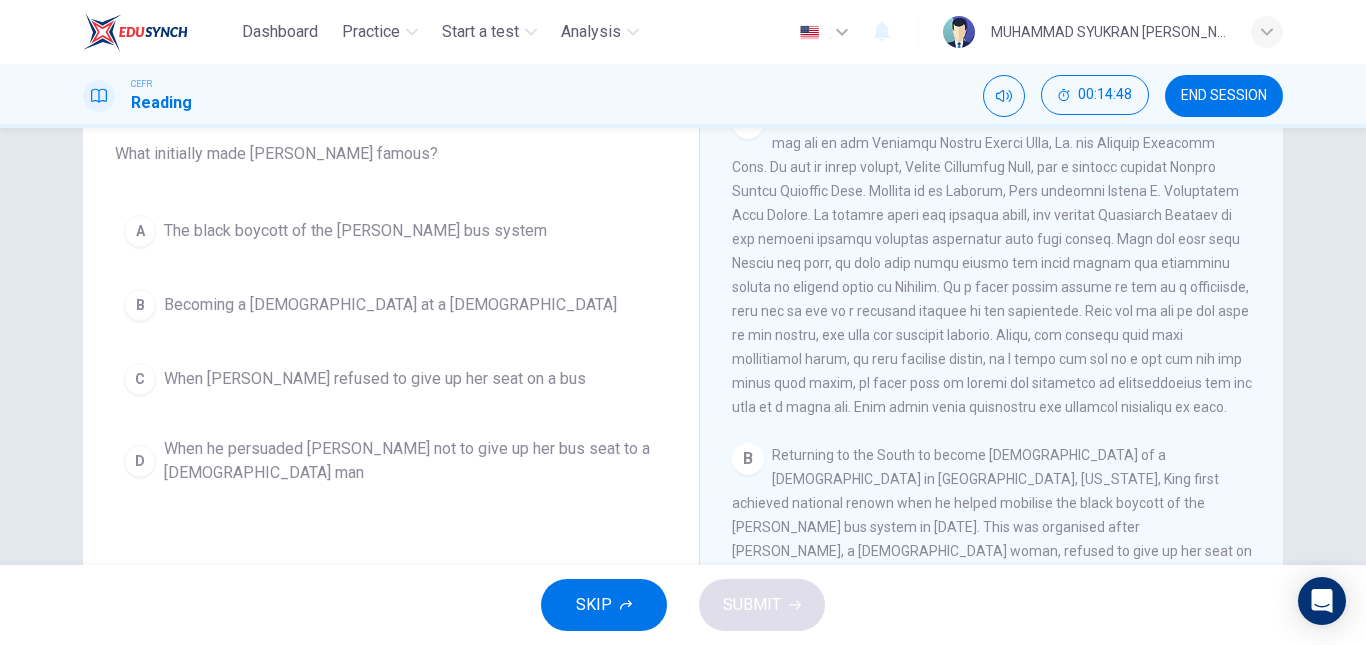 scroll, scrollTop: 200, scrollLeft: 0, axis: vertical 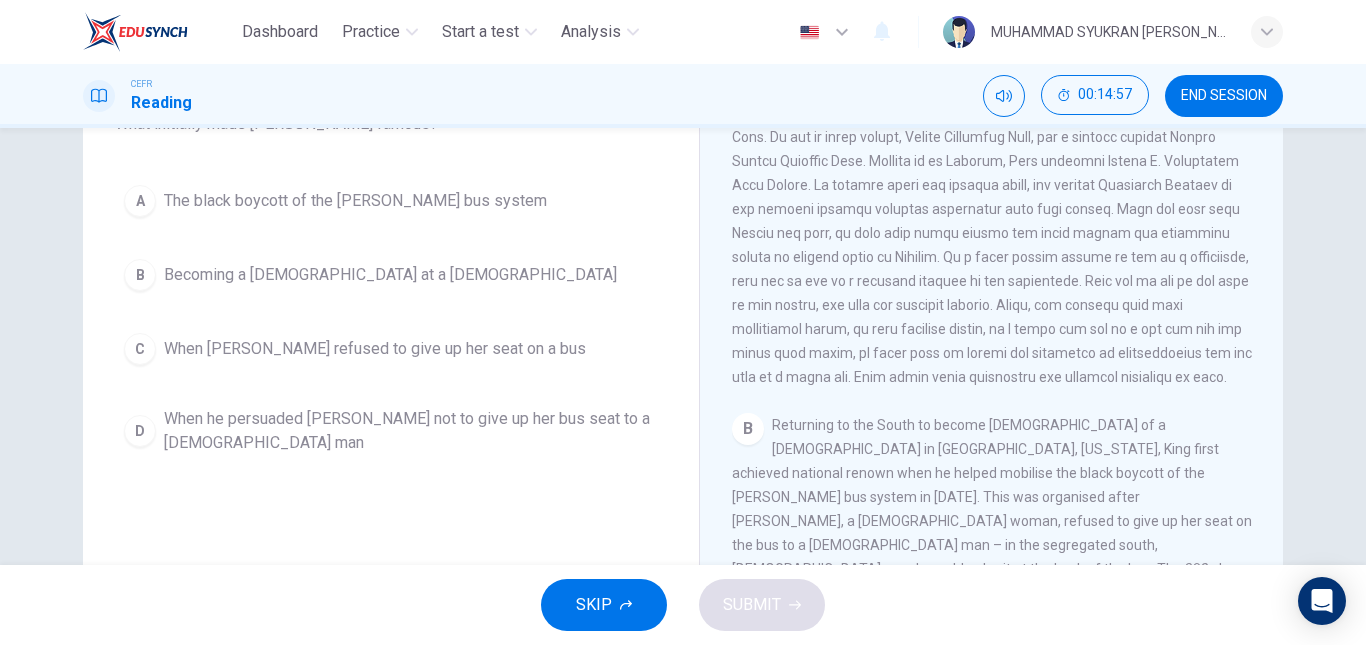 click on "The black boycott of the [PERSON_NAME] bus system" at bounding box center (355, 201) 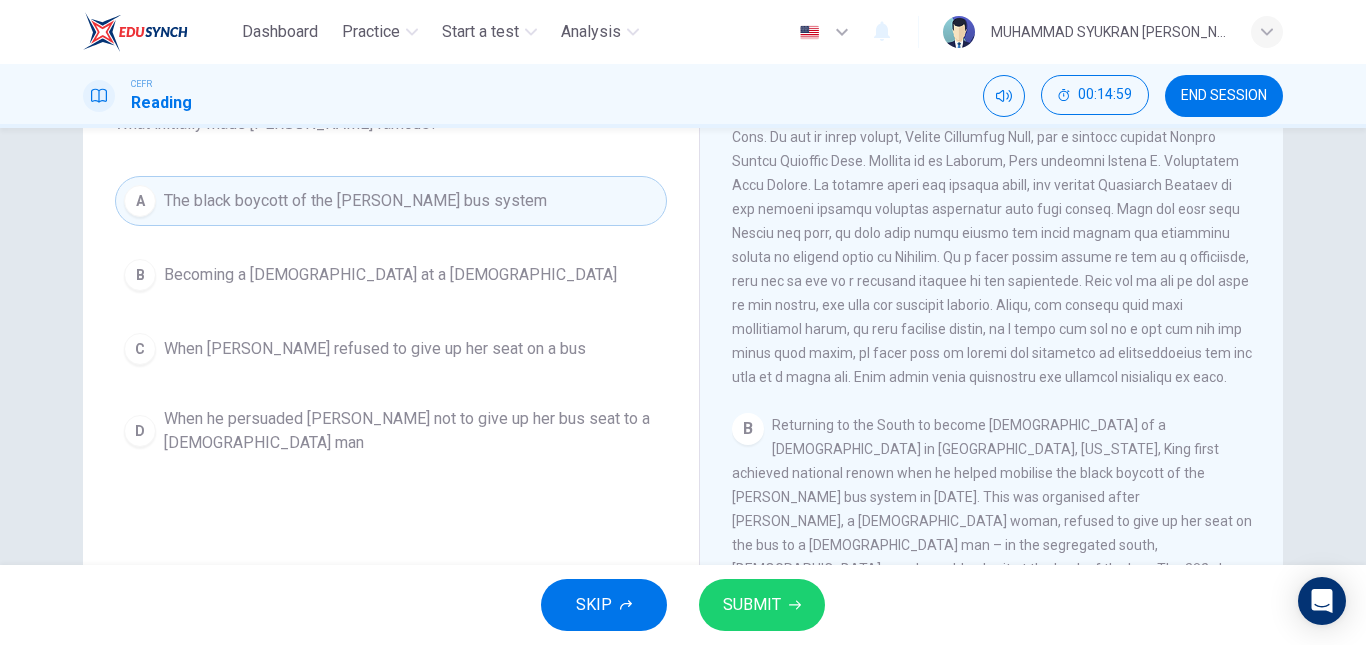 click on "SUBMIT" at bounding box center (752, 605) 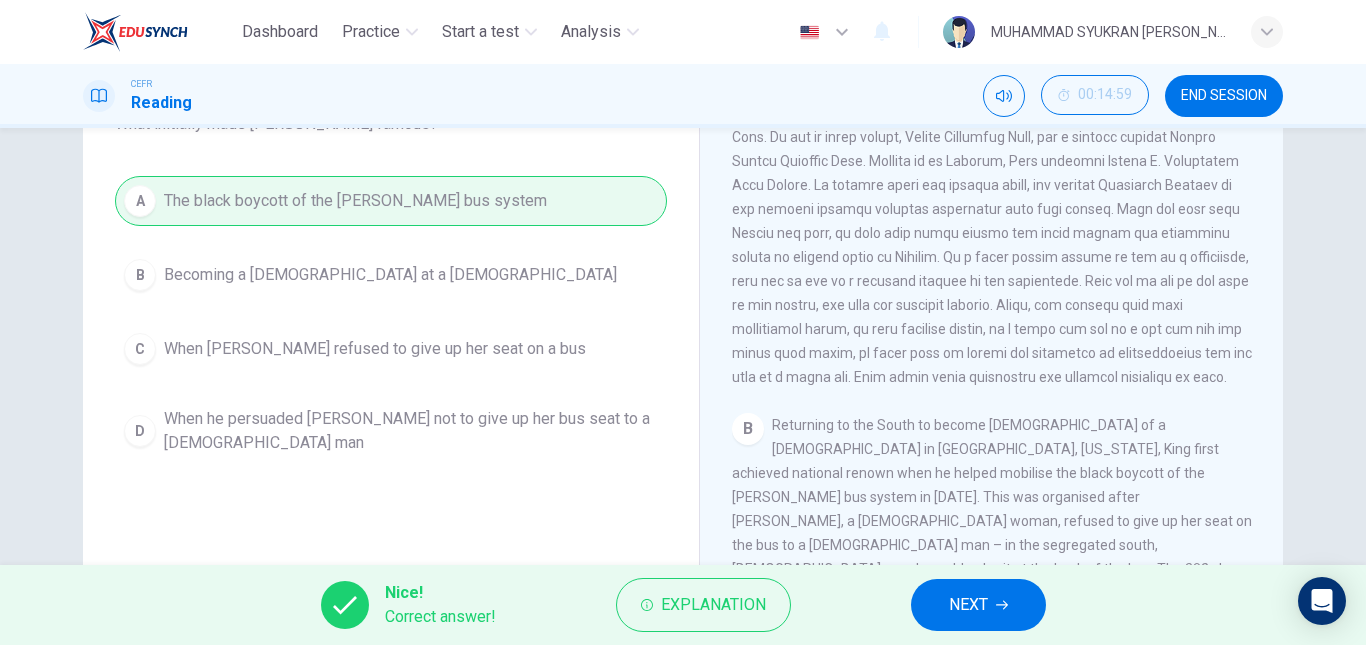 click on "NEXT" at bounding box center (968, 605) 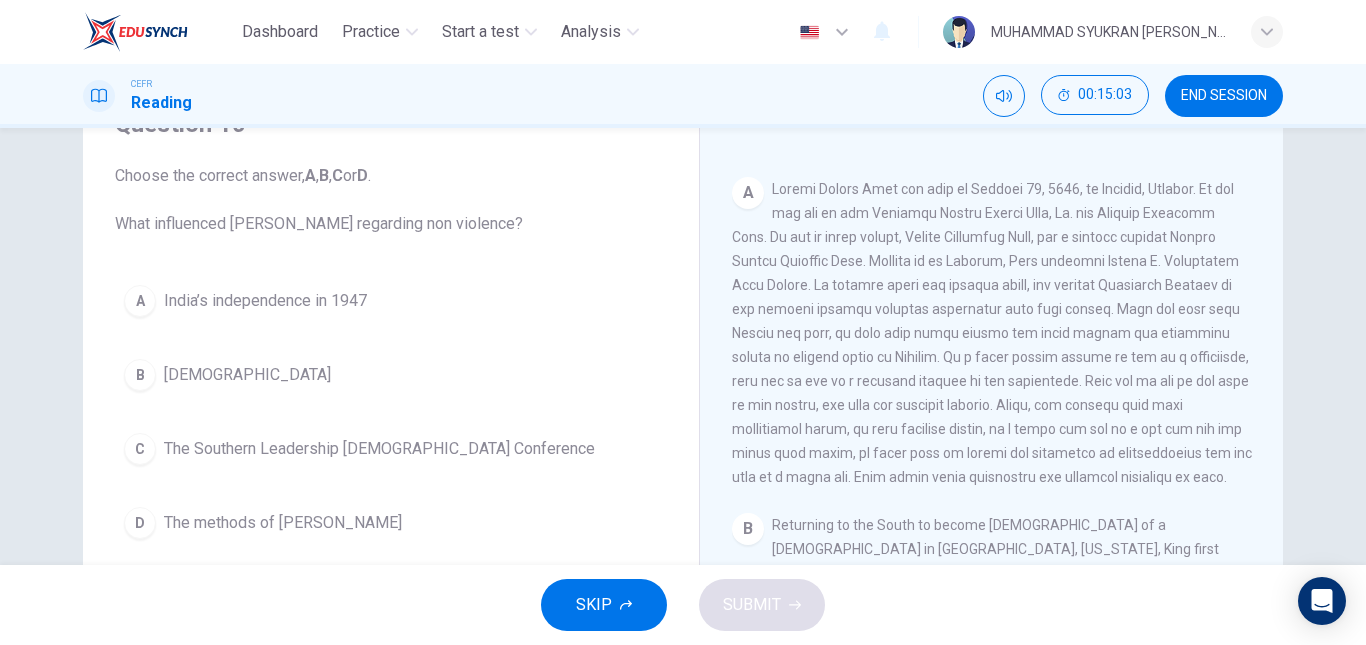 scroll, scrollTop: 200, scrollLeft: 0, axis: vertical 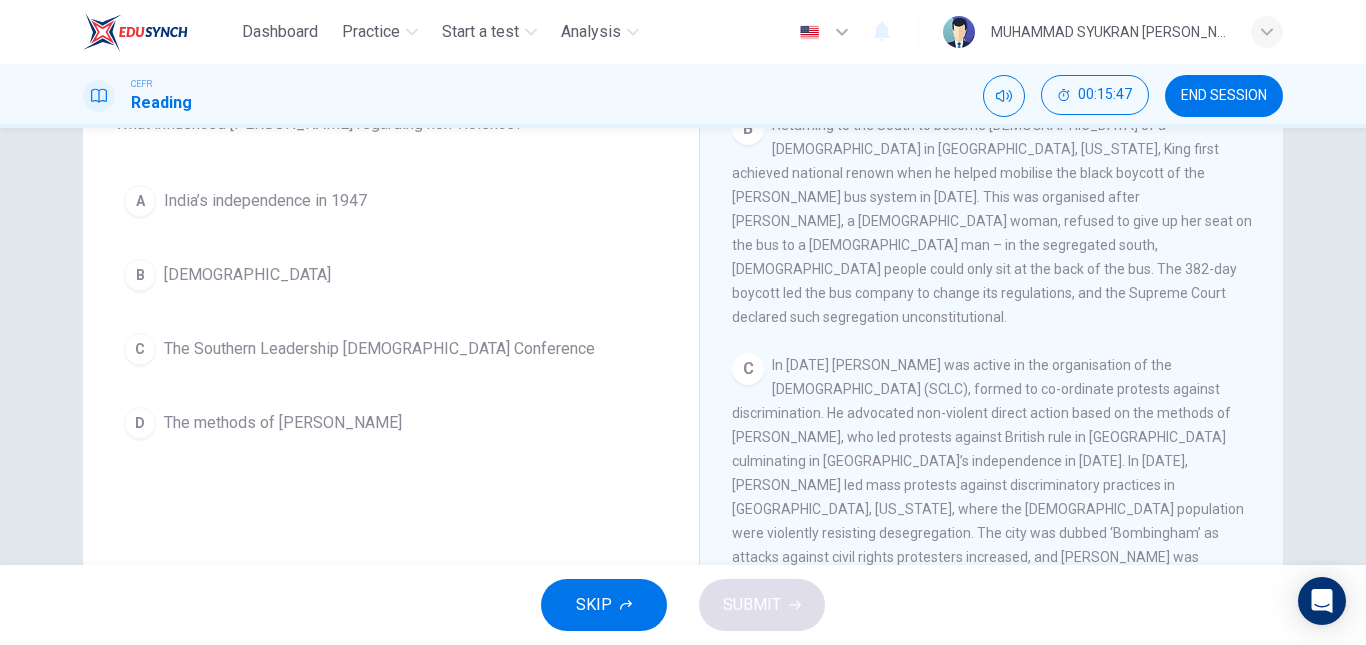 click on "D" at bounding box center (140, 423) 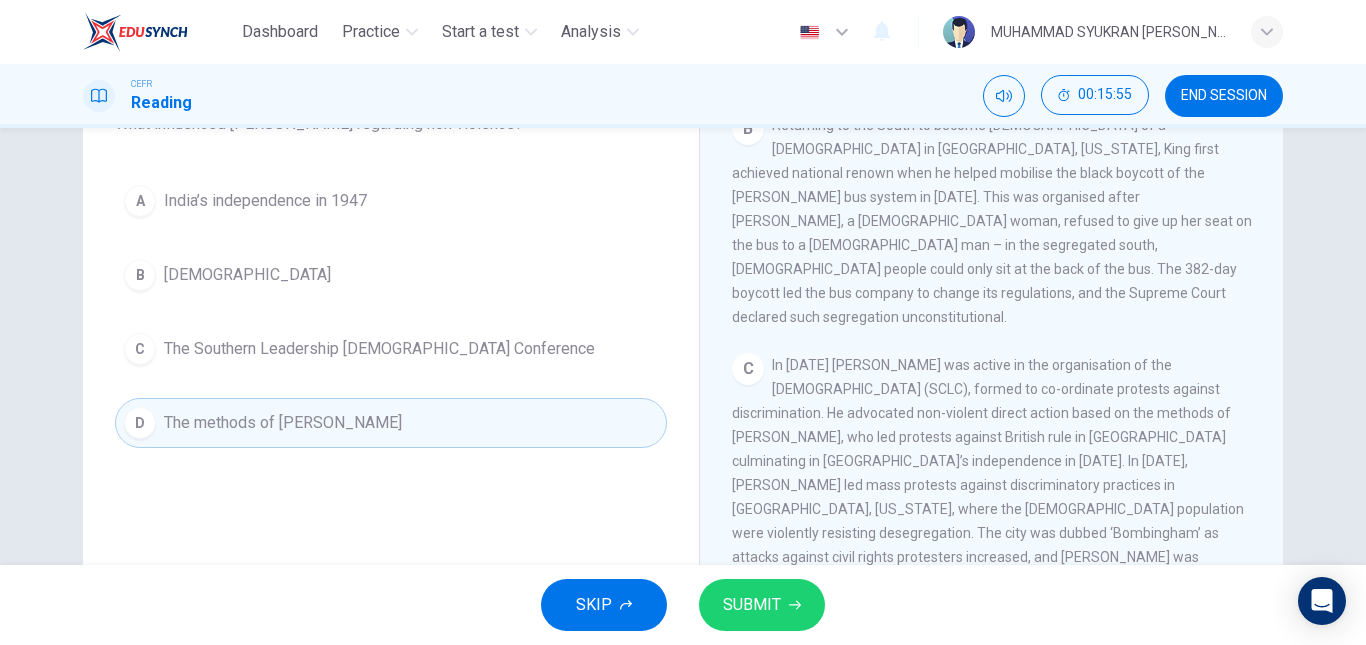 click on "SUBMIT" at bounding box center [762, 605] 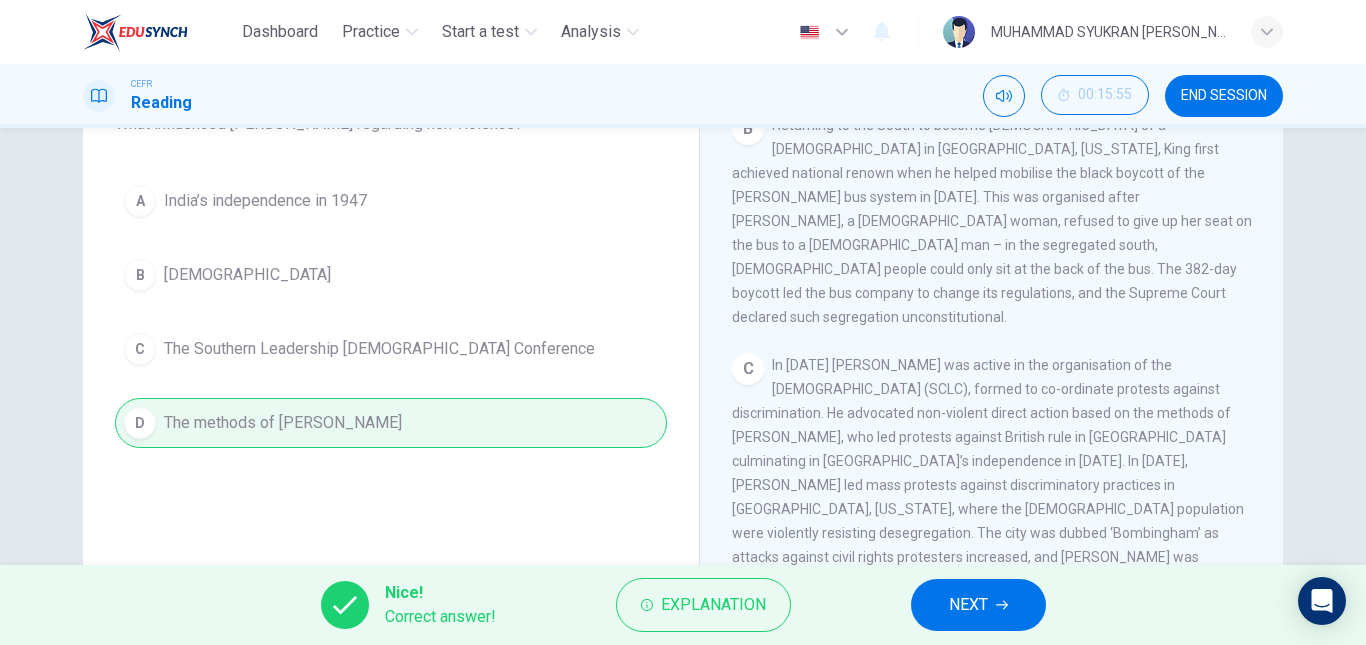 click on "NEXT" at bounding box center [968, 605] 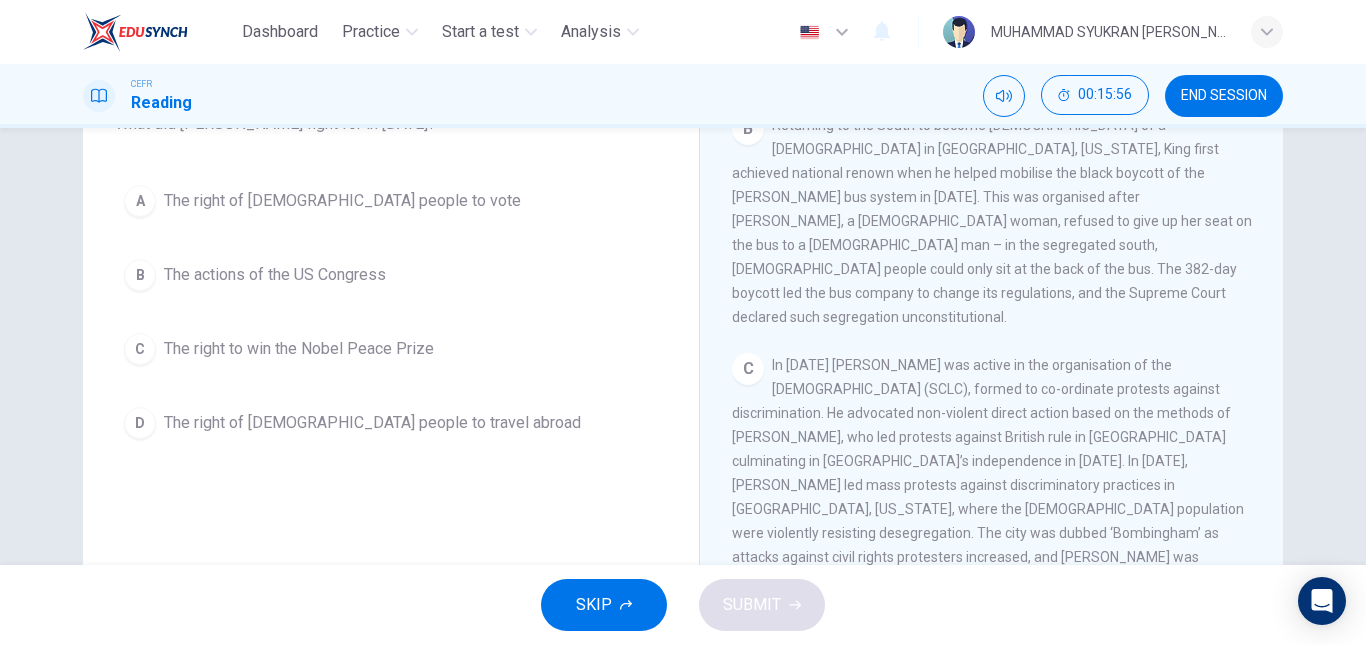 scroll, scrollTop: 100, scrollLeft: 0, axis: vertical 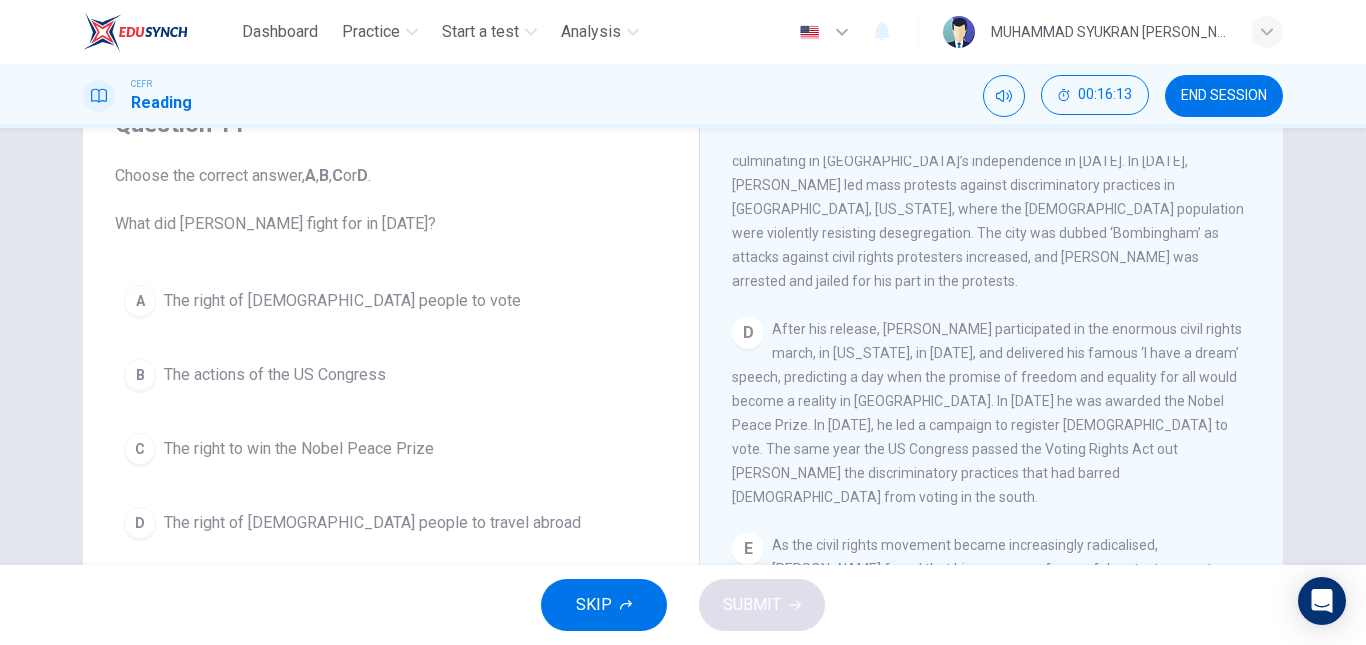 click on "The right of [DEMOGRAPHIC_DATA] people to vote" at bounding box center [342, 301] 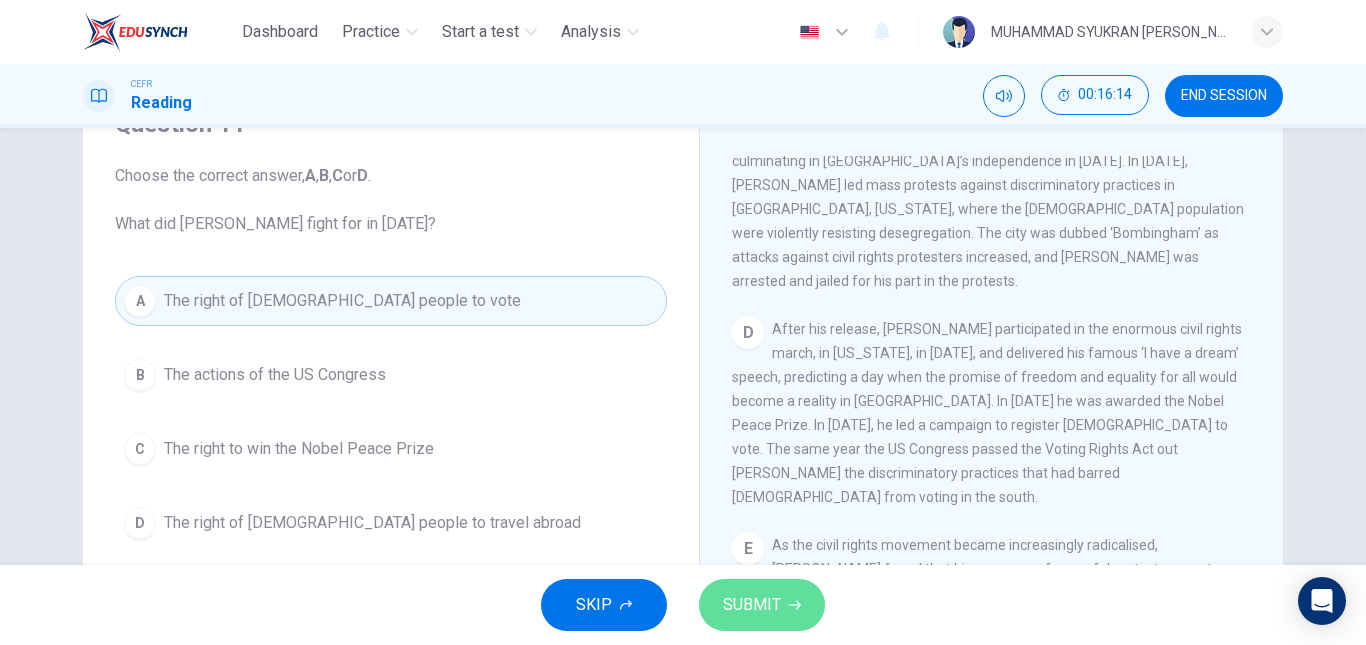 click on "SUBMIT" at bounding box center [762, 605] 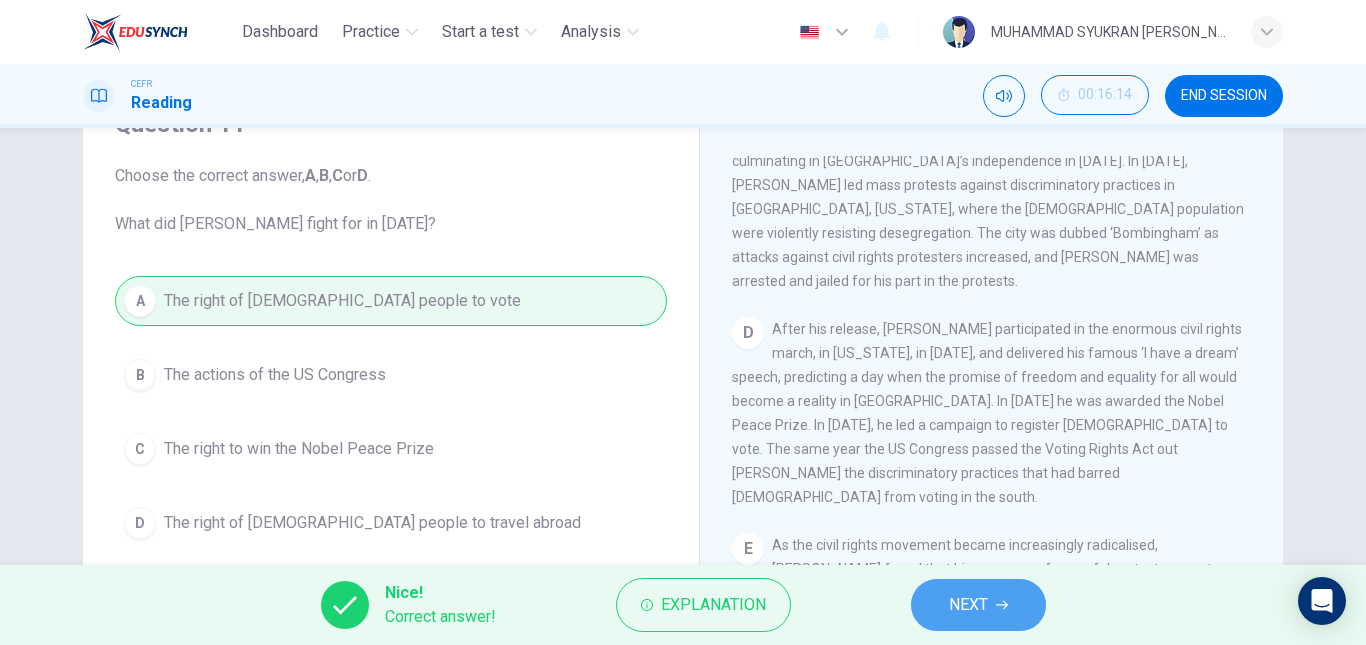 click on "NEXT" at bounding box center [968, 605] 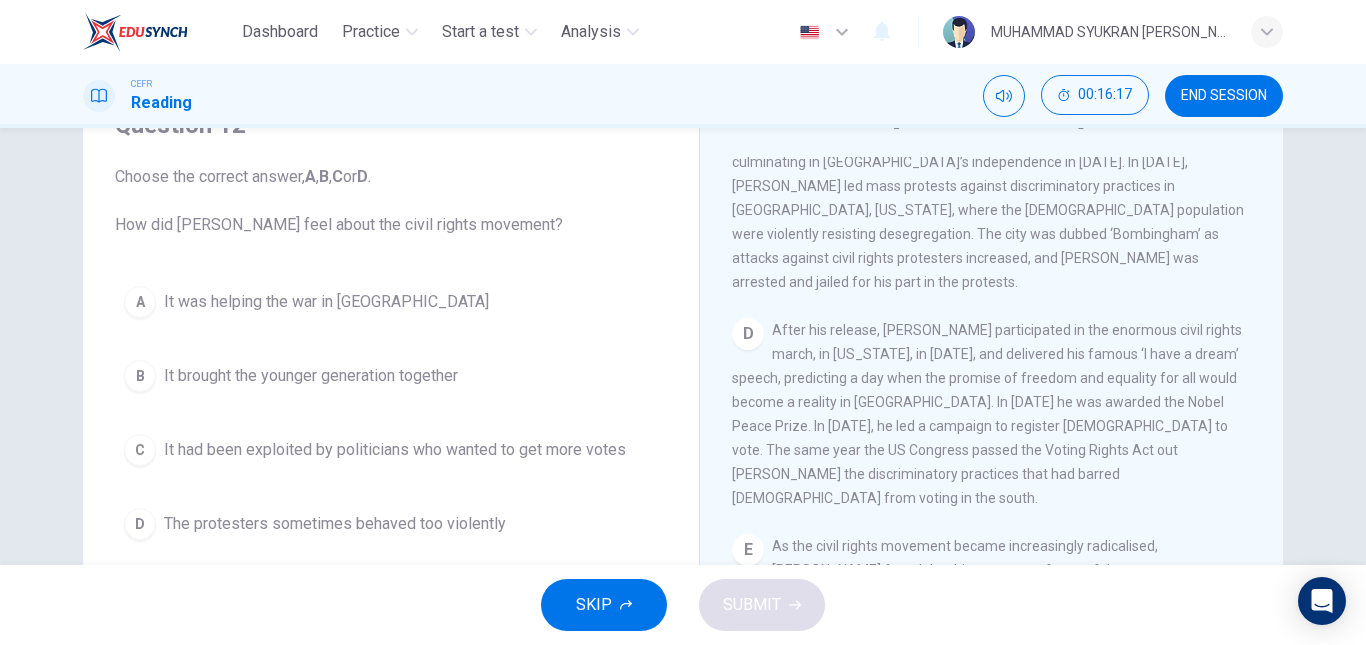 scroll, scrollTop: 100, scrollLeft: 0, axis: vertical 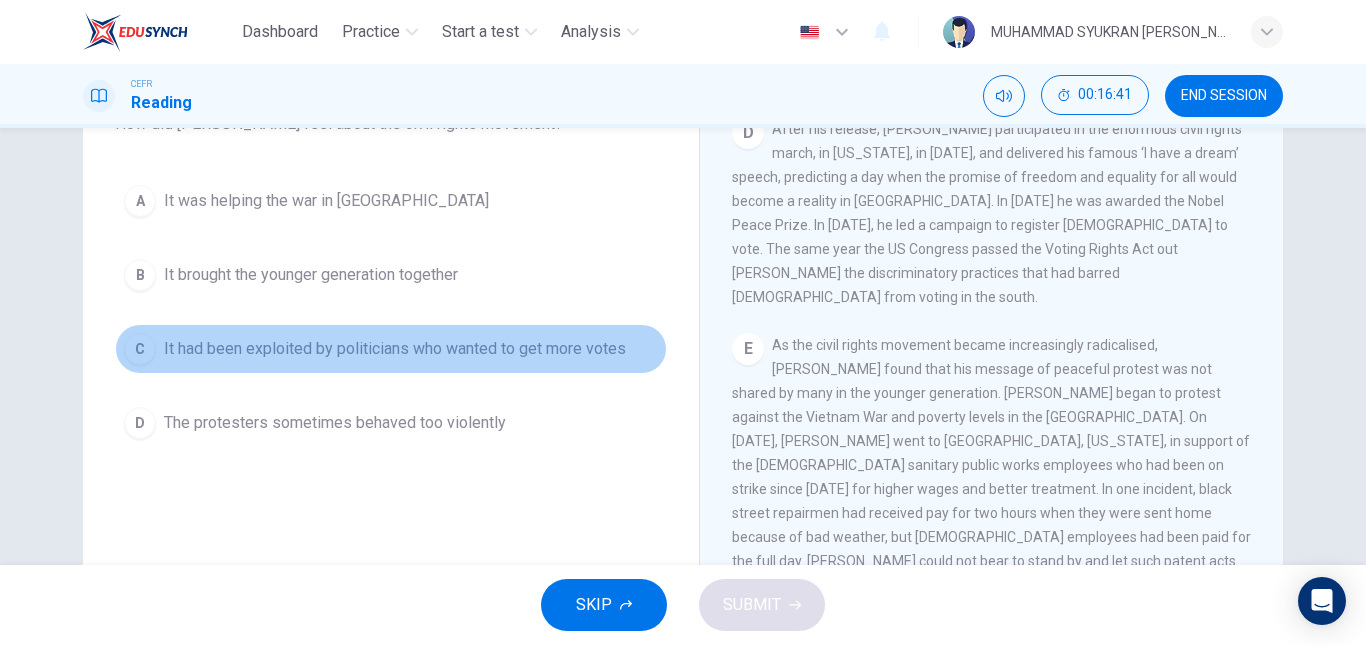 click on "C It had been exploited by politicians who wanted to get more votes" at bounding box center (391, 349) 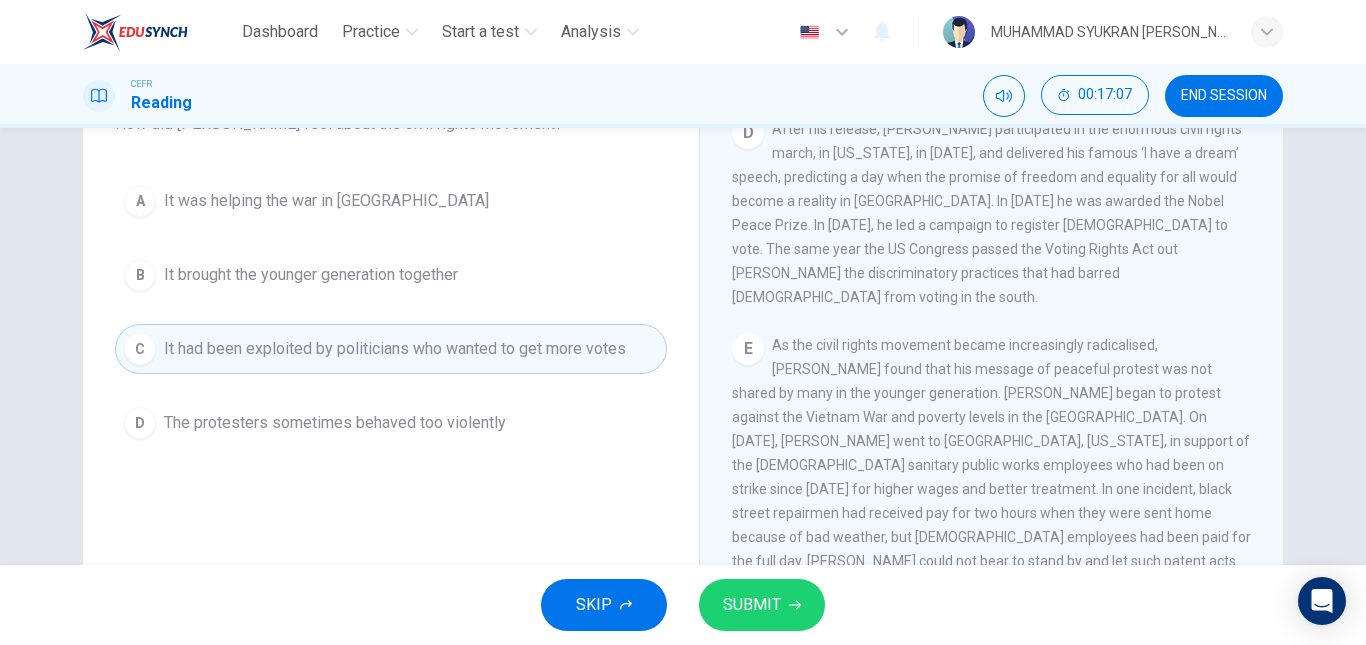 scroll, scrollTop: 1283, scrollLeft: 0, axis: vertical 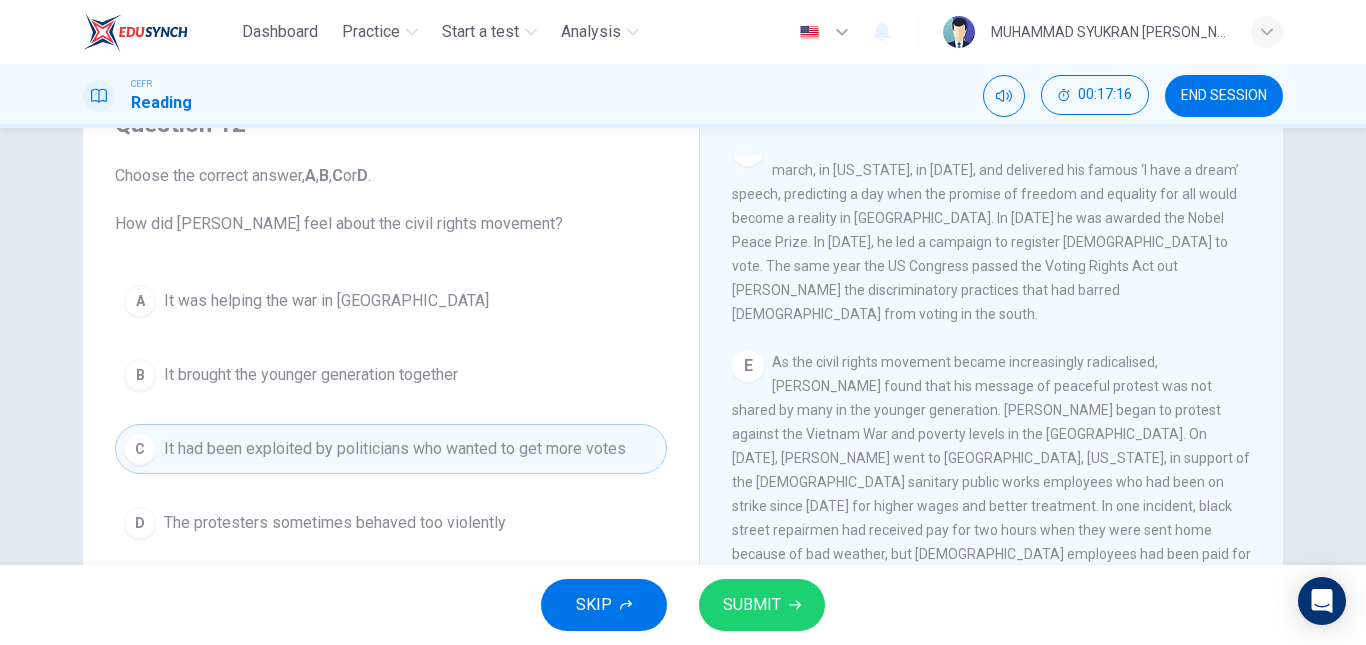 click on "D The protesters sometimes behaved too violently" at bounding box center [391, 523] 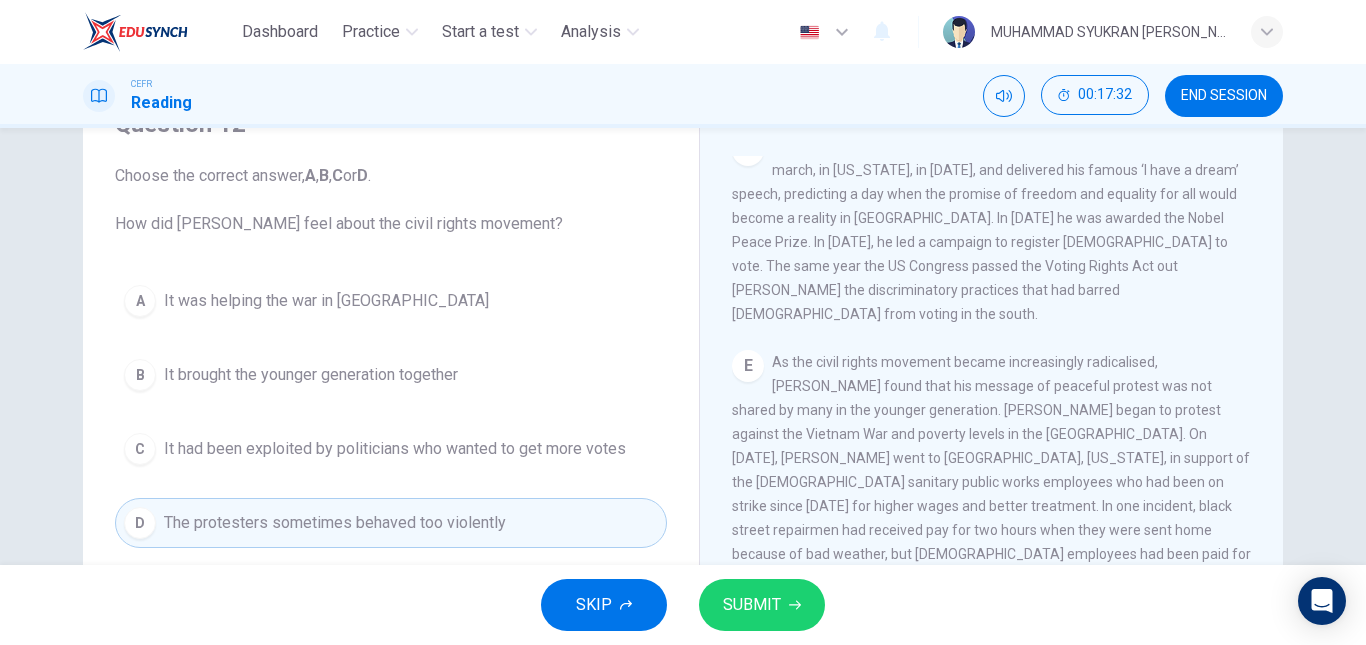 click on "It was helping the war in [GEOGRAPHIC_DATA]" at bounding box center (326, 301) 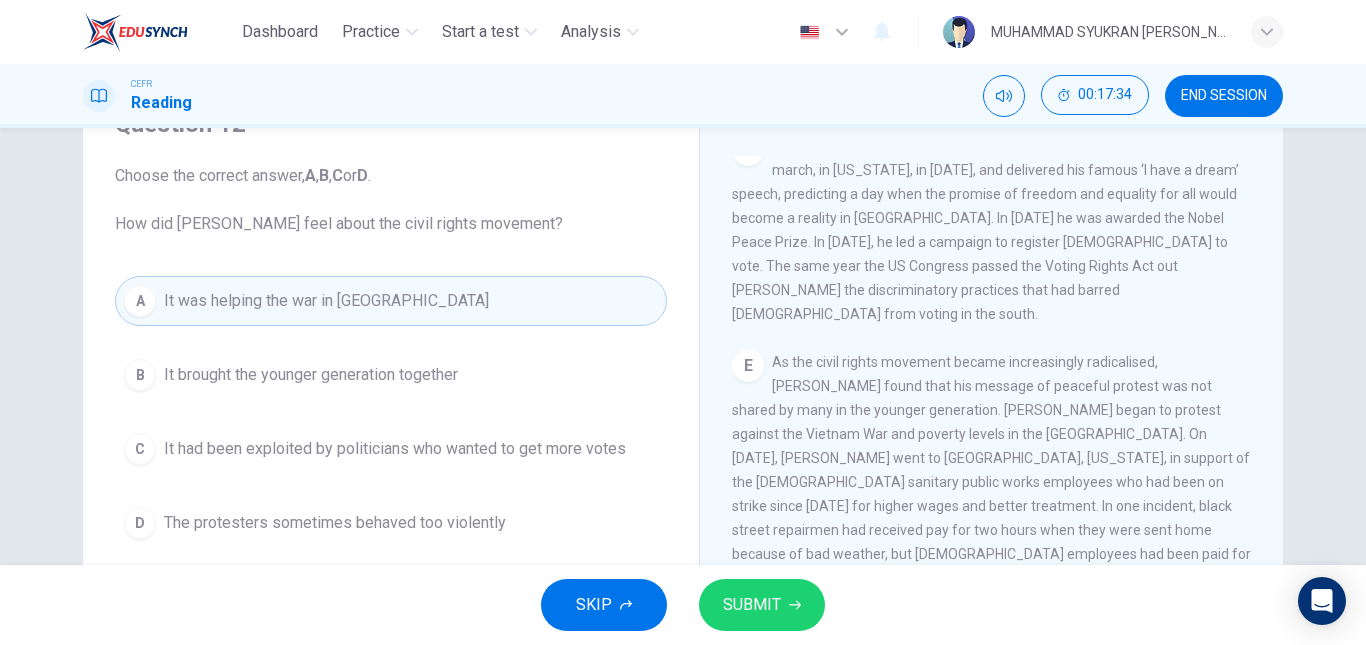 click on "C It had been exploited by politicians who wanted to get more votes" at bounding box center [391, 449] 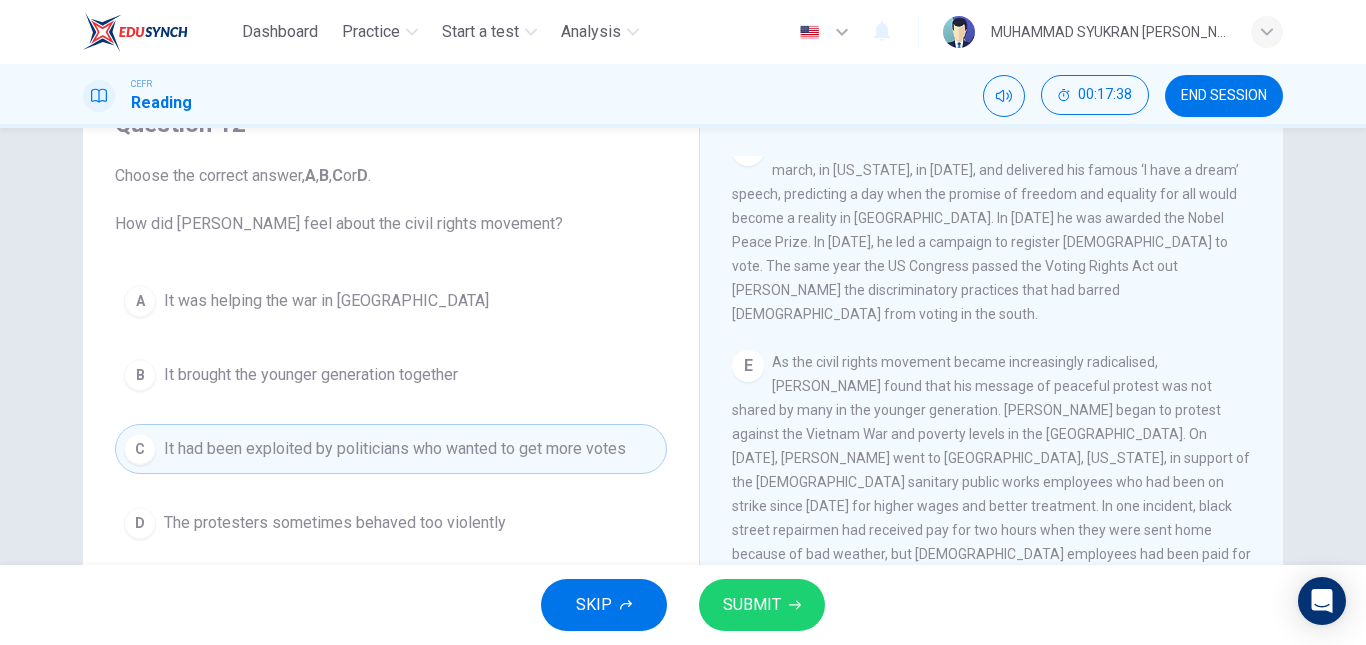 click on "D The protesters sometimes behaved too violently" at bounding box center [391, 523] 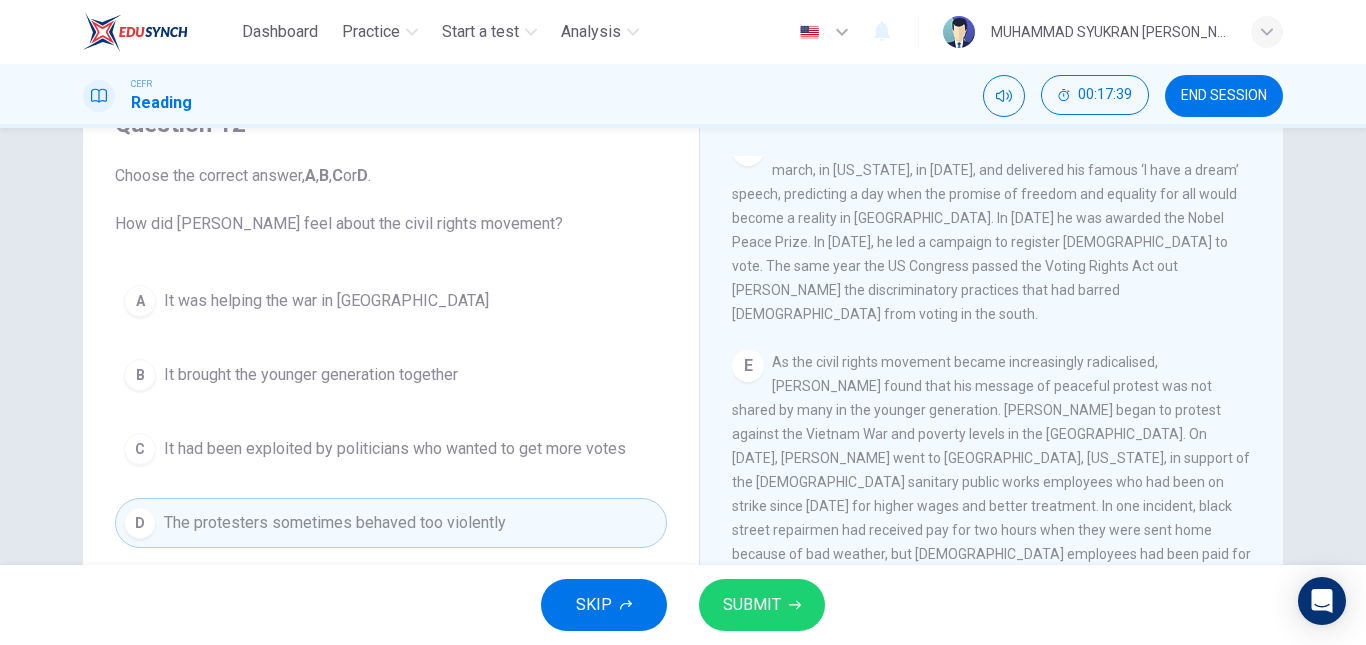 click on "SUBMIT" at bounding box center [762, 605] 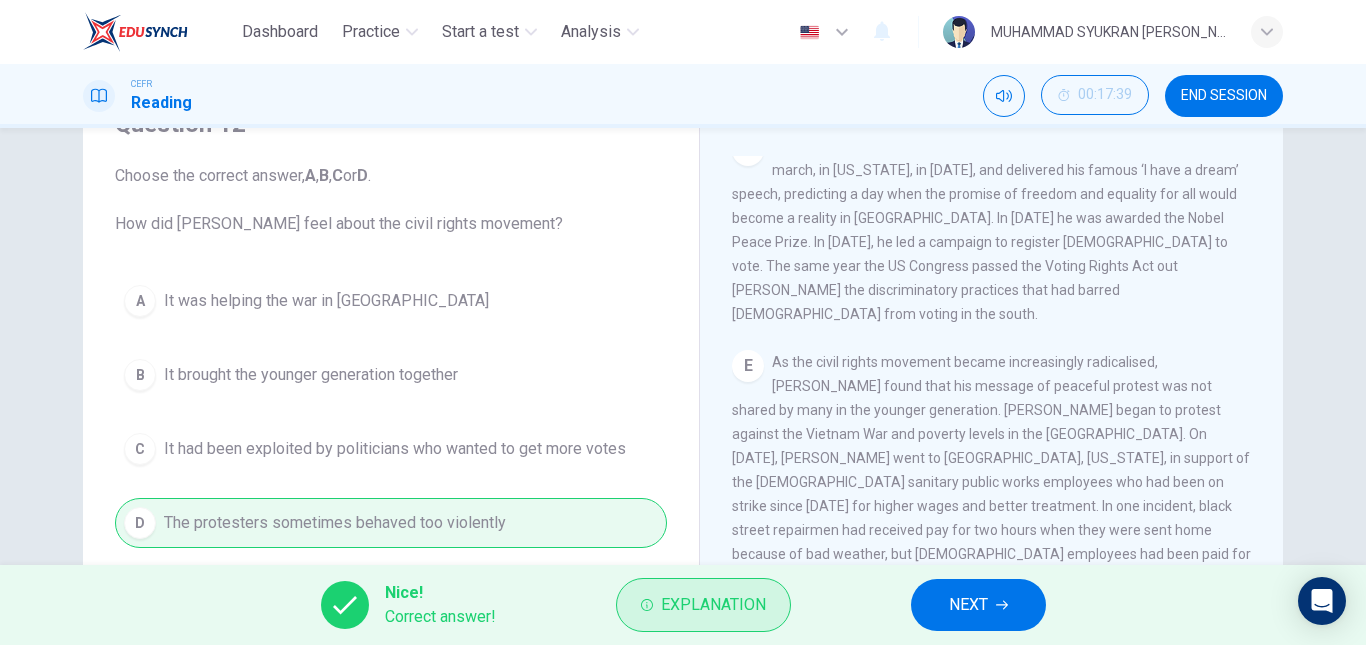 click on "Explanation" at bounding box center [713, 605] 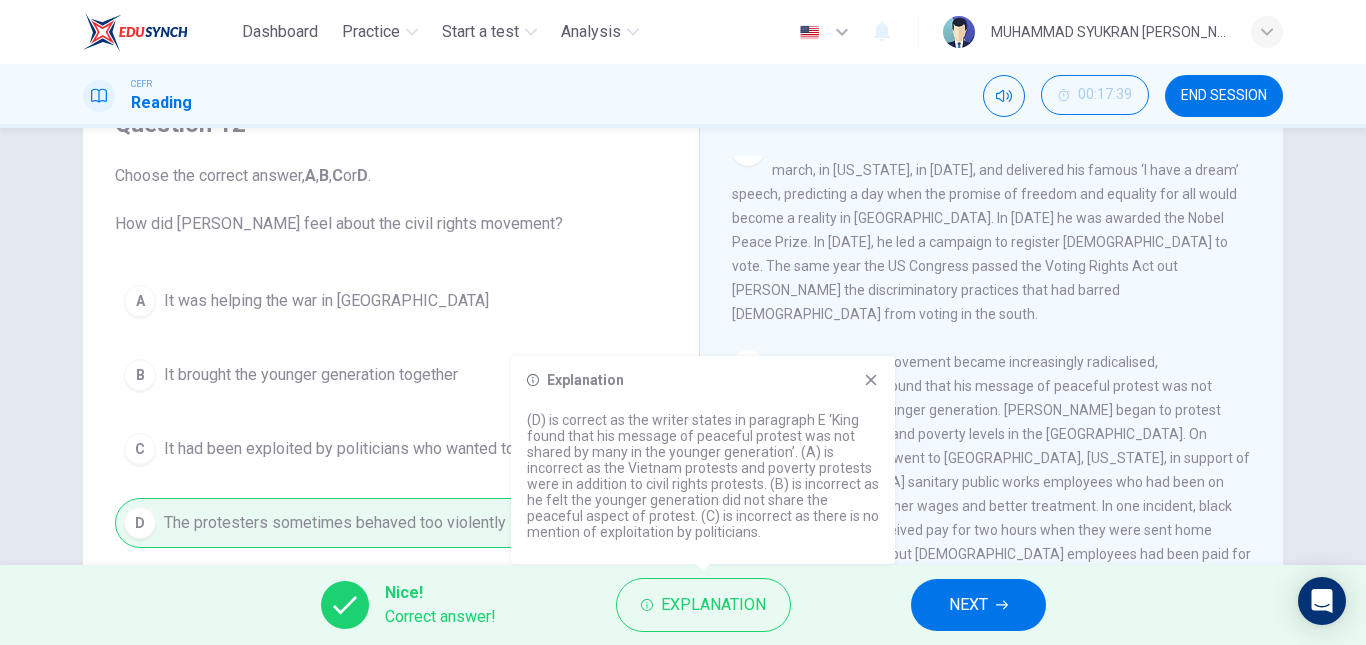 click 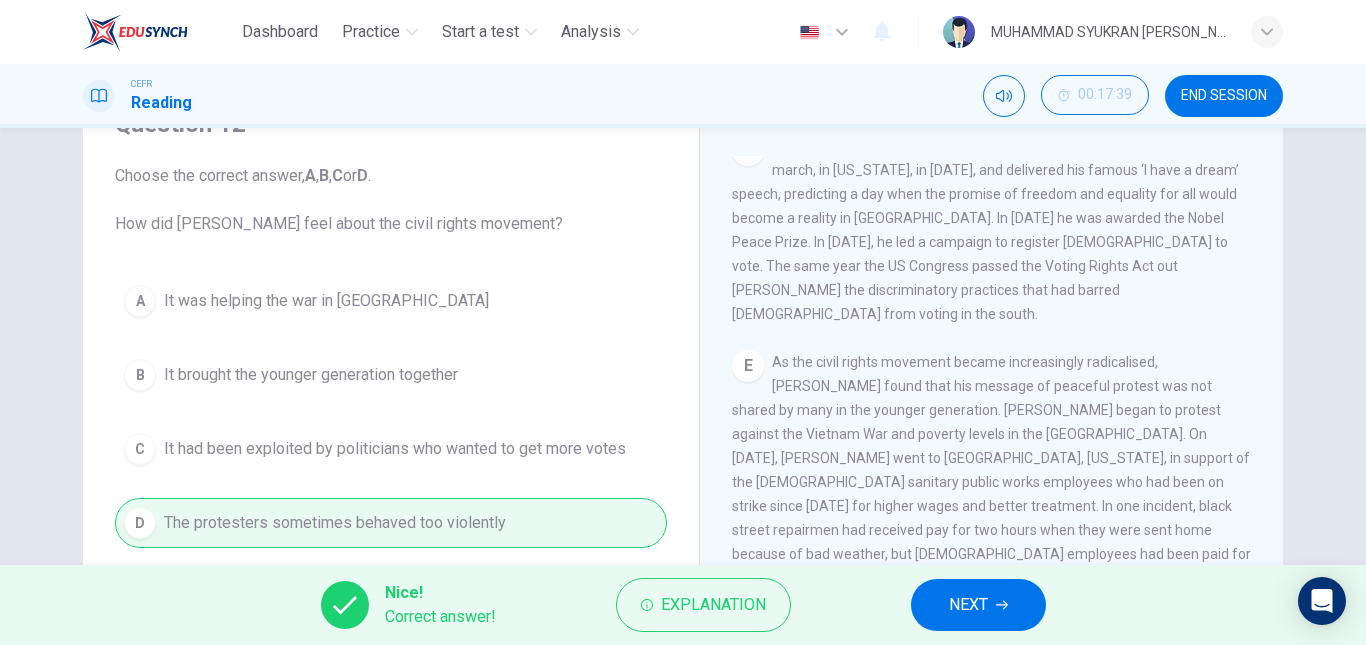 click on "NEXT" at bounding box center (978, 605) 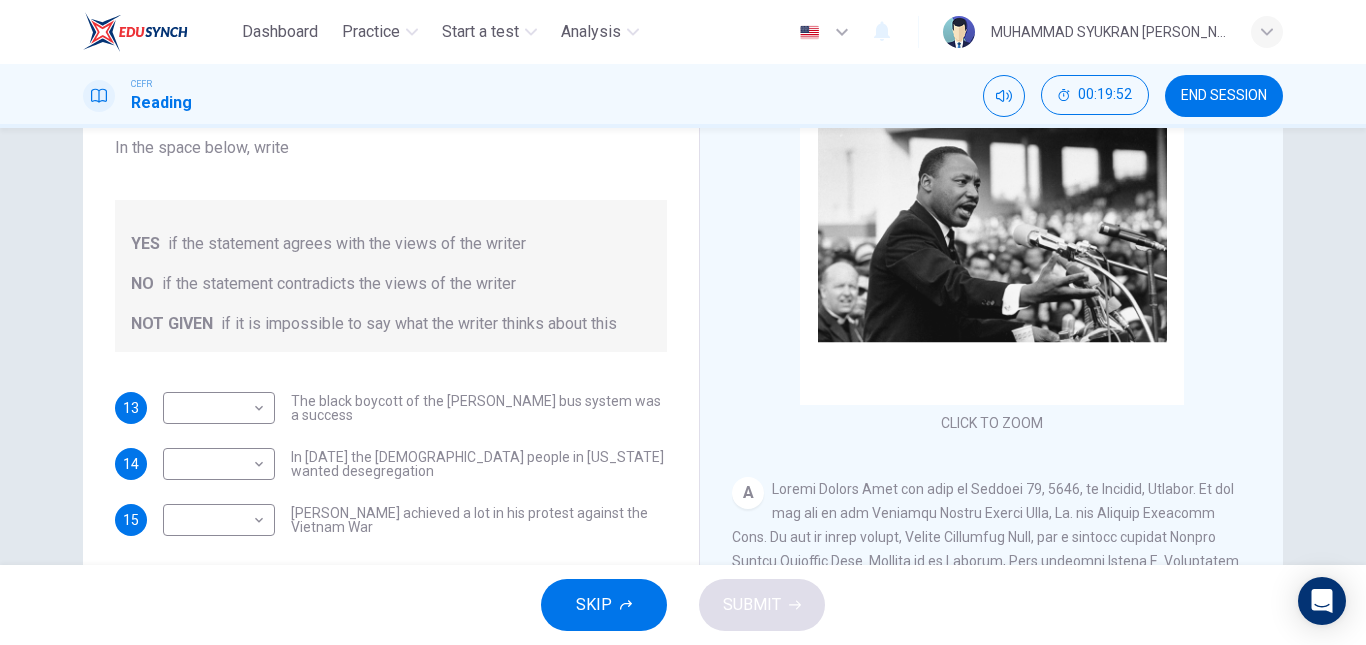 scroll, scrollTop: 300, scrollLeft: 0, axis: vertical 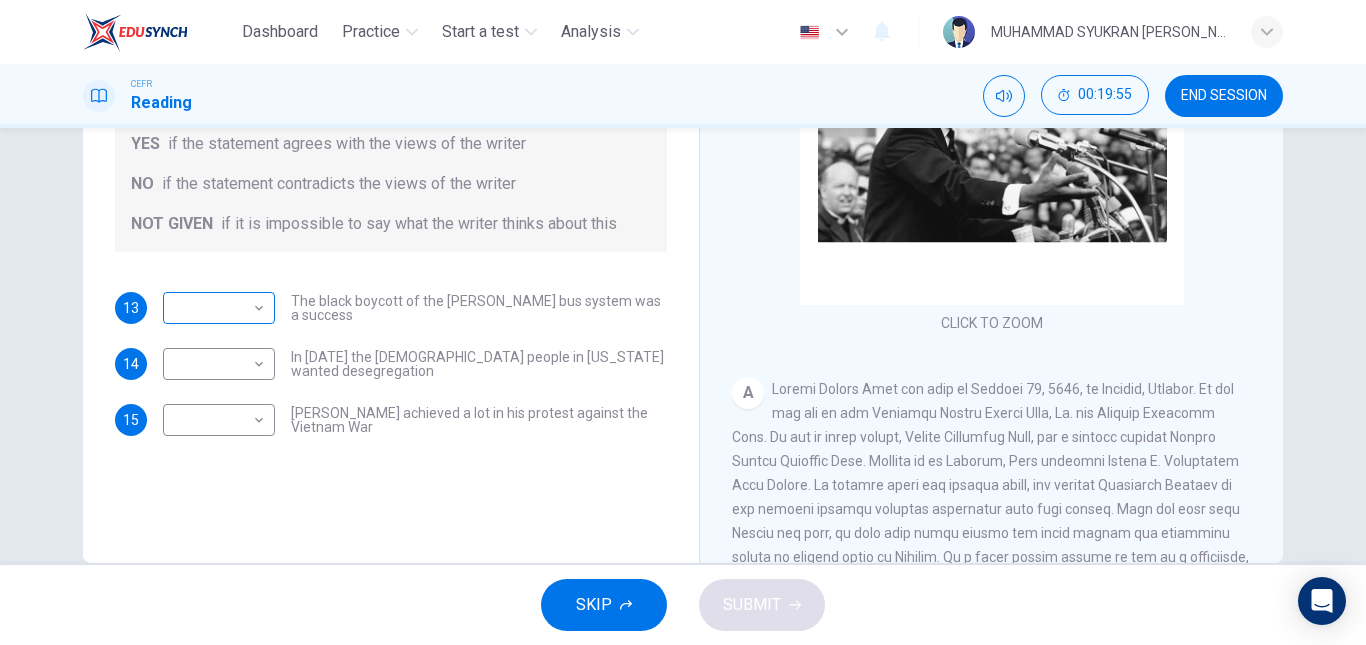 click on "Dashboard Practice Start a test Analysis English en ​ MUHAMMAD SYUKRAN [PERSON_NAME] BIN ABD [PERSON_NAME] CEFR Reading 00:19:55 END SESSION Questions 13 - 15 Do the following statements agree with the information given in the Reading Passage? In the space below, write YES if the statement agrees with the views of the writer NO if the statement contradicts the views of the writer NOT GIVEN if it is impossible to say what the writer thinks about this 13 ​ ​ The black boycott of the [PERSON_NAME] bus system was a success 14 ​ ​ In [DATE] the [DEMOGRAPHIC_DATA] people in [US_STATE] wanted desegregation 15 ​ ​ [PERSON_NAME] achieved a lot in his protest against the Vietnam War [PERSON_NAME] CLICK TO ZOOM Click to Zoom A B C D E F SKIP SUBMIT Dashboard Practice Start a test Analysis Notifications © Copyright  2025" at bounding box center (683, 322) 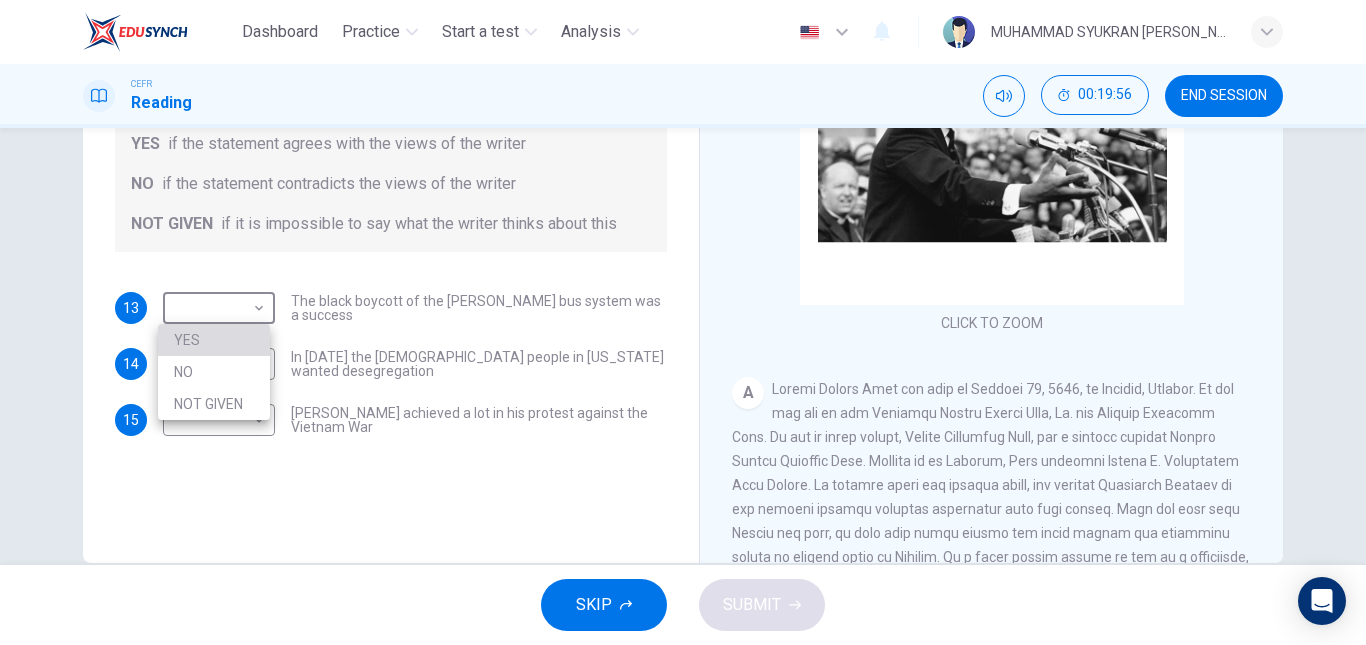 click on "YES" at bounding box center [214, 340] 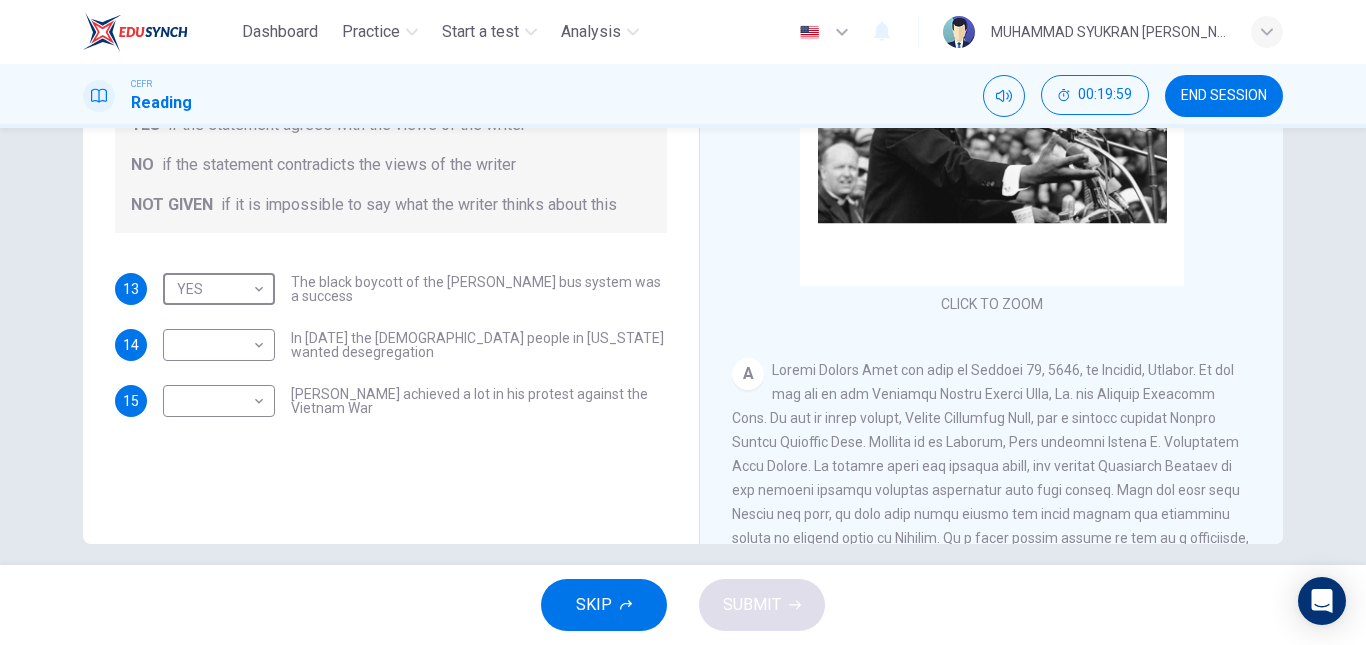 scroll, scrollTop: 338, scrollLeft: 0, axis: vertical 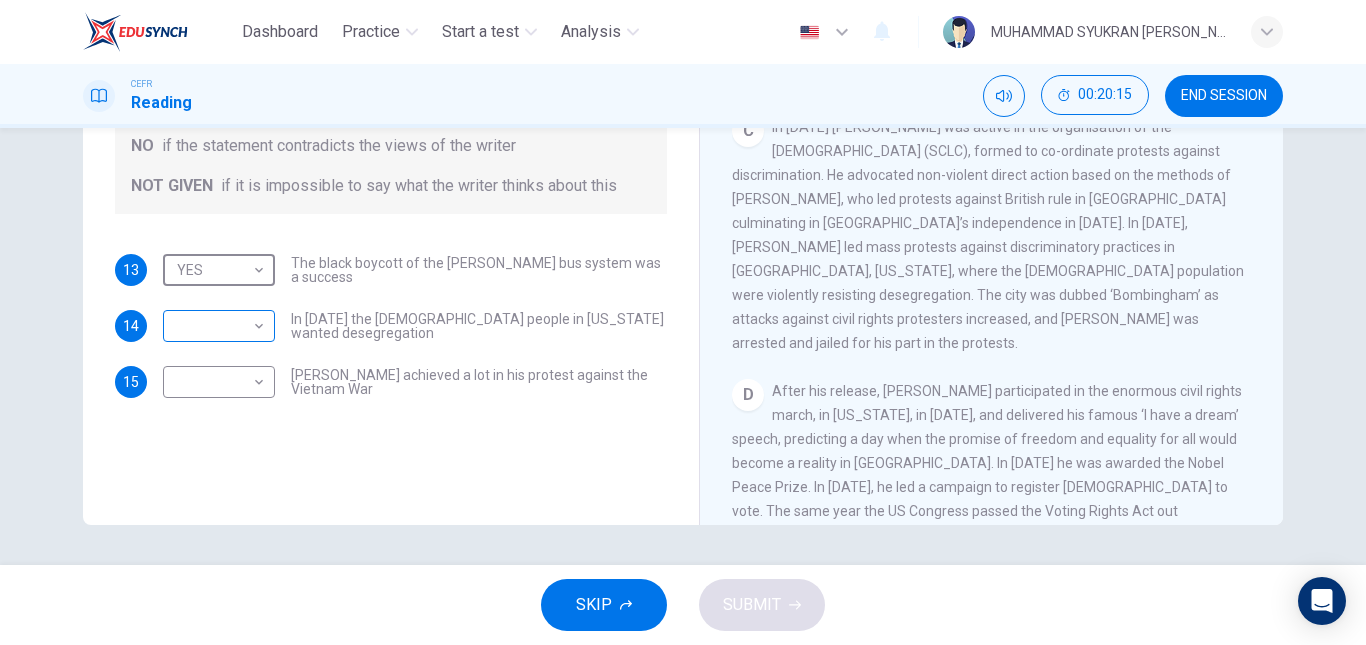 click on "Dashboard Practice Start a test Analysis English en ​ MUHAMMAD SYUKRAN [PERSON_NAME] BIN ABD [PERSON_NAME] CEFR Reading 00:20:15 END SESSION Questions 13 - 15 Do the following statements agree with the information given in the Reading Passage? In the space below, write YES if the statement agrees with the views of the writer NO if the statement contradicts the views of the writer NOT GIVEN if it is impossible to say what the writer thinks about this 13 YES YES ​ The black boycott of the [PERSON_NAME] bus system was a success 14 ​ ​ In [DATE] the [DEMOGRAPHIC_DATA] people in [US_STATE] wanted desegregation 15 ​ ​ [PERSON_NAME] achieved a lot in his protest against the Vietnam War [PERSON_NAME] CLICK TO ZOOM Click to Zoom A B C D E F SKIP SUBMIT Dashboard Practice Start a test Analysis Notifications © Copyright  2025" at bounding box center [683, 322] 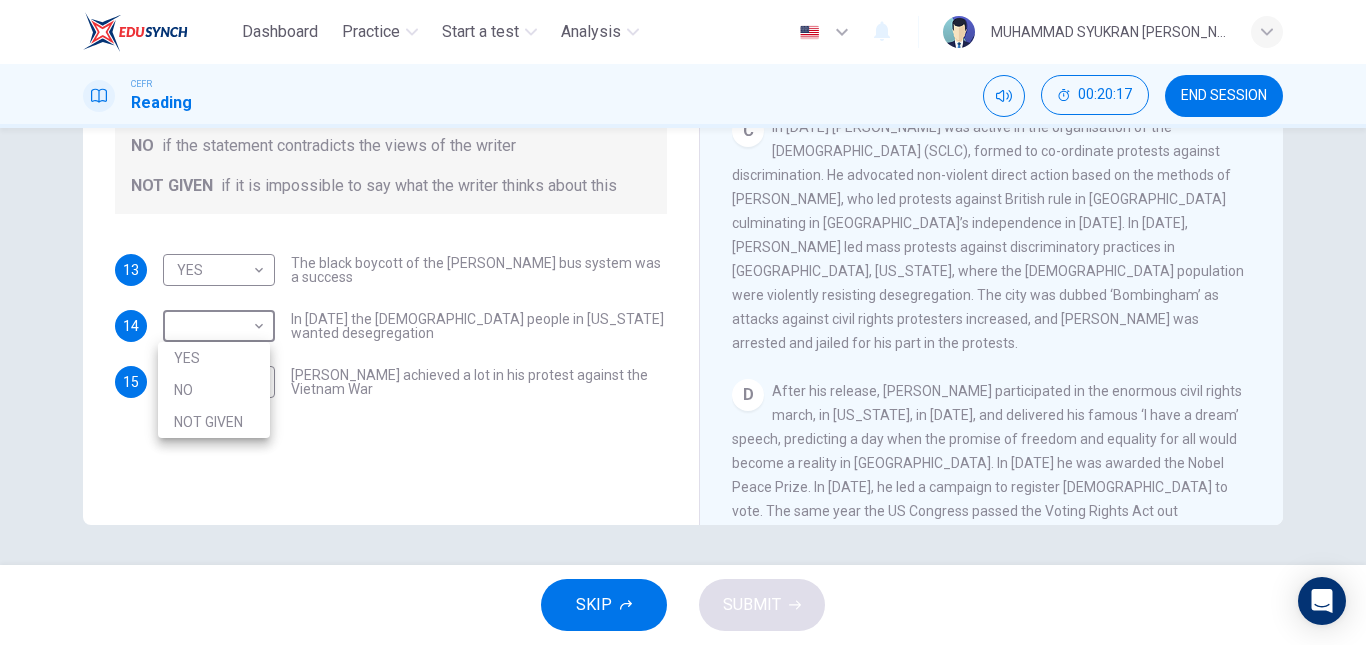 click on "NO" at bounding box center [214, 390] 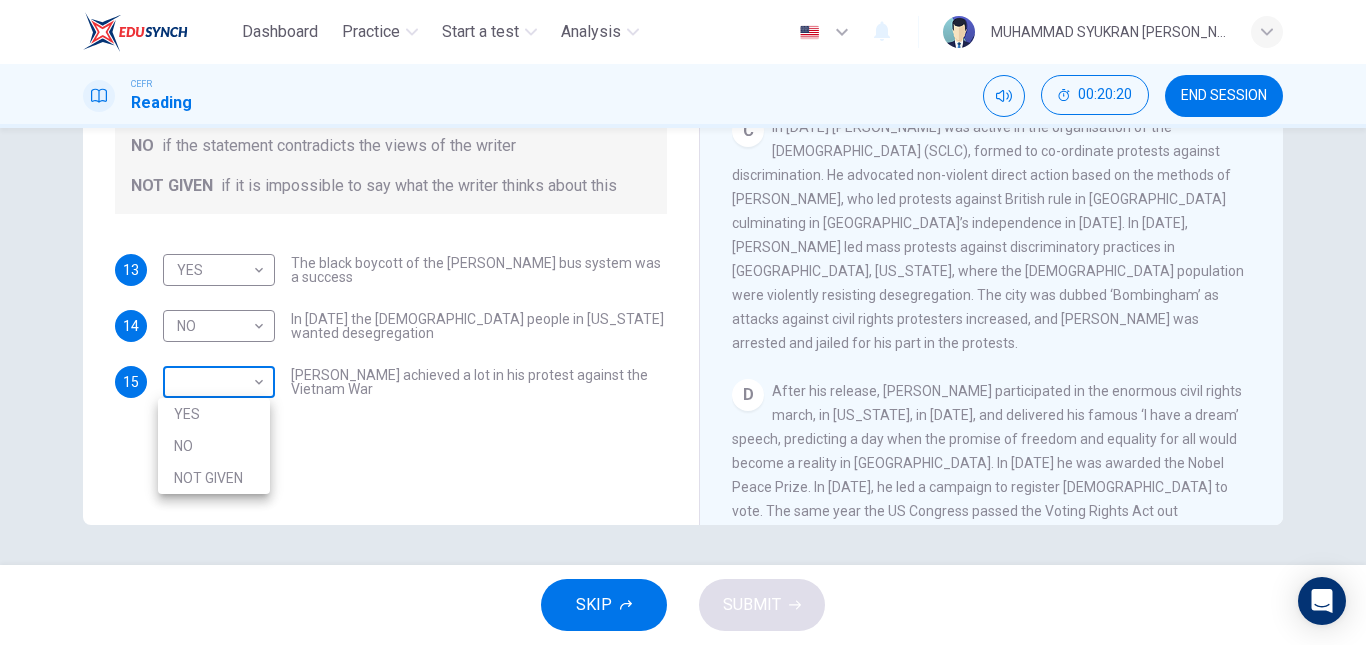 click on "Dashboard Practice Start a test Analysis English en ​ MUHAMMAD SYUKRAN [PERSON_NAME] BIN ABD [PERSON_NAME] CEFR Reading 00:20:20 END SESSION Questions 13 - 15 Do the following statements agree with the information given in the Reading Passage? In the space below, write YES if the statement agrees with the views of the writer NO if the statement contradicts the views of the writer NOT GIVEN if it is impossible to say what the writer thinks about this 13 YES YES ​ The black boycott of the [PERSON_NAME] bus system was a success 14 NO NO ​ In [DATE] the [DEMOGRAPHIC_DATA] people in [US_STATE] wanted desegregation 15 ​ ​ [PERSON_NAME] achieved a lot in his protest against the Vietnam War [PERSON_NAME] CLICK TO ZOOM Click to Zoom A B C D E F SKIP SUBMIT Dashboard Practice Start a test Analysis Notifications © Copyright  2025
YES NO NOT GIVEN" at bounding box center [683, 322] 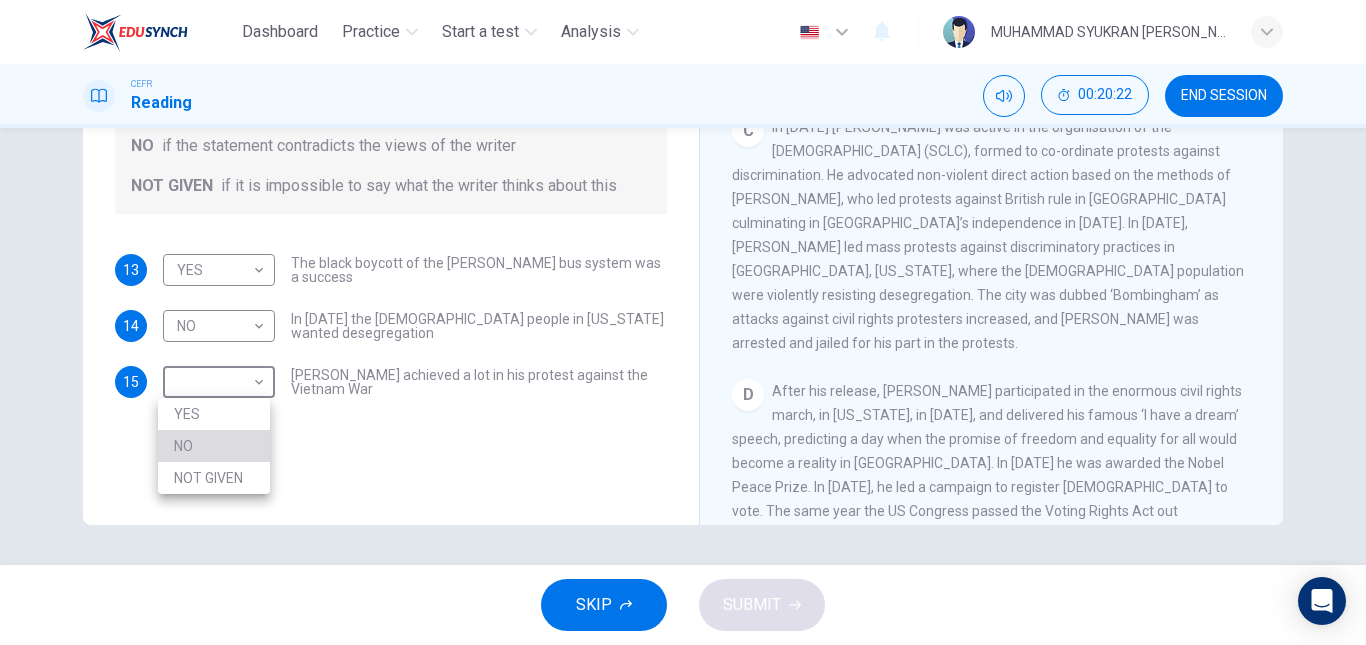 click on "NO" at bounding box center (214, 446) 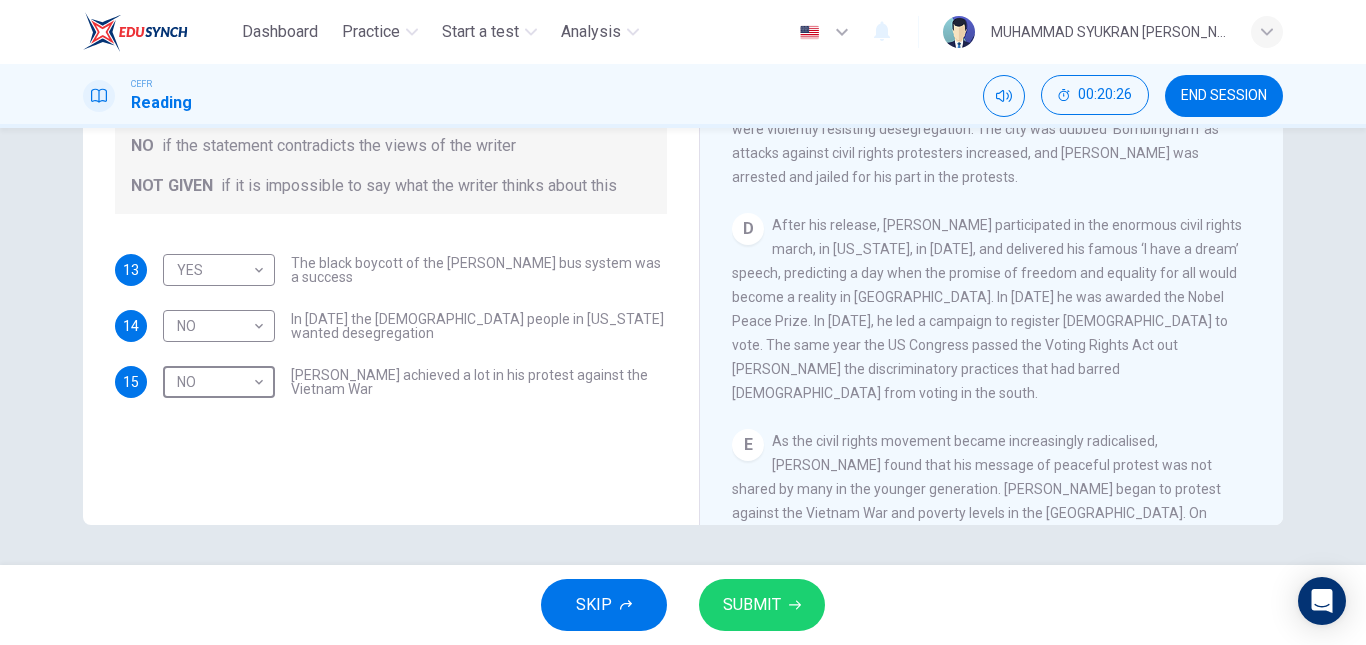 scroll, scrollTop: 1000, scrollLeft: 0, axis: vertical 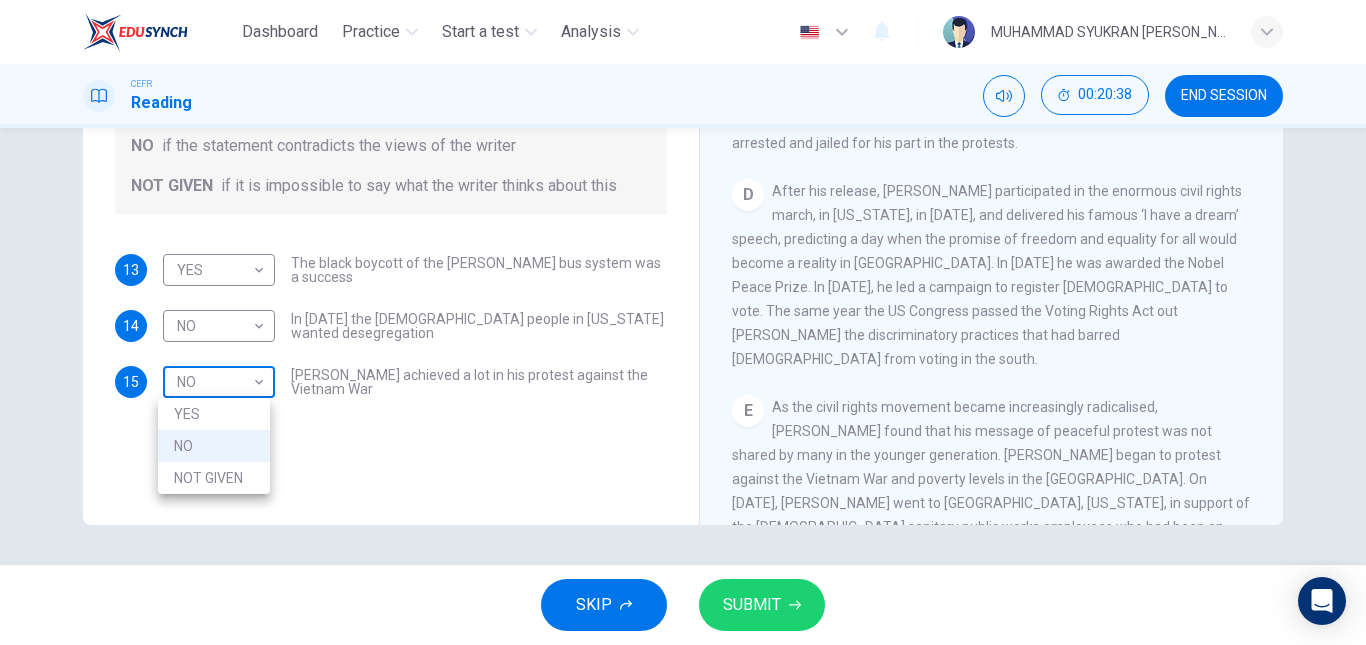 click on "Dashboard Practice Start a test Analysis English en ​ MUHAMMAD SYUKRAN [PERSON_NAME] BIN ABD [PERSON_NAME] CEFR Reading 00:20:38 END SESSION Questions 13 - 15 Do the following statements agree with the information given in the Reading Passage? In the space below, write YES if the statement agrees with the views of the writer NO if the statement contradicts the views of the writer NOT GIVEN if it is impossible to say what the writer thinks about this 13 YES YES ​ The black boycott of the [PERSON_NAME] bus system was a success 14 NO NO ​ In [DATE] the [DEMOGRAPHIC_DATA] people in [US_STATE] wanted desegregation 15 NO NO ​ [PERSON_NAME] achieved a lot in his protest against the Vietnam War [PERSON_NAME] CLICK TO ZOOM Click to Zoom A B C D E F SKIP SUBMIT Dashboard Practice Start a test Analysis Notifications © Copyright  2025
YES NO NOT GIVEN" at bounding box center [683, 322] 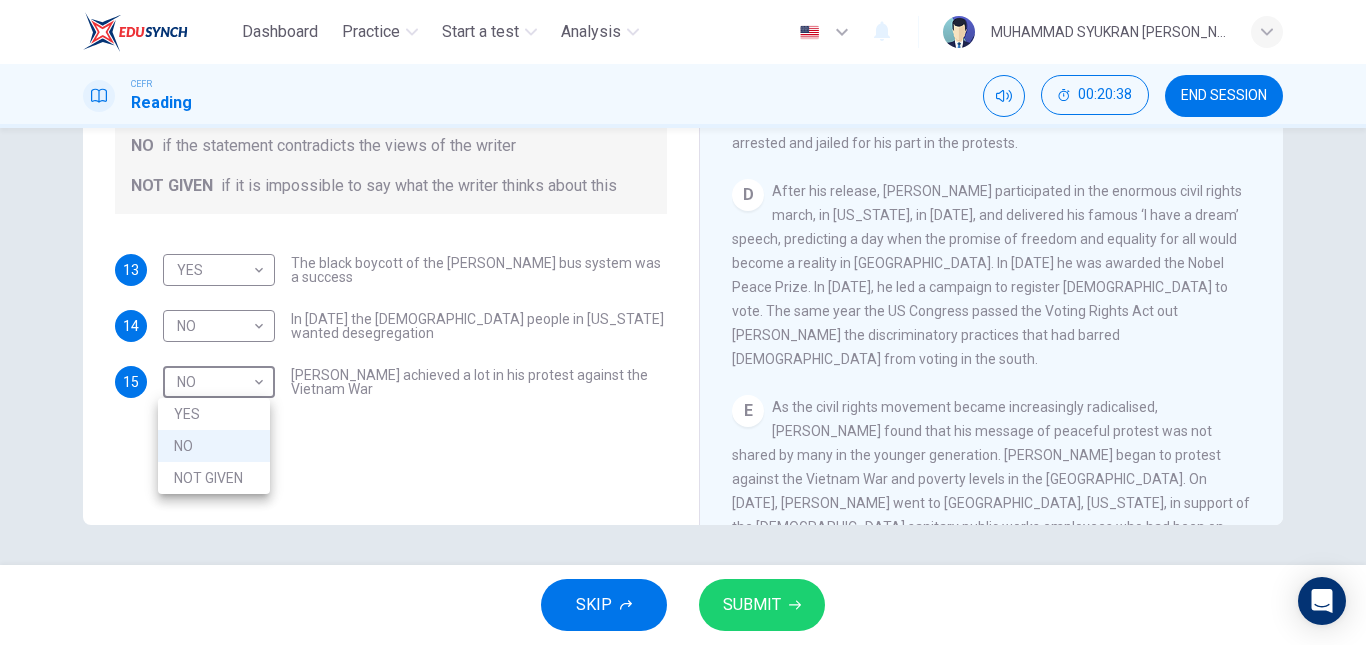 click on "YES" at bounding box center (214, 414) 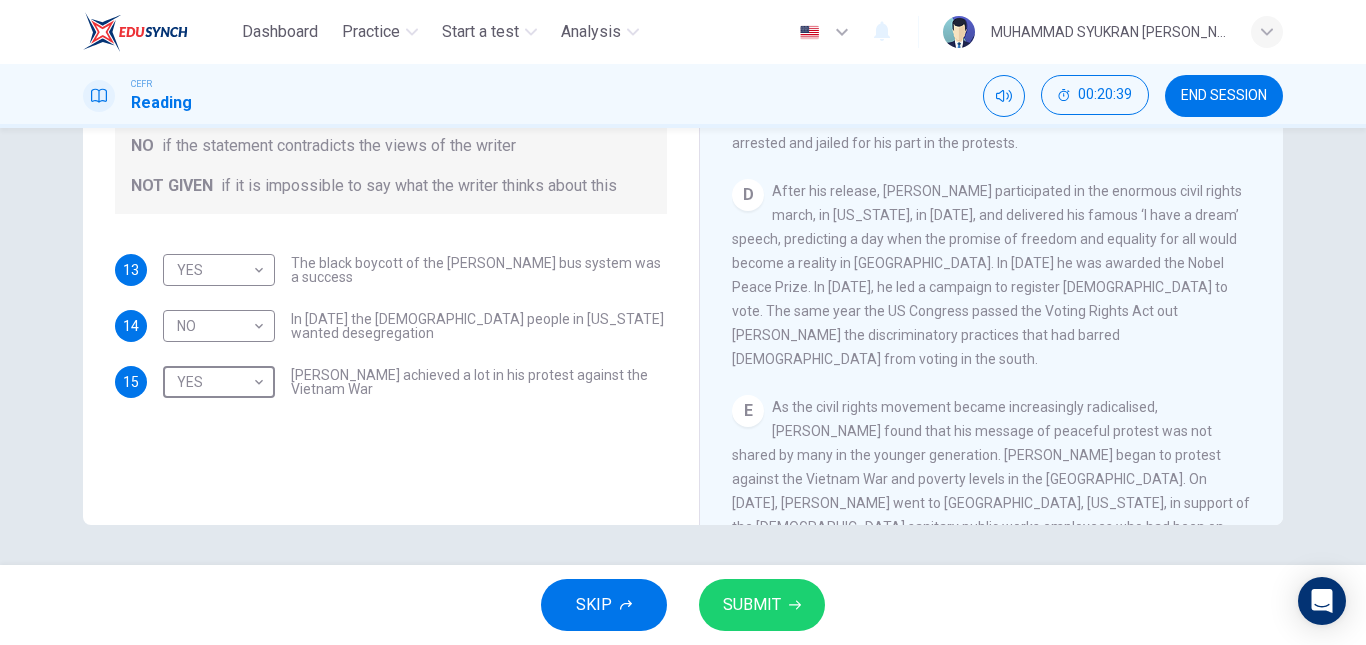 click on "SUBMIT" at bounding box center [752, 605] 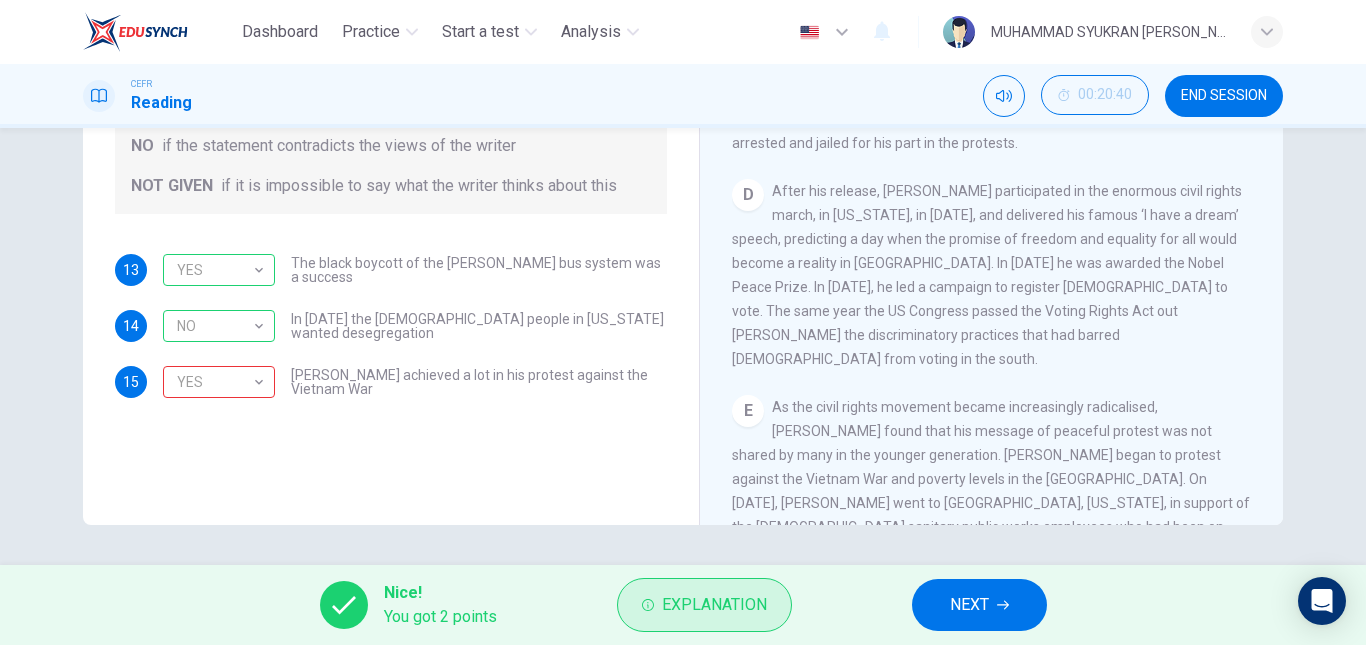 click on "Explanation" at bounding box center [704, 605] 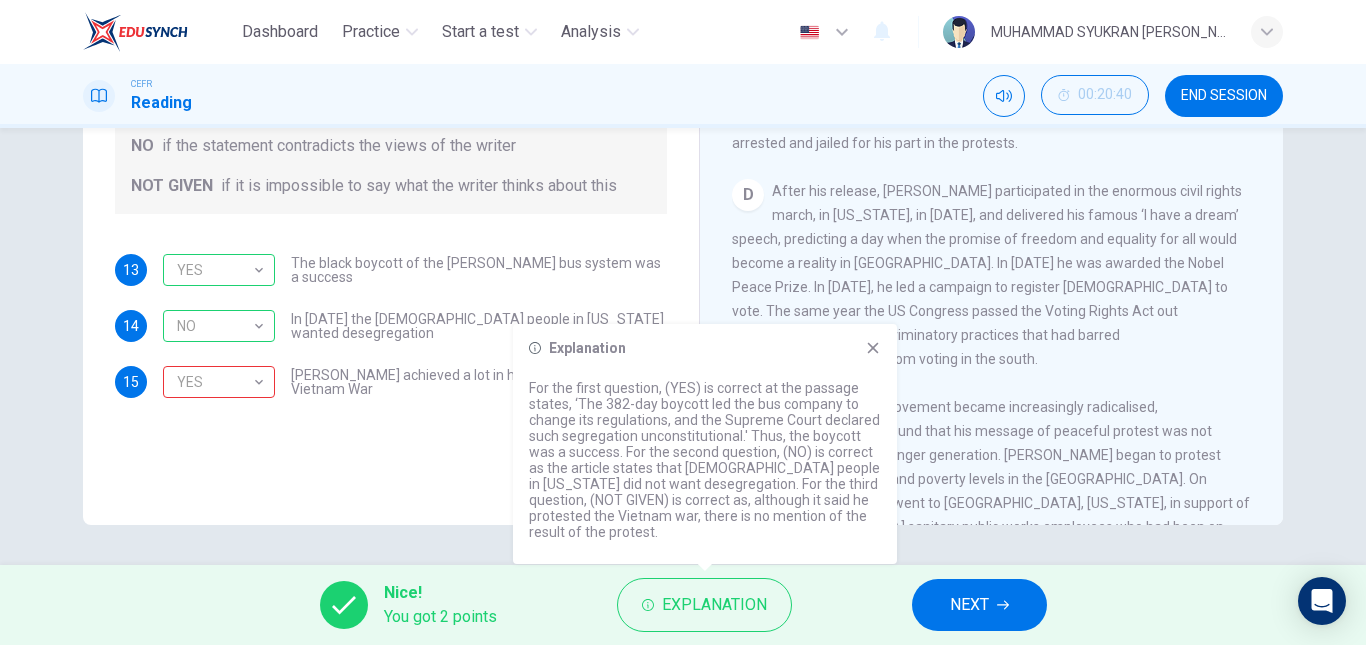 click 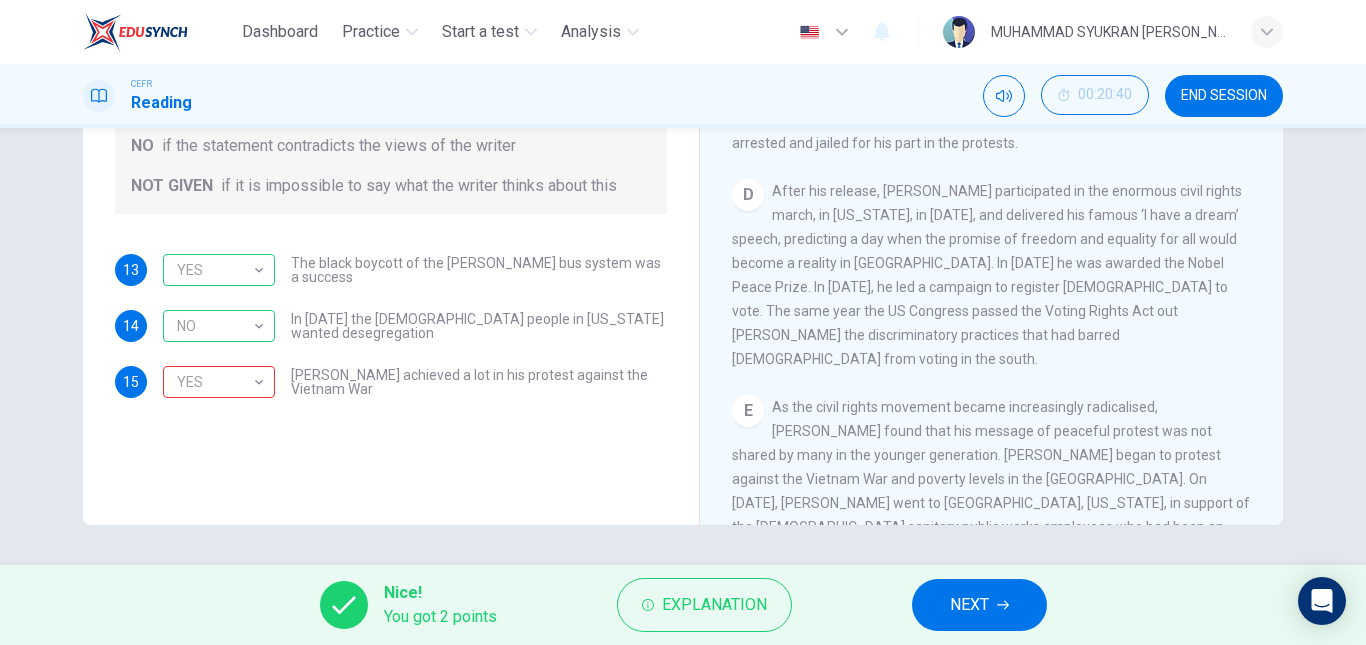 click on "NEXT" at bounding box center [979, 605] 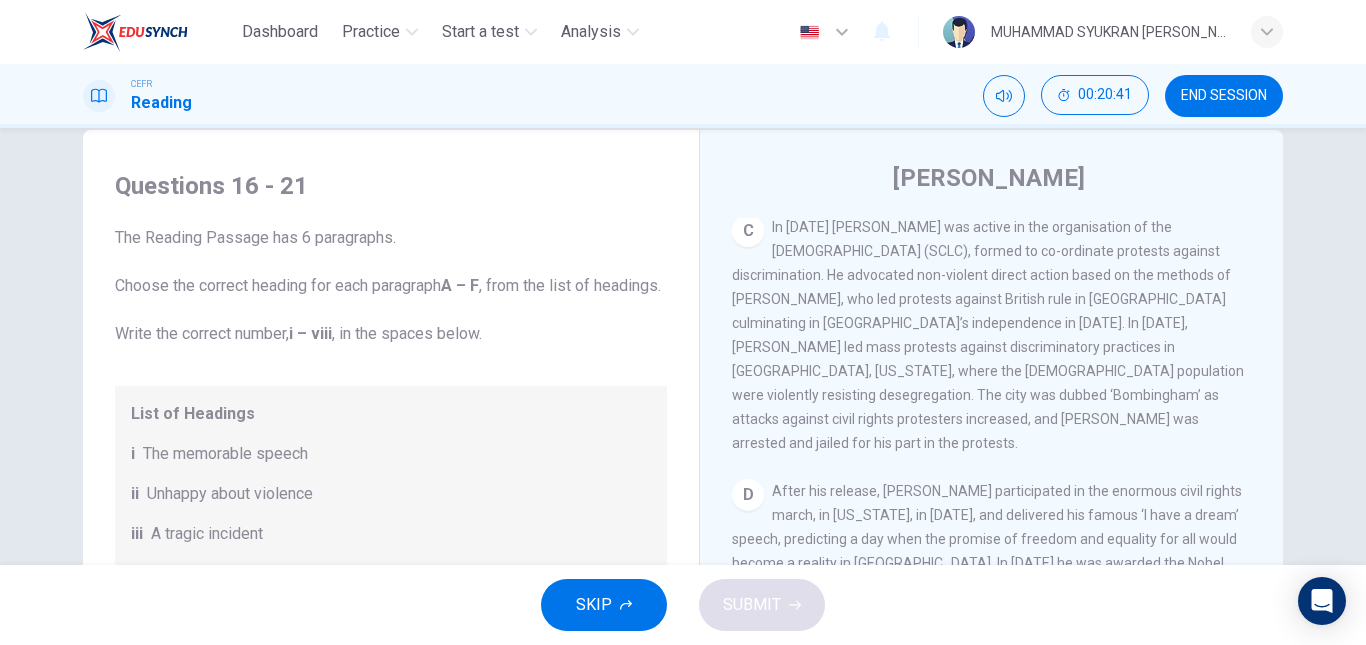 scroll, scrollTop: 0, scrollLeft: 0, axis: both 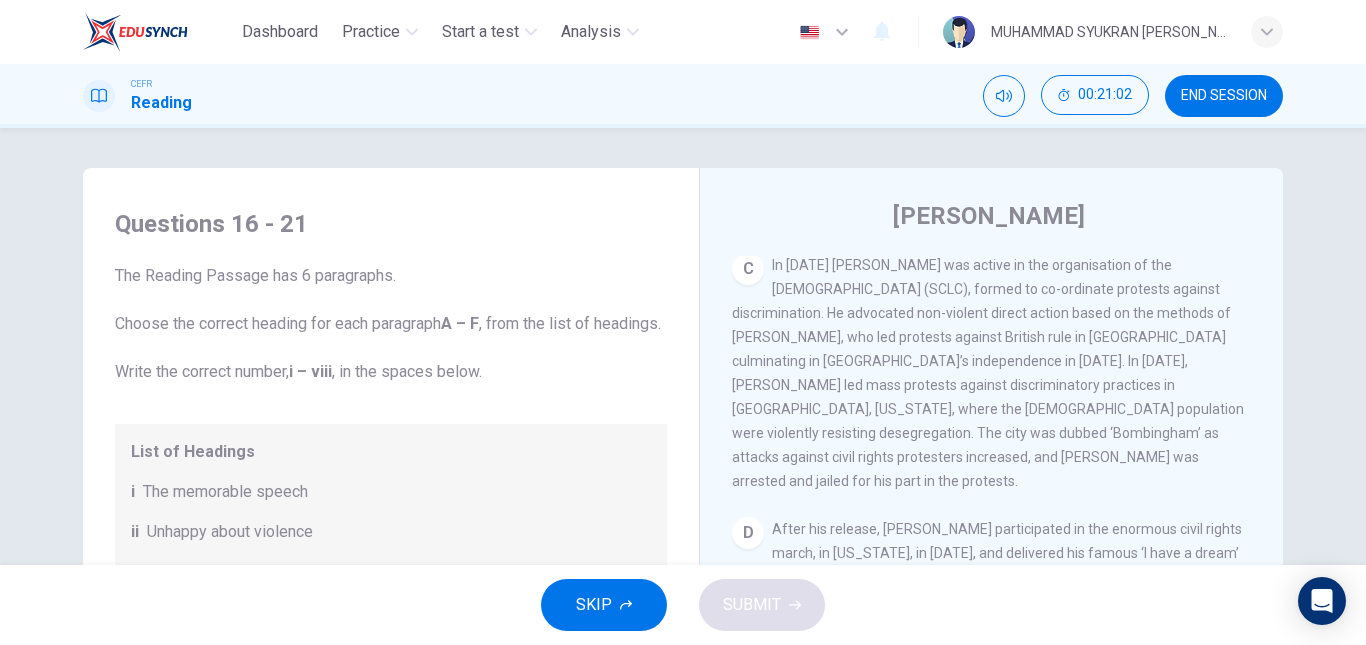 click on "Questions 16 - 21 The Reading Passage has 6 paragraphs.
Choose the correct heading for each paragraph  A – F , from the list of headings.
Write the correct number,  i – viii , in the spaces below. List of Headings i The memorable speech ii Unhappy about violence iii A tragic incident iv Protests and action v The background of an iconic man vi Making his mark internationally vii Difficult childhood viii Black street repairmen" at bounding box center (391, 504) 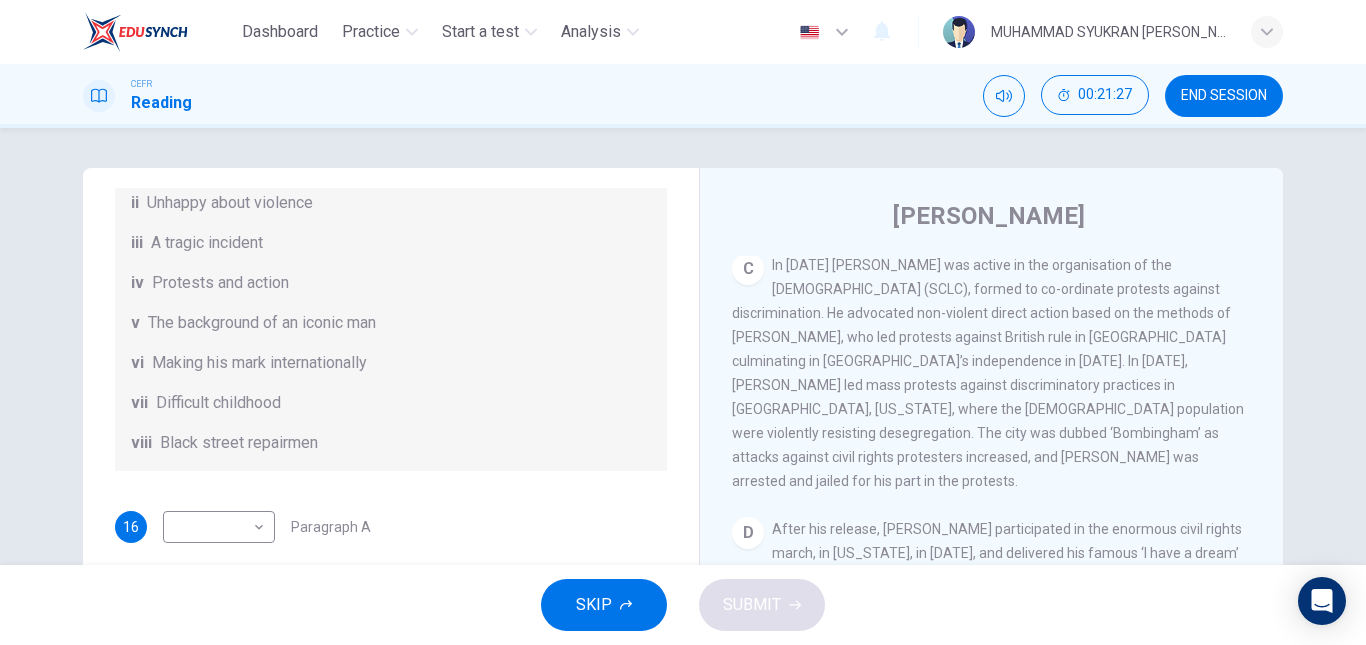 scroll, scrollTop: 353, scrollLeft: 0, axis: vertical 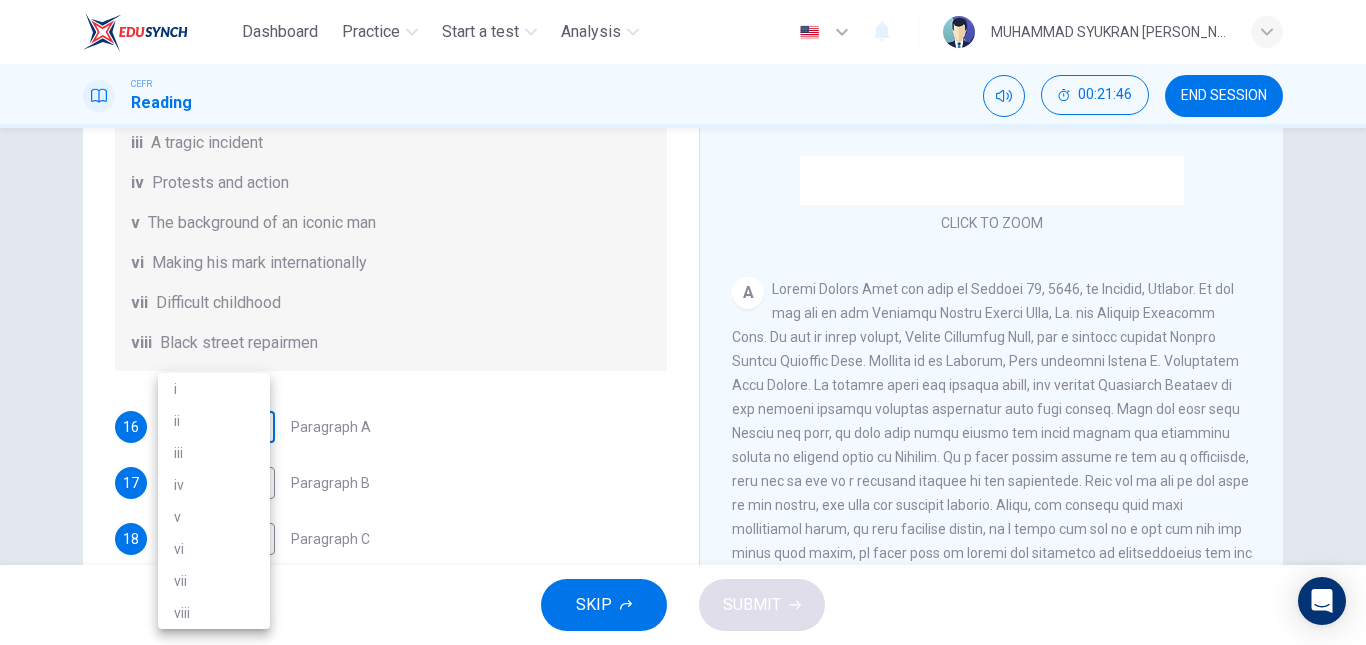 click on "Dashboard Practice Start a test Analysis English en ​ MUHAMMAD SYUKRAN [PERSON_NAME] BIN ABD [PERSON_NAME] CEFR Reading 00:21:46 END SESSION Questions 16 - 21 The Reading Passage has 6 paragraphs.
Choose the correct heading for each paragraph  A – F , from the list of headings.
Write the correct number,  i – viii , in the spaces below. List of Headings i The memorable speech ii Unhappy about violence iii A tragic incident iv Protests and action v The background of an iconic man vi Making his mark internationally vii Difficult childhood viii Black street repairmen 16 ​ ​ Paragraph A 17 ​ ​ Paragraph B 18 ​ ​ Paragraph C 19 ​ ​ Paragraph D 20 ​ ​ Paragraph E 21 ​ ​ Paragraph F [PERSON_NAME] CLICK TO ZOOM Click to Zoom A B C D E F SKIP SUBMIT Dashboard Practice Start a test Analysis Notifications © Copyright  2025
i ii iii iv v vi vii viii" at bounding box center [683, 322] 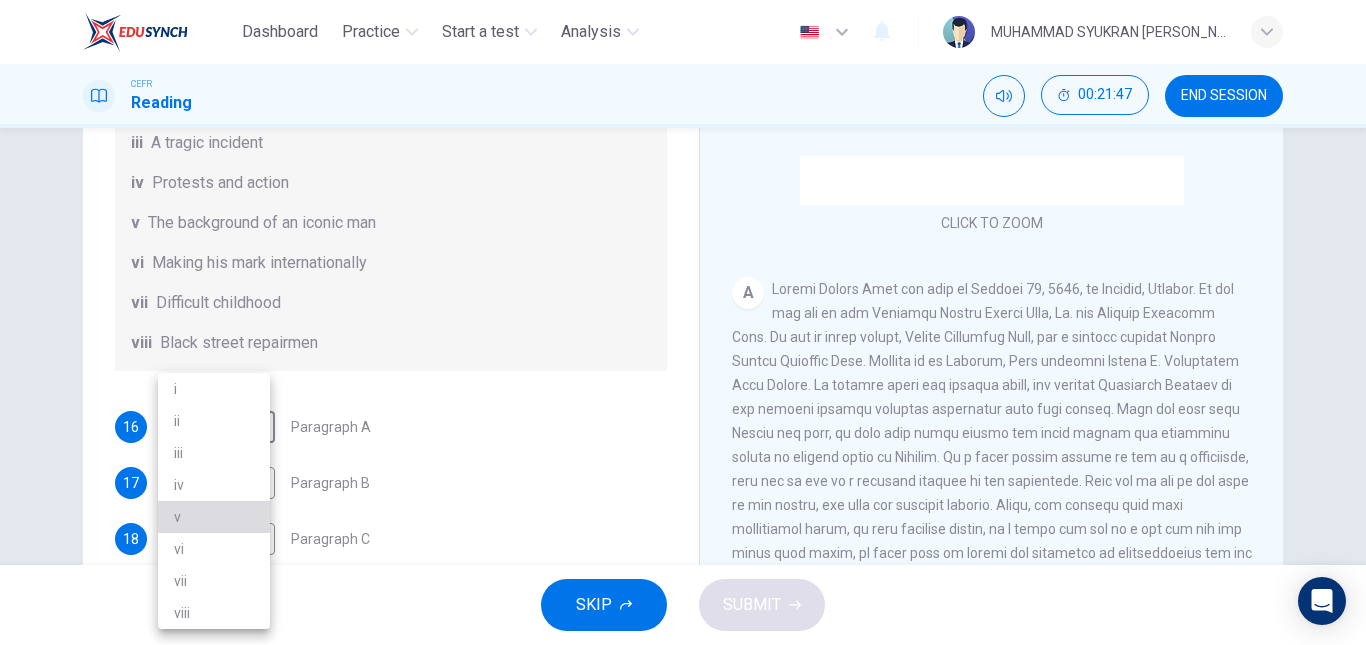 click on "v" at bounding box center (214, 517) 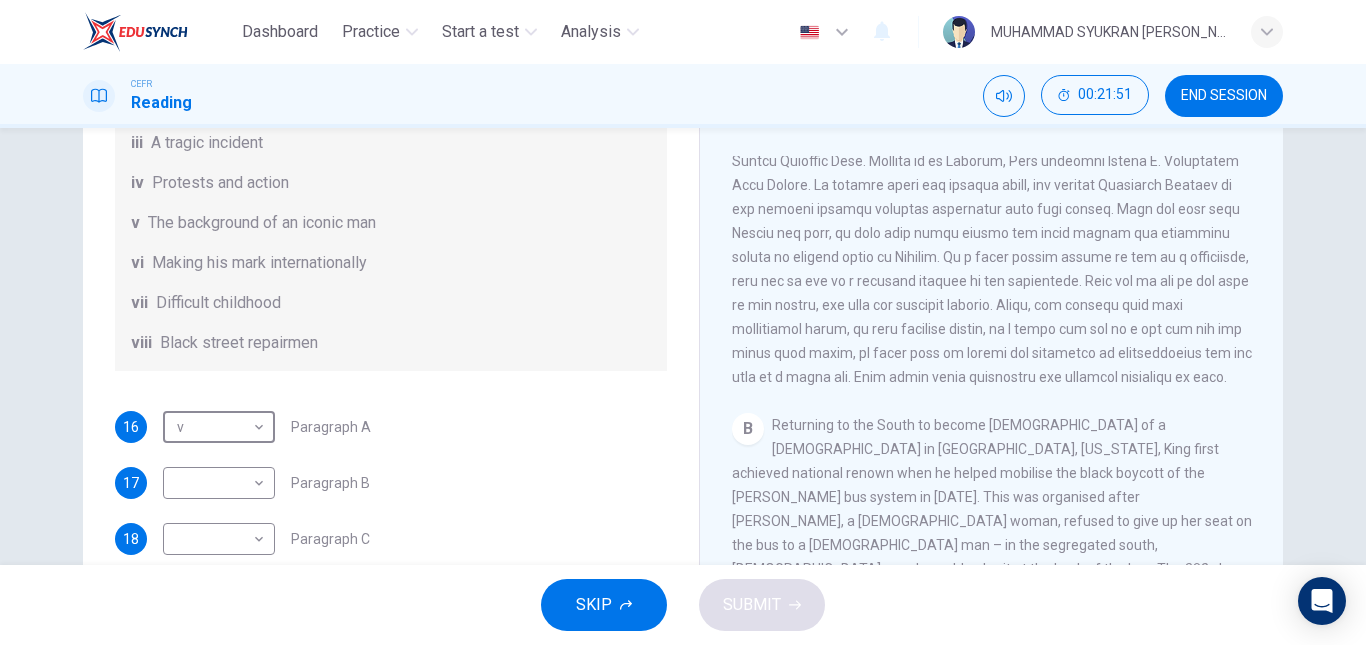 scroll, scrollTop: 600, scrollLeft: 0, axis: vertical 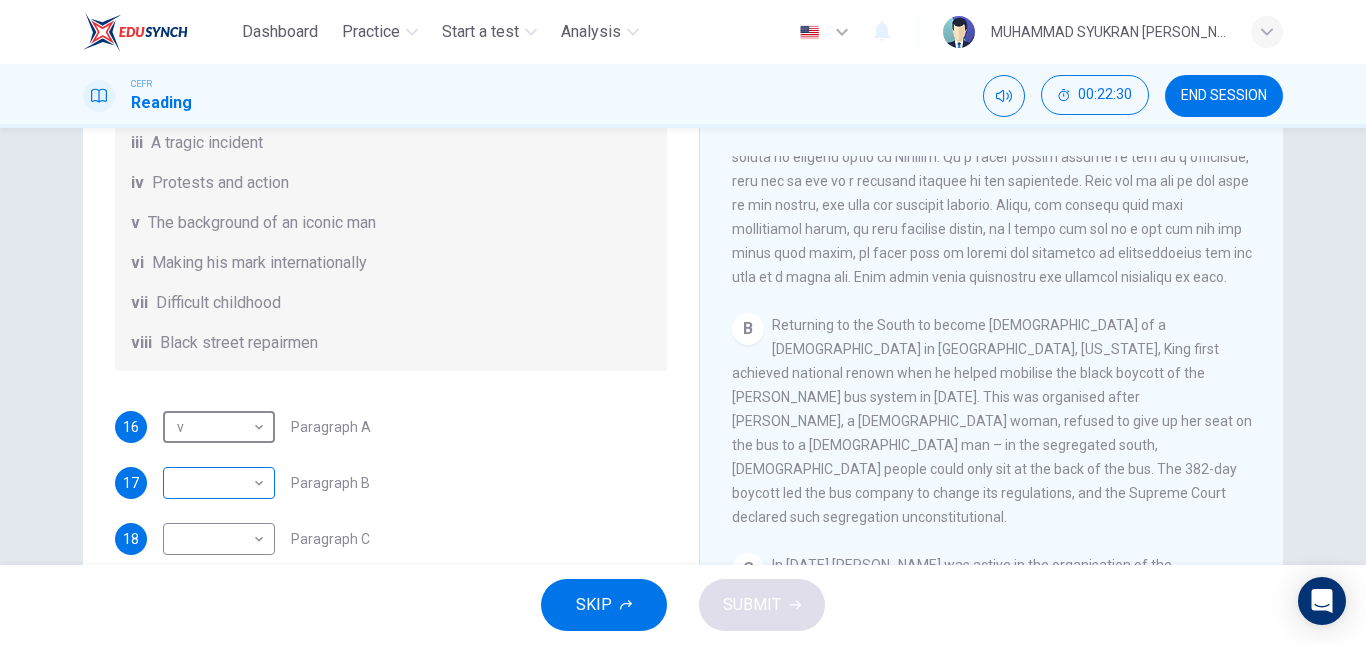 click on "Dashboard Practice Start a test Analysis English en ​ MUHAMMAD SYUKRAN [PERSON_NAME] BIN ABD [PERSON_NAME] CEFR Reading 00:22:30 END SESSION Questions 16 - 21 The Reading Passage has 6 paragraphs.
Choose the correct heading for each paragraph  A – F , from the list of headings.
Write the correct number,  i – viii , in the spaces below. List of Headings i The memorable speech ii Unhappy about violence iii A tragic incident iv Protests and action v The background of an iconic man vi Making his mark internationally vii Difficult childhood viii Black street repairmen 16 v v ​ Paragraph A 17 ​ ​ Paragraph B 18 ​ ​ Paragraph C 19 ​ ​ Paragraph D 20 ​ ​ Paragraph E 21 ​ ​ Paragraph F [PERSON_NAME] CLICK TO ZOOM Click to Zoom A B C D E F SKIP SUBMIT Dashboard Practice Start a test Analysis Notifications © Copyright  2025" at bounding box center (683, 322) 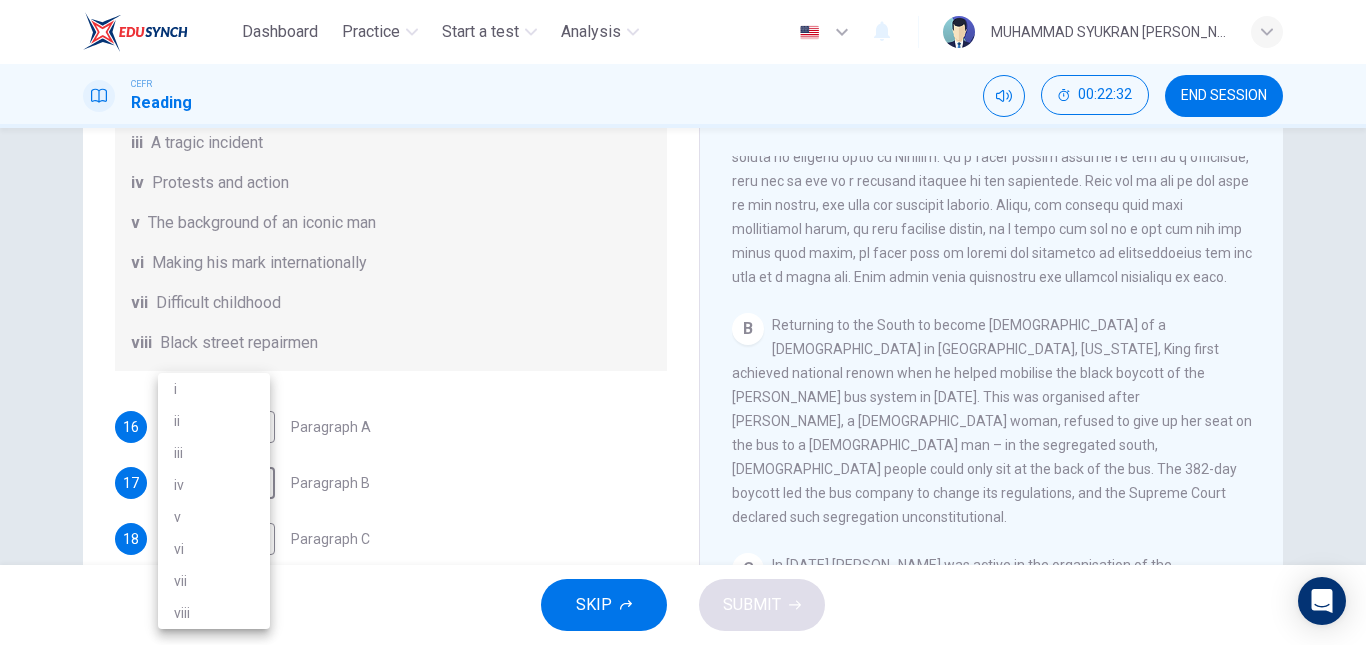 click on "vi" at bounding box center [214, 549] 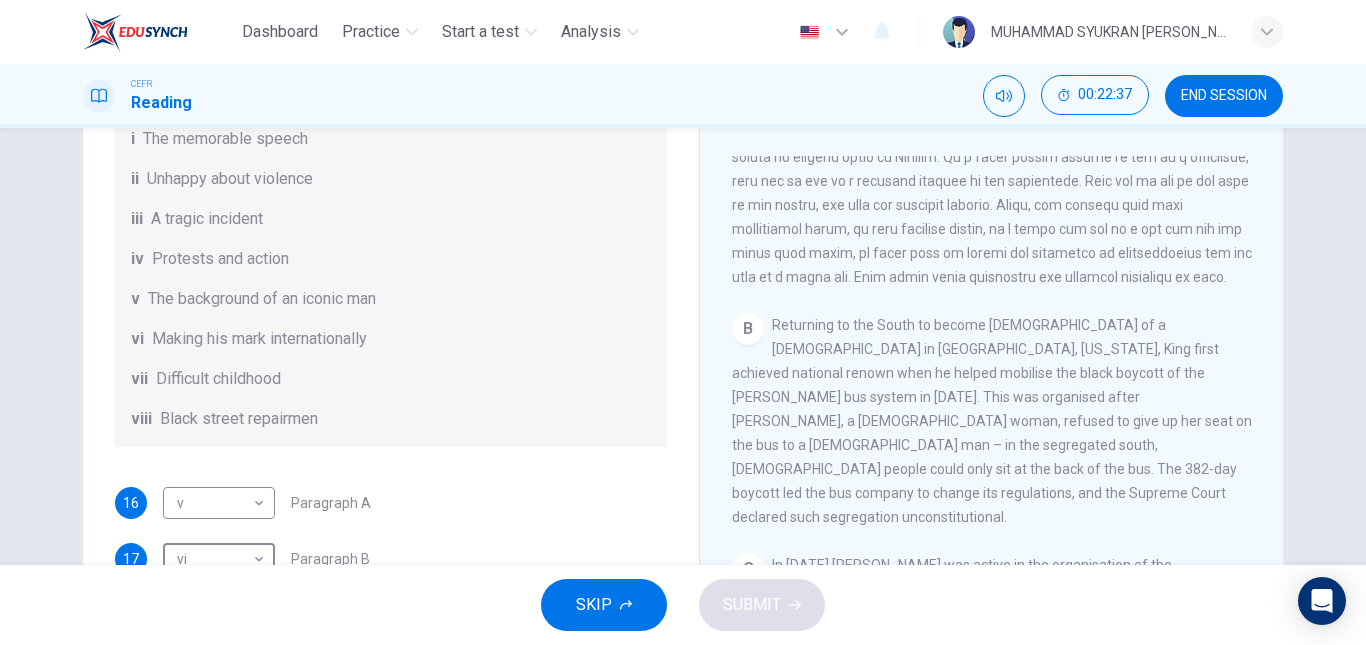 scroll, scrollTop: 353, scrollLeft: 0, axis: vertical 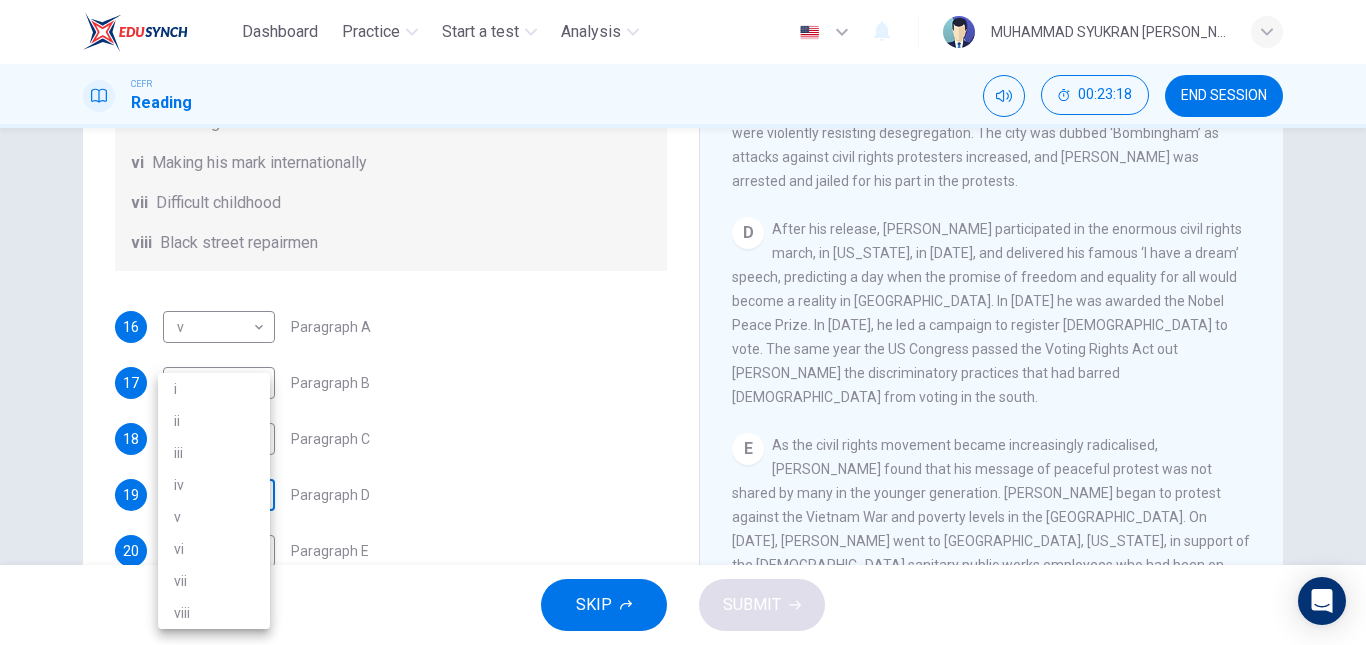 click on "Dashboard Practice Start a test Analysis English en ​ MUHAMMAD SYUKRAN [PERSON_NAME] BIN ABD [PERSON_NAME] CEFR Reading 00:23:18 END SESSION Questions 16 - 21 The Reading Passage has 6 paragraphs.
Choose the correct heading for each paragraph  A – F , from the list of headings.
Write the correct number,  i – viii , in the spaces below. List of Headings i The memorable speech ii Unhappy about violence iii A tragic incident iv Protests and action v The background of an iconic man vi Making his mark internationally vii Difficult childhood viii Black street repairmen 16 v v ​ Paragraph A 17 vi vi ​ Paragraph B 18 ​ ​ Paragraph C 19 ​ ​ Paragraph D 20 ​ ​ Paragraph E 21 ​ ​ Paragraph F [PERSON_NAME] CLICK TO ZOOM Click to Zoom A B C D E F SKIP SUBMIT Dashboard Practice Start a test Analysis Notifications © Copyright  2025
i ii iii iv v vi vii viii" at bounding box center (683, 322) 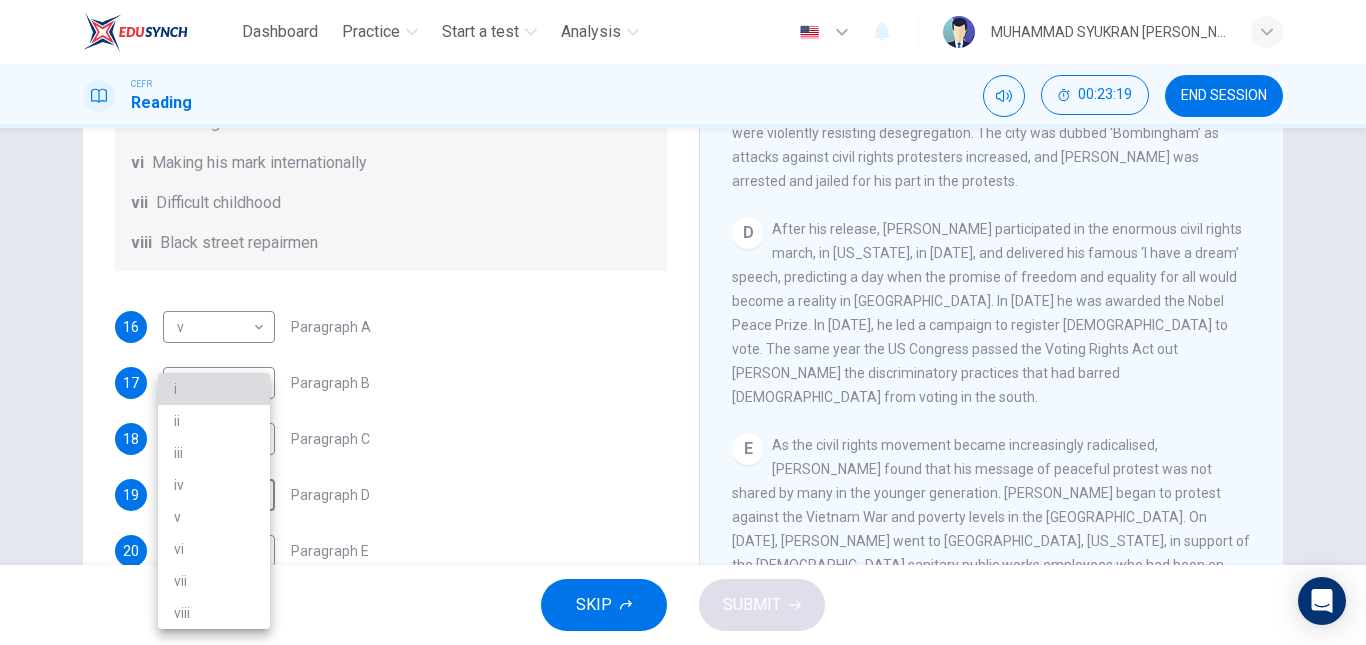 click on "i" at bounding box center (214, 389) 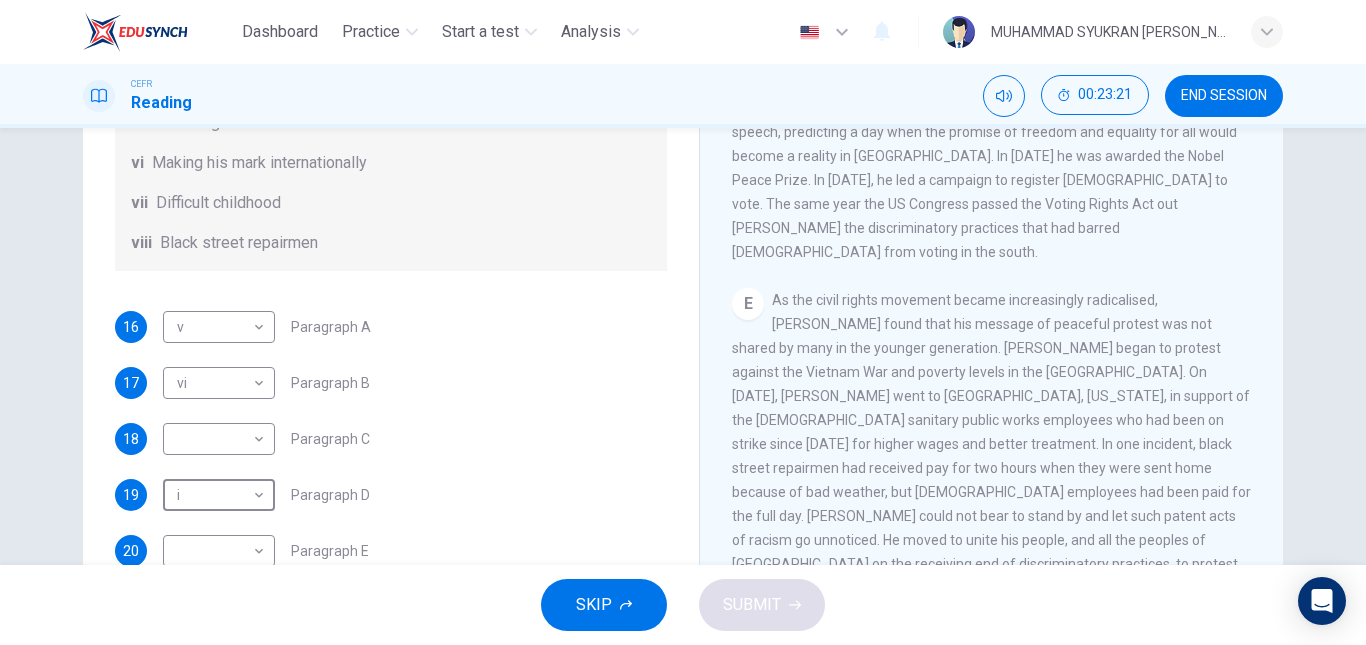 scroll, scrollTop: 1283, scrollLeft: 0, axis: vertical 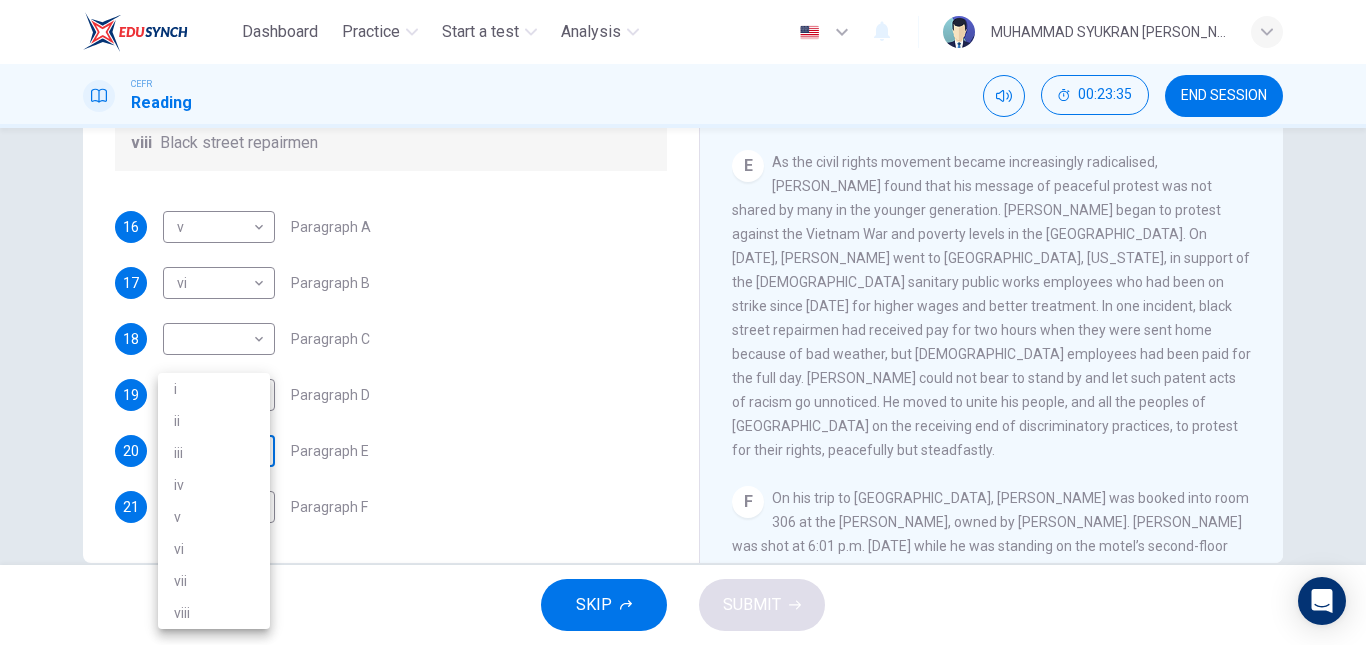 click on "Dashboard Practice Start a test Analysis English en ​ MUHAMMAD SYUKRAN [PERSON_NAME] BIN ABD [PERSON_NAME] CEFR Reading 00:23:35 END SESSION Questions 16 - 21 The Reading Passage has 6 paragraphs.
Choose the correct heading for each paragraph  A – F , from the list of headings.
Write the correct number,  i – viii , in the spaces below. List of Headings i The memorable speech ii Unhappy about violence iii A tragic incident iv Protests and action v The background of an iconic man vi Making his mark internationally vii Difficult childhood viii Black street repairmen 16 v v ​ Paragraph A 17 vi vi ​ Paragraph B 18 ​ ​ Paragraph C 19 i i ​ Paragraph D 20 ​ ​ Paragraph E 21 ​ ​ Paragraph F [PERSON_NAME] CLICK TO ZOOM Click to Zoom A B C D E F SKIP SUBMIT Dashboard Practice Start a test Analysis Notifications © Copyright  2025
i ii iii iv v vi vii viii" at bounding box center [683, 322] 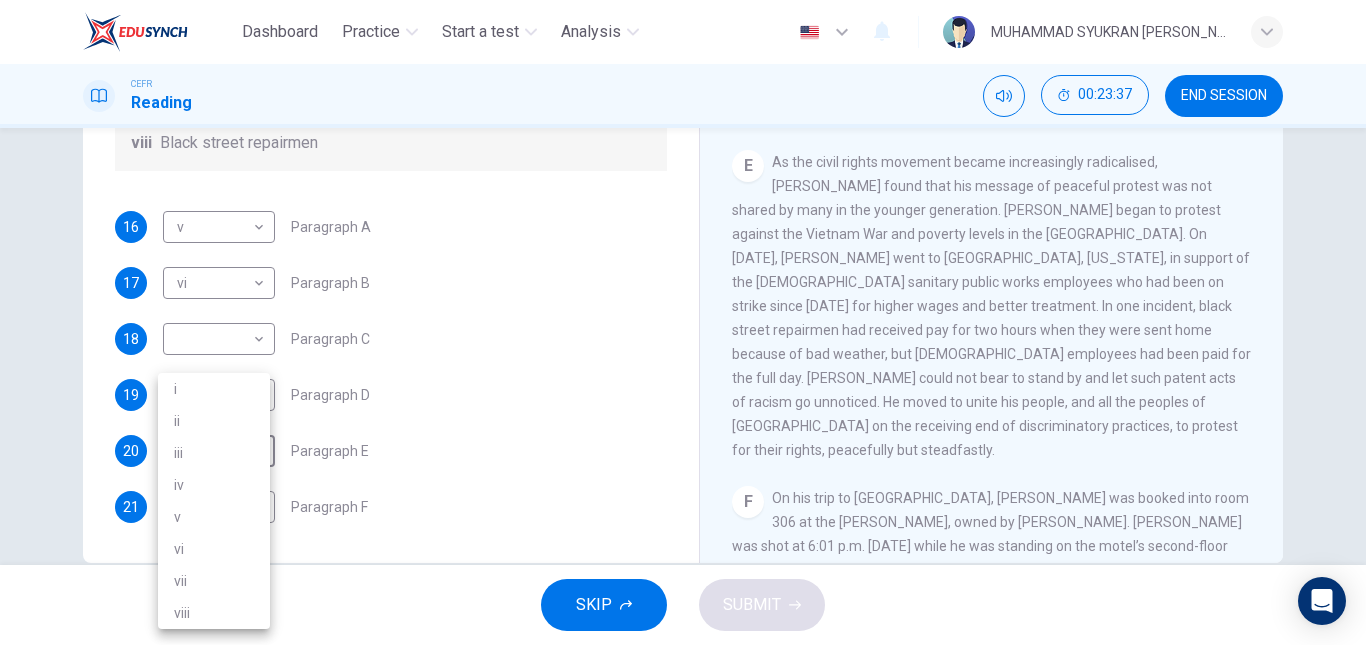 click on "vii" at bounding box center (214, 581) 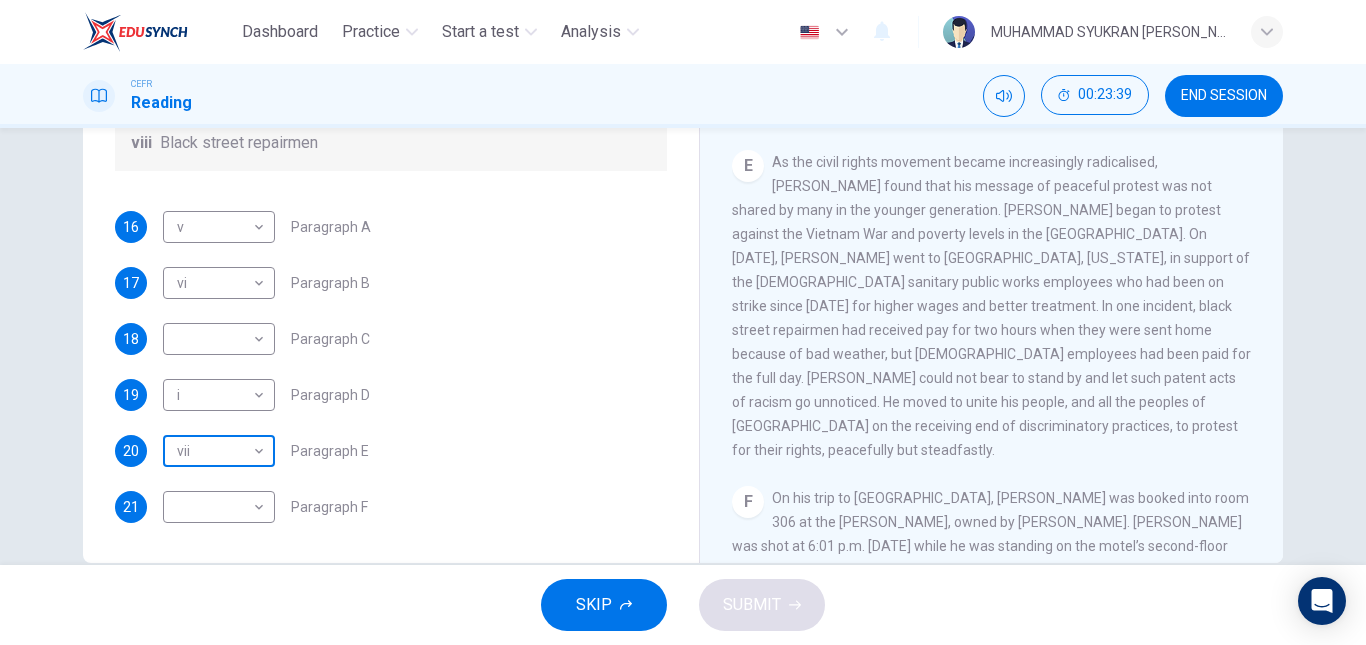click on "Dashboard Practice Start a test Analysis English en ​ MUHAMMAD SYUKRAN [PERSON_NAME] BIN ABD [PERSON_NAME] CEFR Reading 00:23:39 END SESSION Questions 16 - 21 The Reading Passage has 6 paragraphs.
Choose the correct heading for each paragraph  A – F , from the list of headings.
Write the correct number,  i – viii , in the spaces below. List of Headings i The memorable speech ii Unhappy about violence iii A tragic incident iv Protests and action v The background of an iconic man vi Making his mark internationally vii Difficult childhood viii Black street repairmen 16 v v ​ Paragraph A 17 vi vi ​ Paragraph B 18 ​ ​ Paragraph C 19 i i ​ Paragraph D 20 vii vii ​ Paragraph E 21 ​ ​ Paragraph F [PERSON_NAME] CLICK TO ZOOM Click to Zoom A B C D E F SKIP SUBMIT Dashboard Practice Start a test Analysis Notifications © Copyright  2025" at bounding box center (683, 322) 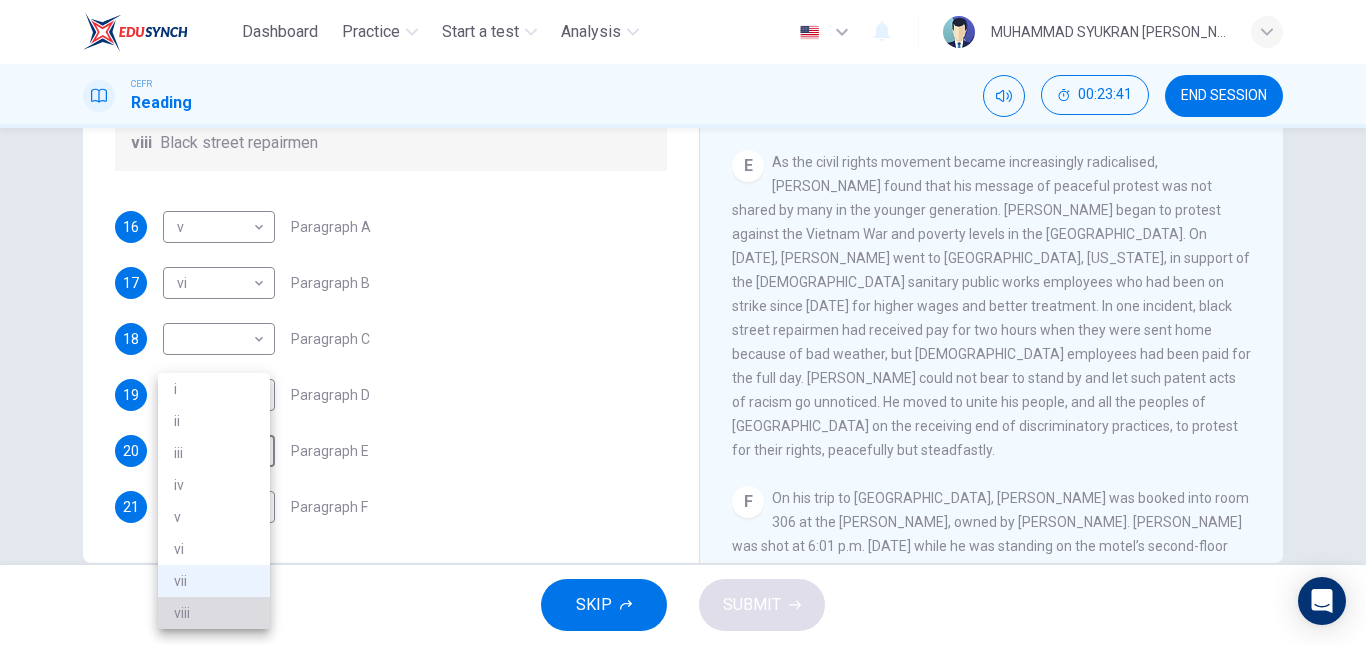 click on "viii" at bounding box center (214, 613) 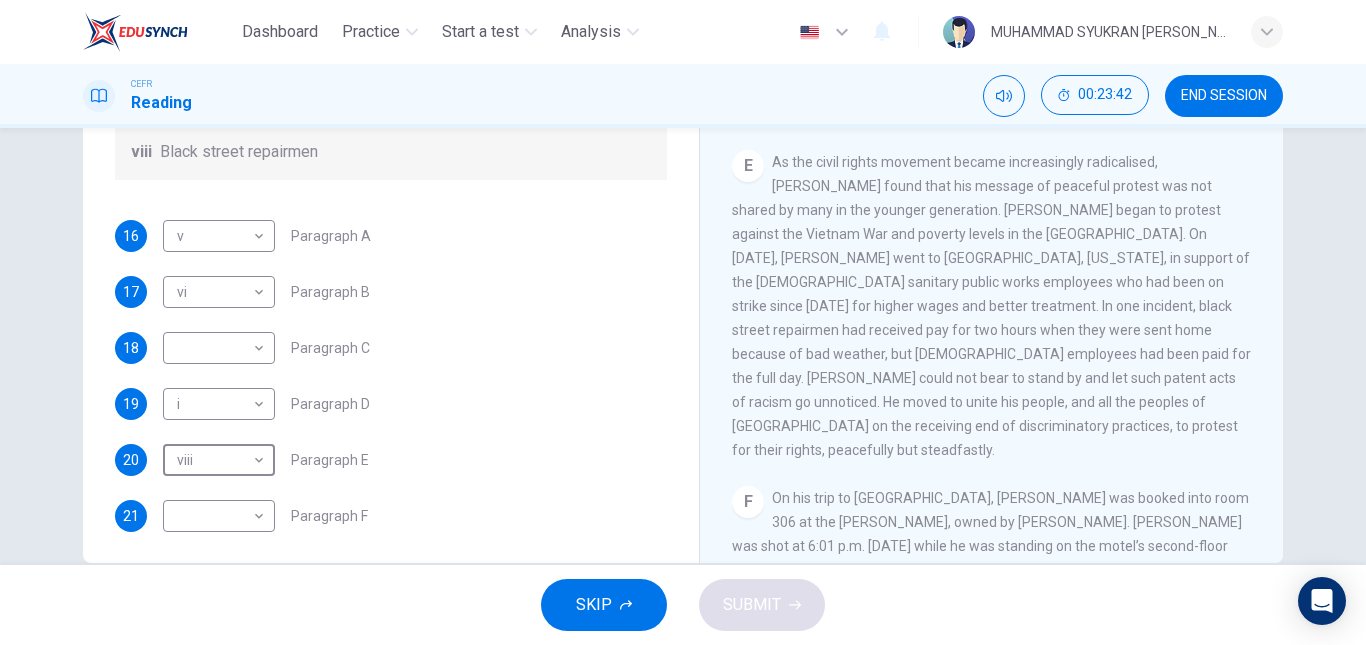 scroll, scrollTop: 353, scrollLeft: 0, axis: vertical 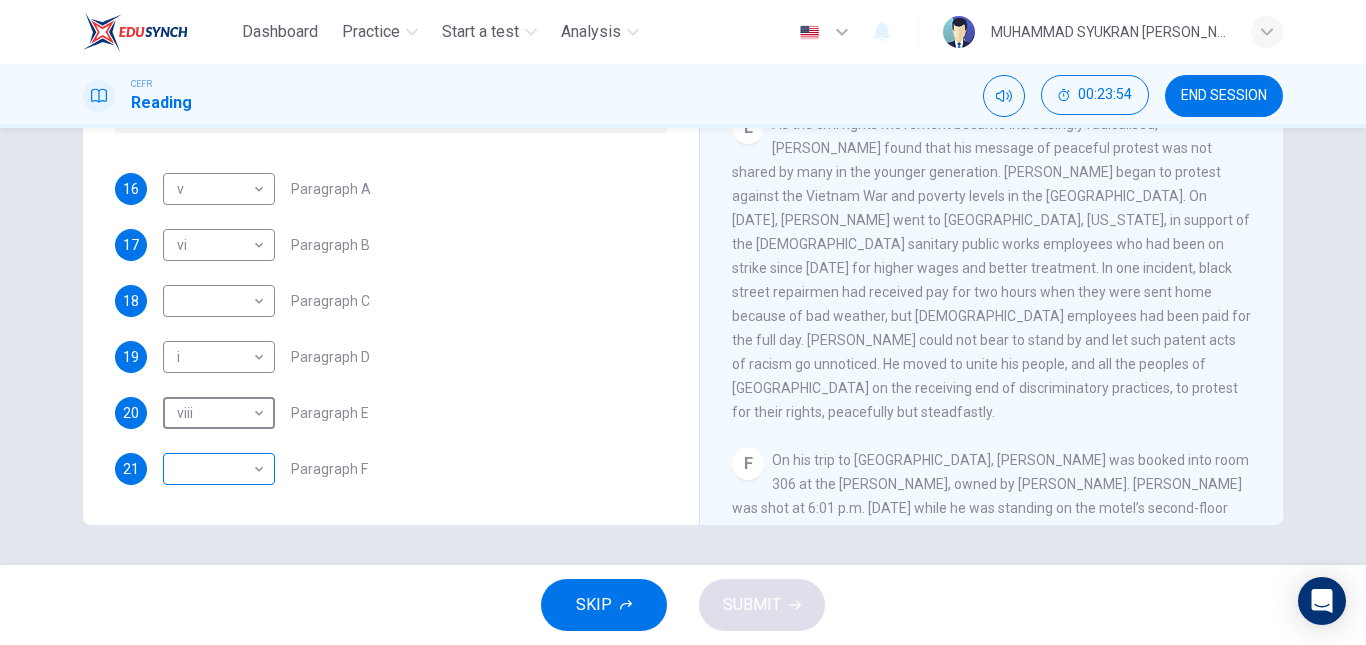 click on "Dashboard Practice Start a test Analysis English en ​ MUHAMMAD SYUKRAN [PERSON_NAME] BIN ABD [PERSON_NAME] CEFR Reading 00:23:54 END SESSION Questions 16 - 21 The Reading Passage has 6 paragraphs.
Choose the correct heading for each paragraph  A – F , from the list of headings.
Write the correct number,  i – viii , in the spaces below. List of Headings i The memorable speech ii Unhappy about violence iii A tragic incident iv Protests and action v The background of an iconic man vi Making his mark internationally vii Difficult childhood viii Black street repairmen 16 v v ​ Paragraph A 17 vi vi ​ Paragraph B 18 ​ ​ Paragraph C 19 i i ​ Paragraph D 20 viii viii ​ Paragraph E 21 ​ ​ Paragraph F [PERSON_NAME] CLICK TO ZOOM Click to Zoom A B C D E F SKIP SUBMIT Dashboard Practice Start a test Analysis Notifications © Copyright  2025" at bounding box center [683, 322] 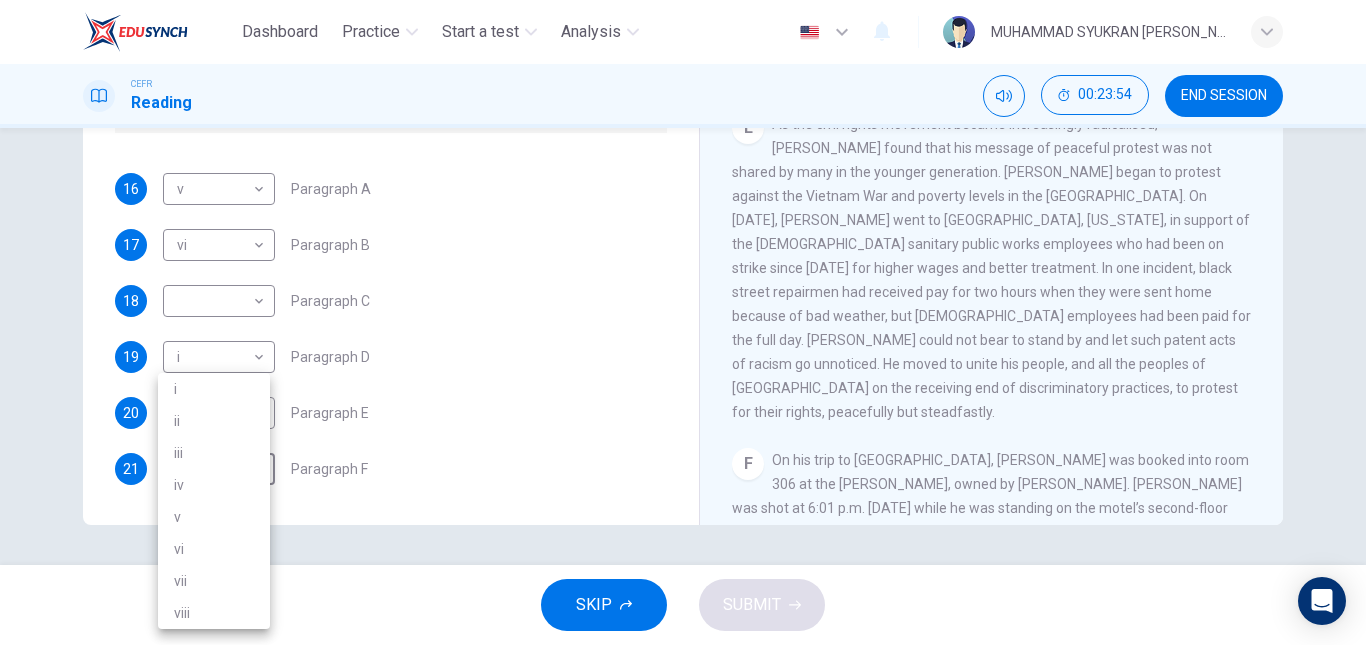 click on "iii" at bounding box center [214, 453] 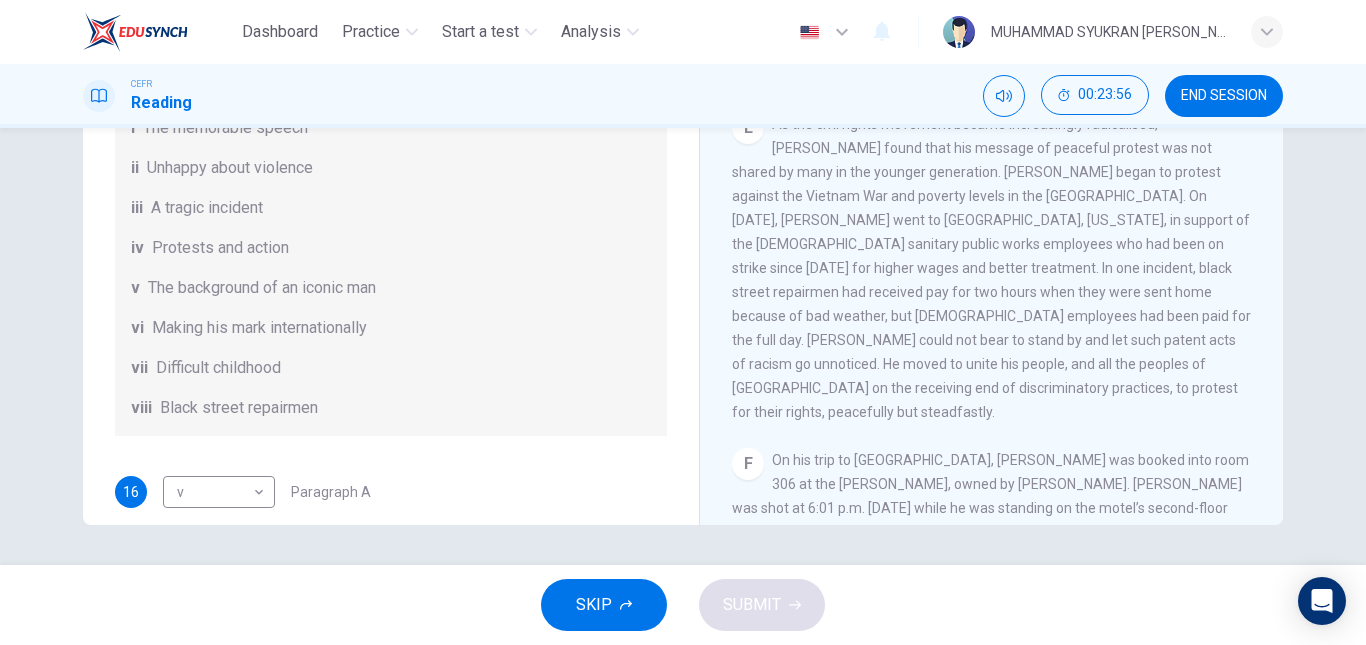 scroll, scrollTop: 0, scrollLeft: 0, axis: both 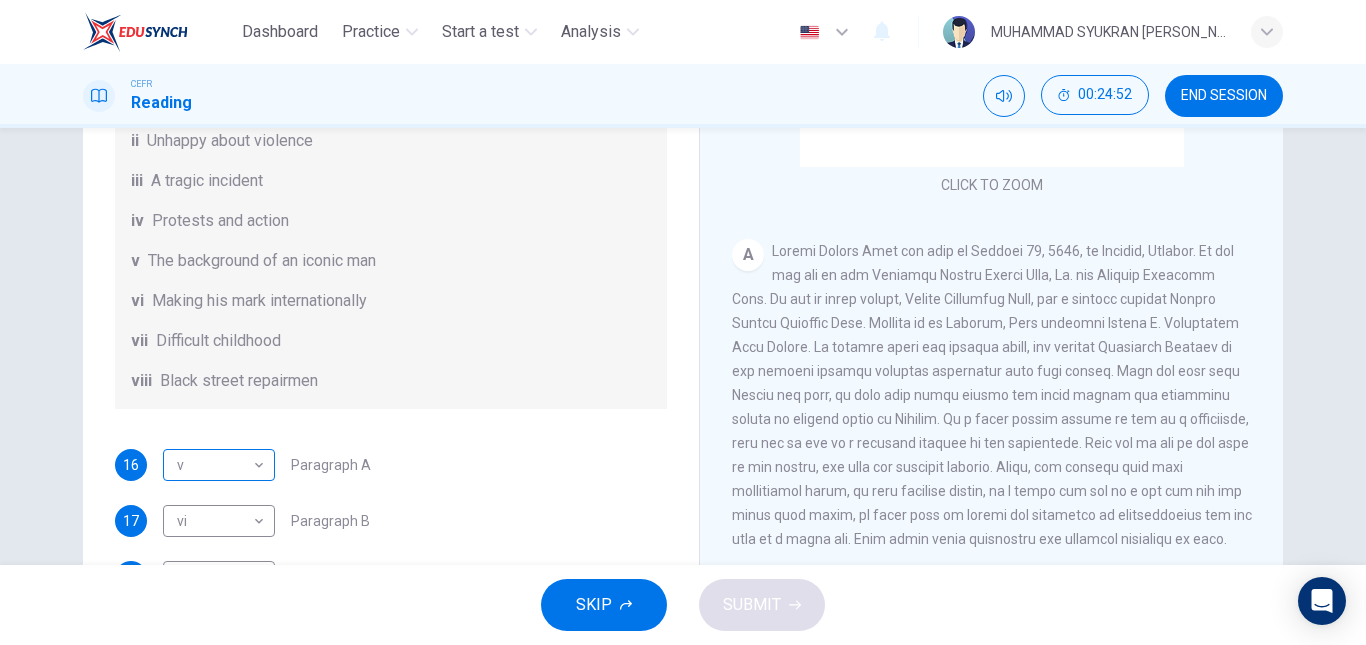 click on "Dashboard Practice Start a test Analysis English en ​ MUHAMMAD SYUKRAN [PERSON_NAME] BIN ABD [PERSON_NAME] CEFR Reading 00:24:52 END SESSION Questions 16 - 21 The Reading Passage has 6 paragraphs.
Choose the correct heading for each paragraph  A – F , from the list of headings.
Write the correct number,  i – viii , in the spaces below. List of Headings i The memorable speech ii Unhappy about violence iii A tragic incident iv Protests and action v The background of an iconic man vi Making his mark internationally vii Difficult childhood viii Black street repairmen 16 v v ​ Paragraph A 17 vi vi ​ Paragraph B 18 ​ ​ Paragraph C 19 i i ​ Paragraph D 20 viii viii ​ Paragraph E 21 iii iii ​ Paragraph F [PERSON_NAME] CLICK TO ZOOM Click to Zoom A B C D E F SKIP SUBMIT Dashboard Practice Start a test Analysis Notifications © Copyright  2025" at bounding box center [683, 322] 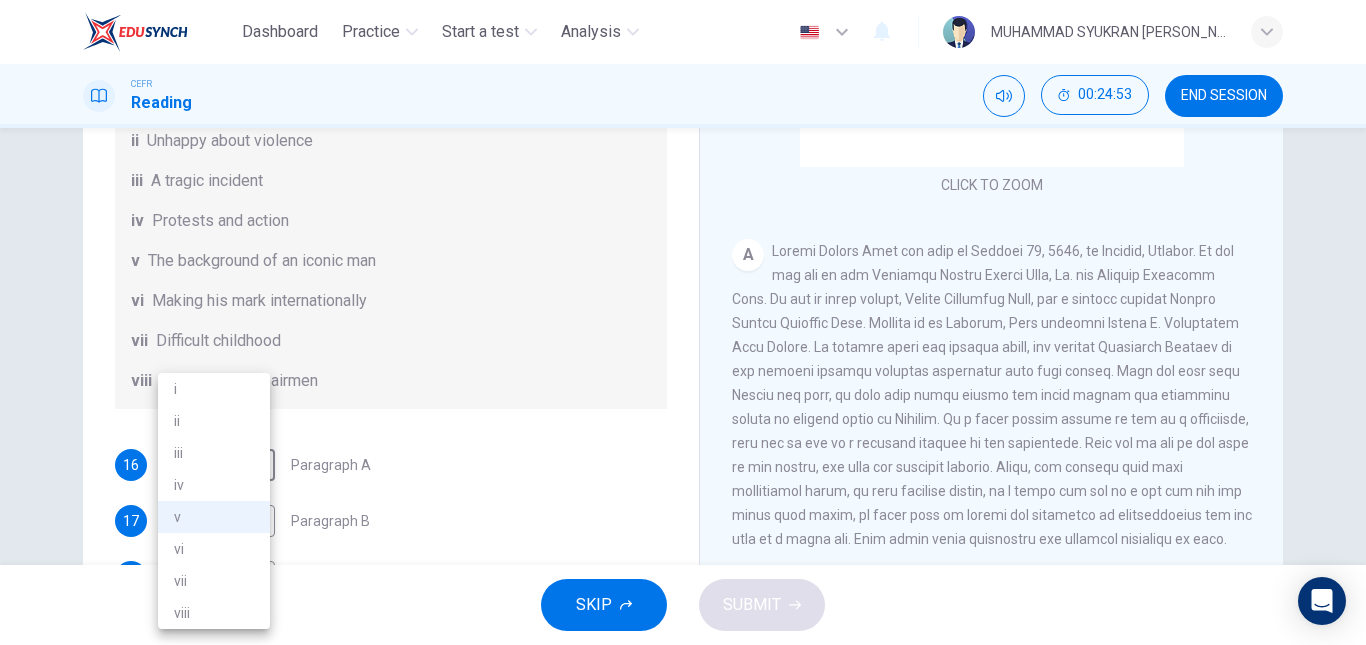 click on "vii" at bounding box center [214, 581] 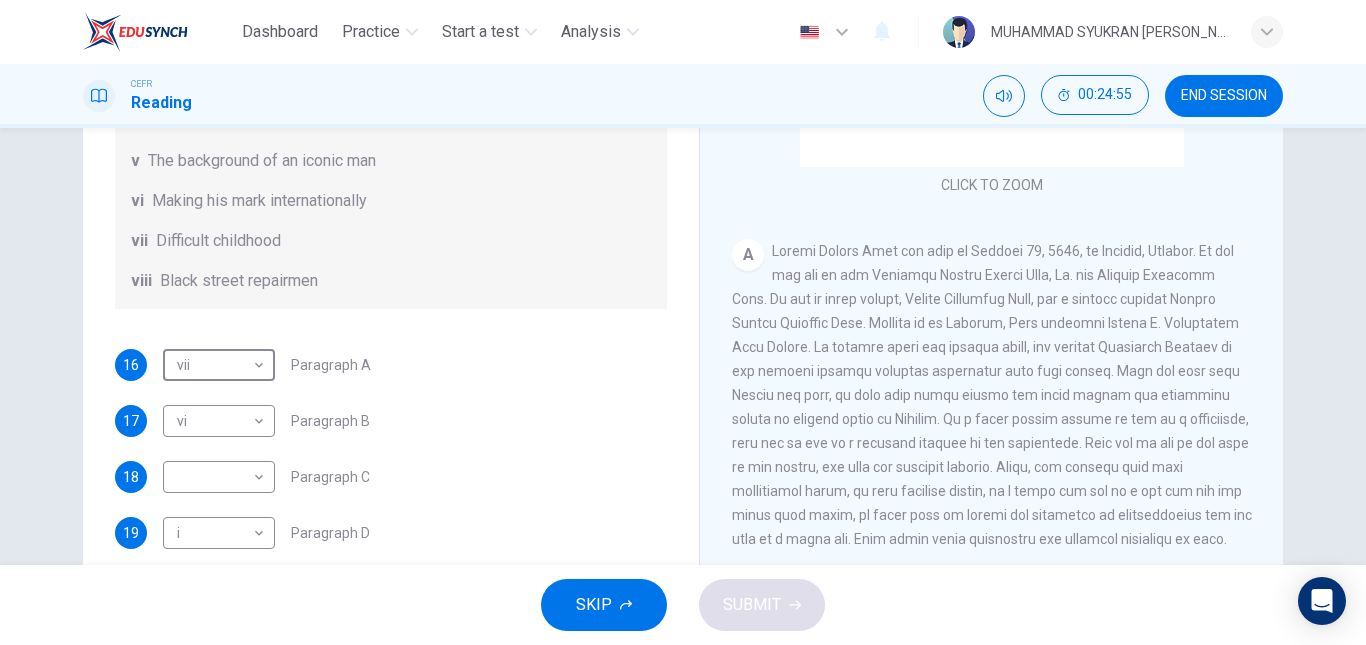scroll, scrollTop: 353, scrollLeft: 0, axis: vertical 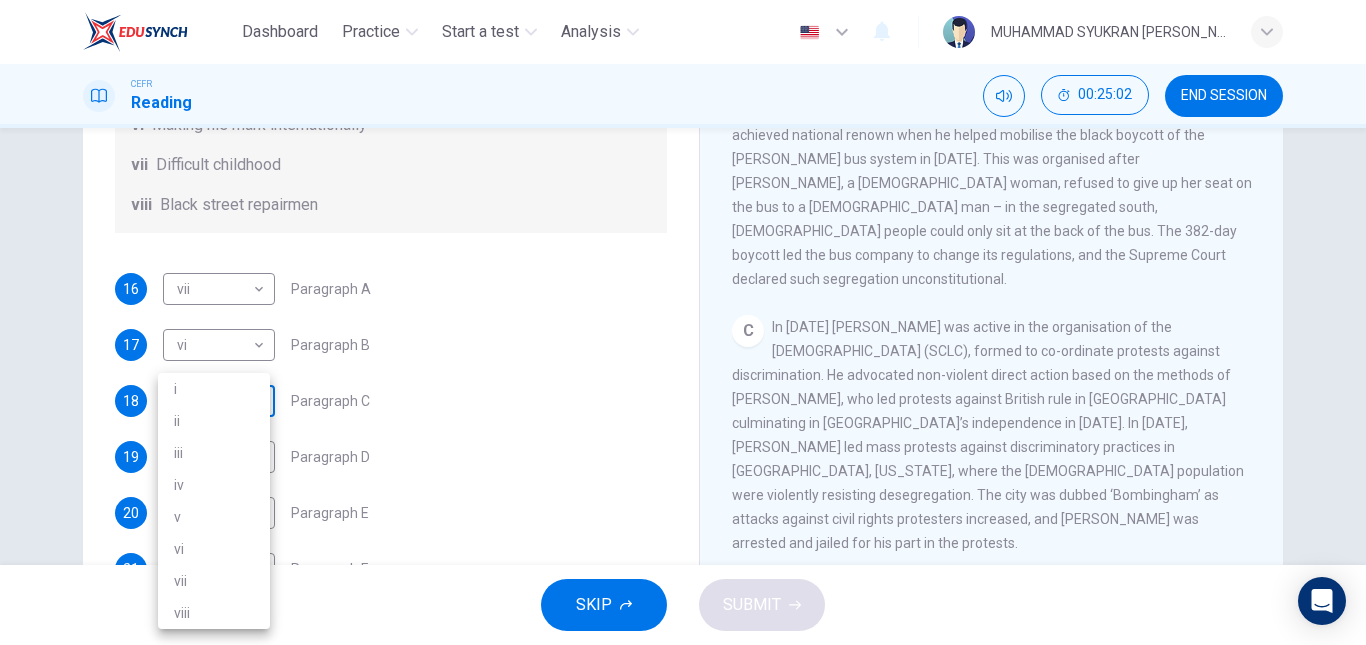 click on "Dashboard Practice Start a test Analysis English en ​ MUHAMMAD SYUKRAN [PERSON_NAME] BIN ABD [PERSON_NAME] CEFR Reading 00:25:02 END SESSION Questions 16 - 21 The Reading Passage has 6 paragraphs.
Choose the correct heading for each paragraph  A – F , from the list of headings.
Write the correct number,  i – viii , in the spaces below. List of Headings i The memorable speech ii Unhappy about violence iii A tragic incident iv Protests and action v The background of an iconic man vi Making his mark internationally vii Difficult childhood viii Black street repairmen 16 vii vii ​ Paragraph A 17 vi vi ​ Paragraph B 18 ​ ​ Paragraph C 19 i i ​ Paragraph D 20 viii viii ​ Paragraph E 21 iii iii ​ Paragraph F [PERSON_NAME] CLICK TO ZOOM Click to Zoom A B C D E F SKIP SUBMIT Dashboard Practice Start a test Analysis Notifications © Copyright  2025
i ii iii iv v vi vii viii" at bounding box center (683, 322) 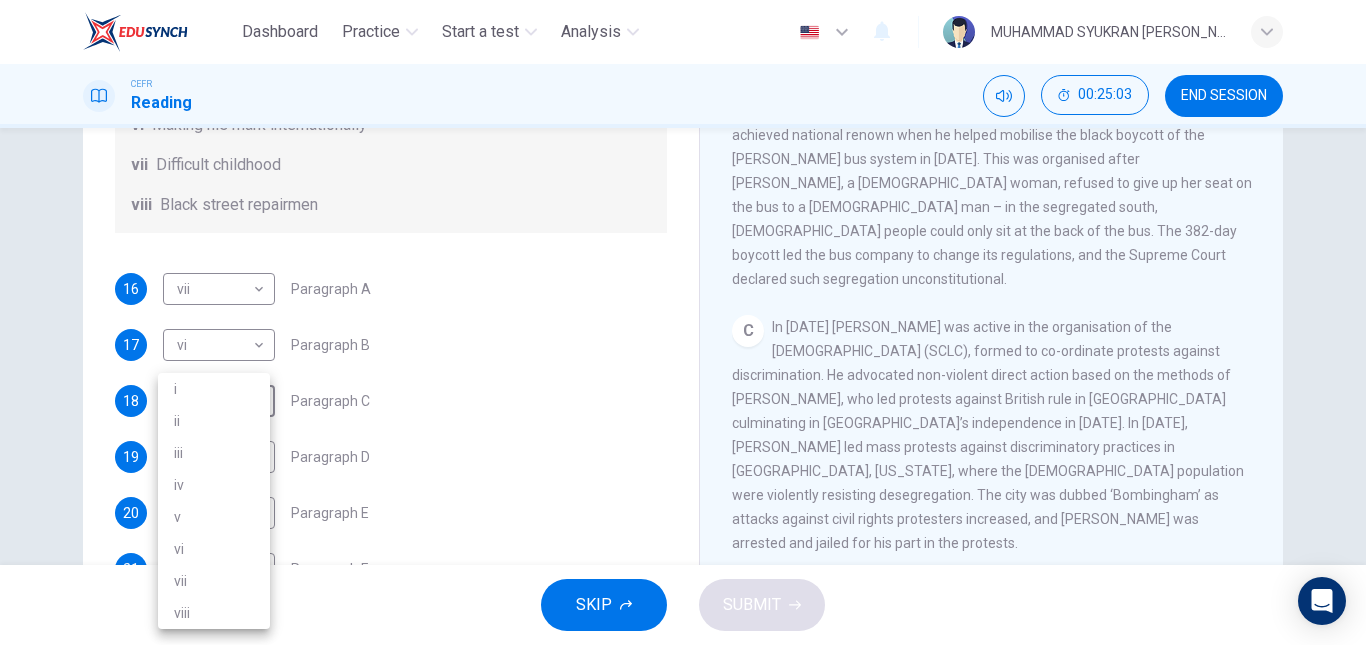 click at bounding box center (683, 322) 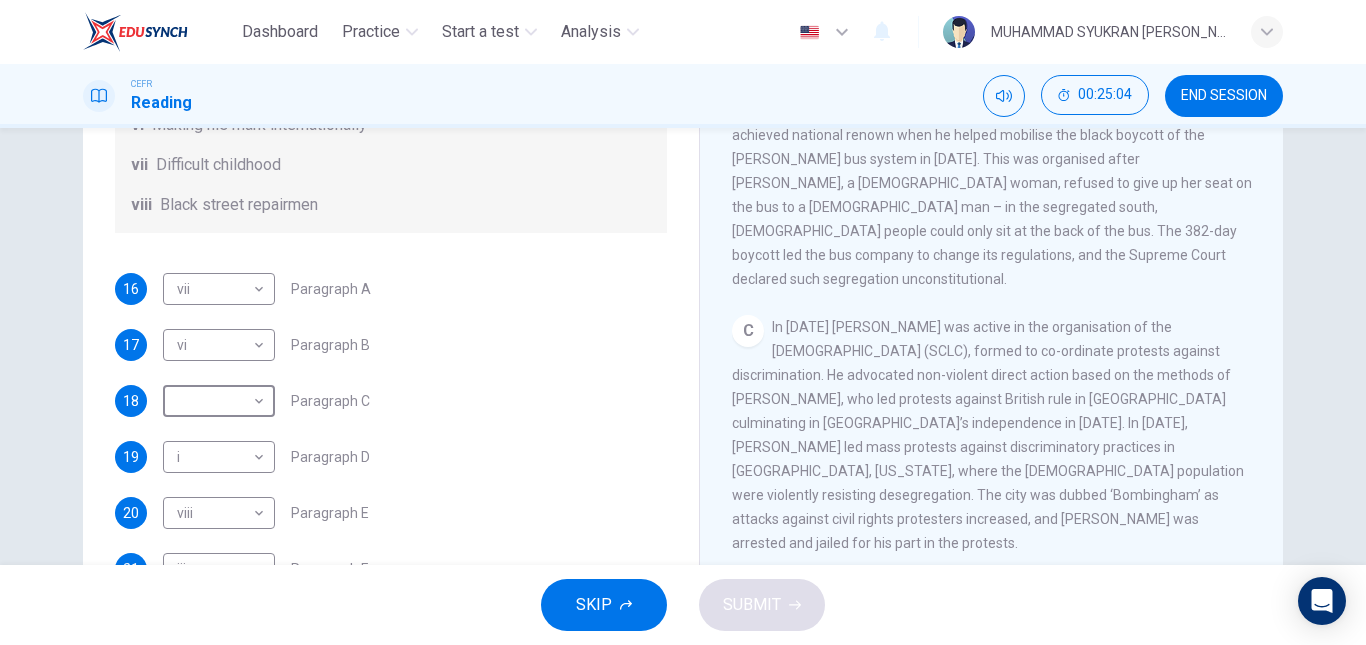 click on "Questions 16 - 21 The Reading Passage has 6 paragraphs.
Choose the correct heading for each paragraph  A – F , from the list of headings.
Write the correct number,  i – viii , in the spaces below. List of Headings i The memorable speech ii Unhappy about violence iii A tragic incident iv Protests and action v The background of an iconic man vi Making his mark internationally vii Difficult childhood viii Black street repairmen 16 vii vii ​ Paragraph A 17 vi vi ​ Paragraph B 18 ​ ​ Paragraph C 19 i i ​ Paragraph D 20 viii viii ​ Paragraph E 21 iii iii ​ Paragraph F" at bounding box center (391, 113) 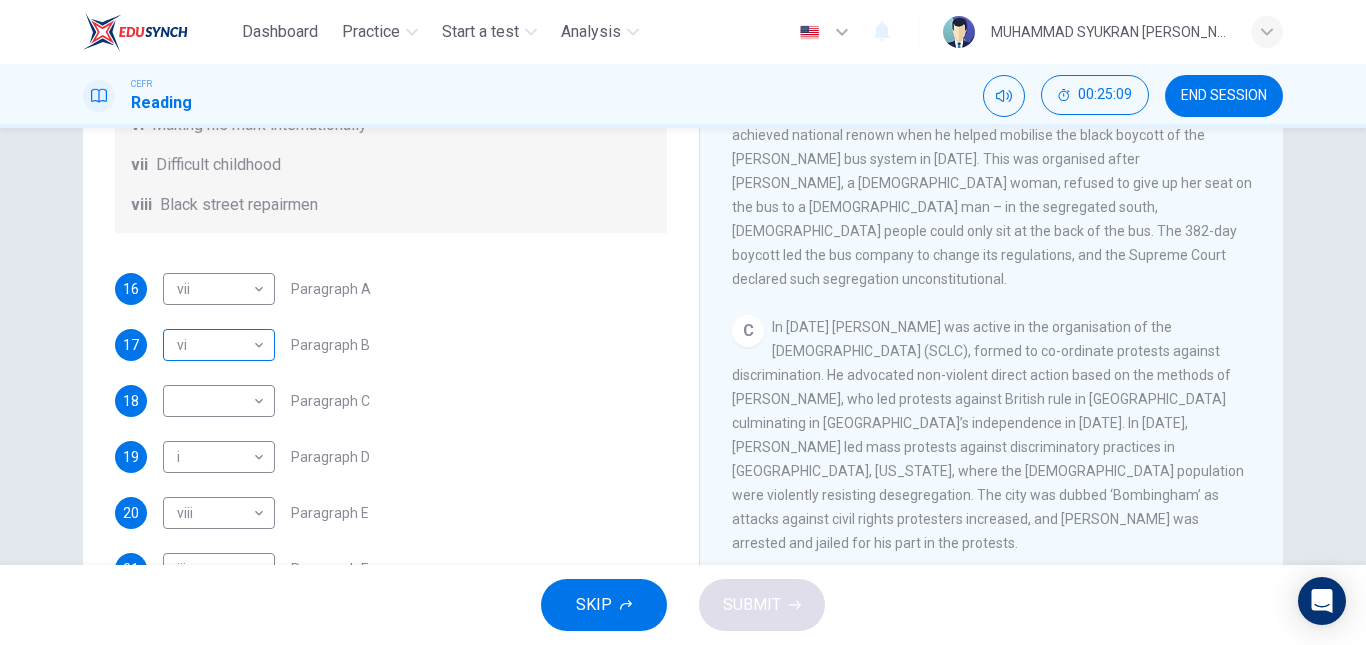 scroll, scrollTop: 353, scrollLeft: 0, axis: vertical 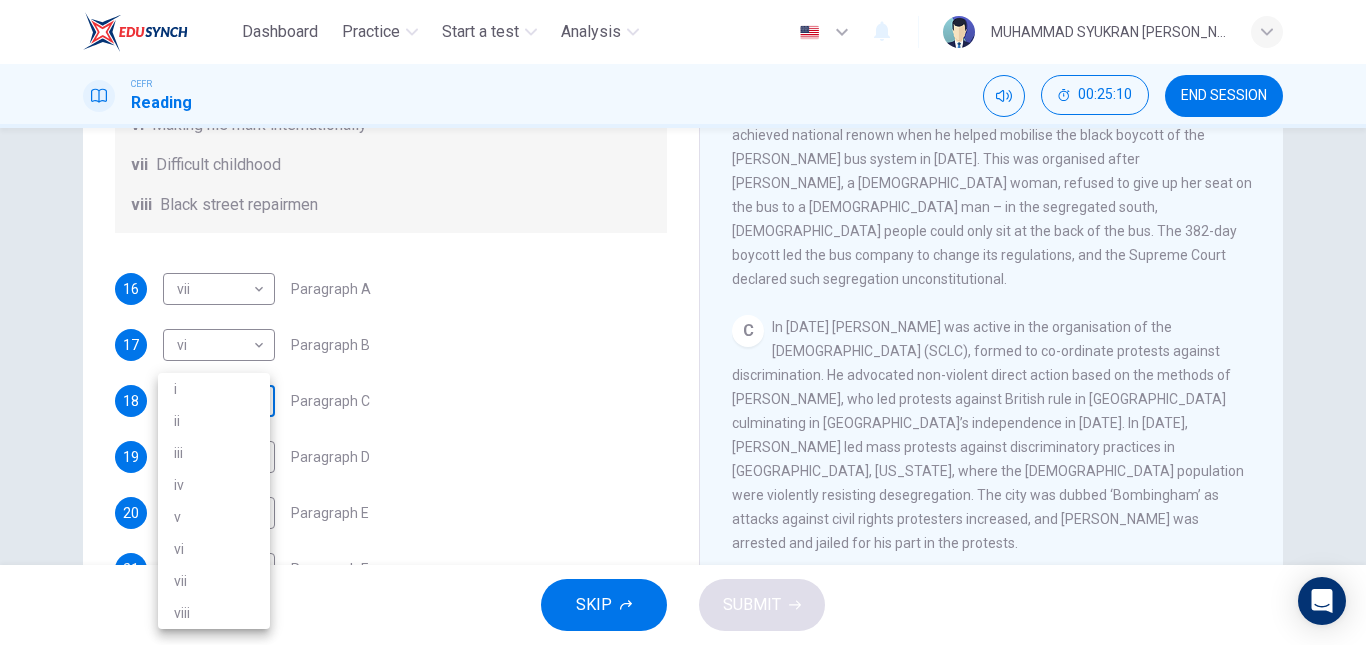 click on "Dashboard Practice Start a test Analysis English en ​ MUHAMMAD SYUKRAN [PERSON_NAME] BIN ABD [PERSON_NAME] CEFR Reading 00:25:10 END SESSION Questions 16 - 21 The Reading Passage has 6 paragraphs.
Choose the correct heading for each paragraph  A – F , from the list of headings.
Write the correct number,  i – viii , in the spaces below. List of Headings i The memorable speech ii Unhappy about violence iii A tragic incident iv Protests and action v The background of an iconic man vi Making his mark internationally vii Difficult childhood viii Black street repairmen 16 vii vii ​ Paragraph A 17 vi vi ​ Paragraph B 18 ​ ​ Paragraph C 19 i i ​ Paragraph D 20 viii viii ​ Paragraph E 21 iii iii ​ Paragraph F [PERSON_NAME] CLICK TO ZOOM Click to Zoom A B C D E F SKIP SUBMIT Dashboard Practice Start a test Analysis Notifications © Copyright  2025
i ii iii iv v vi vii viii" at bounding box center (683, 322) 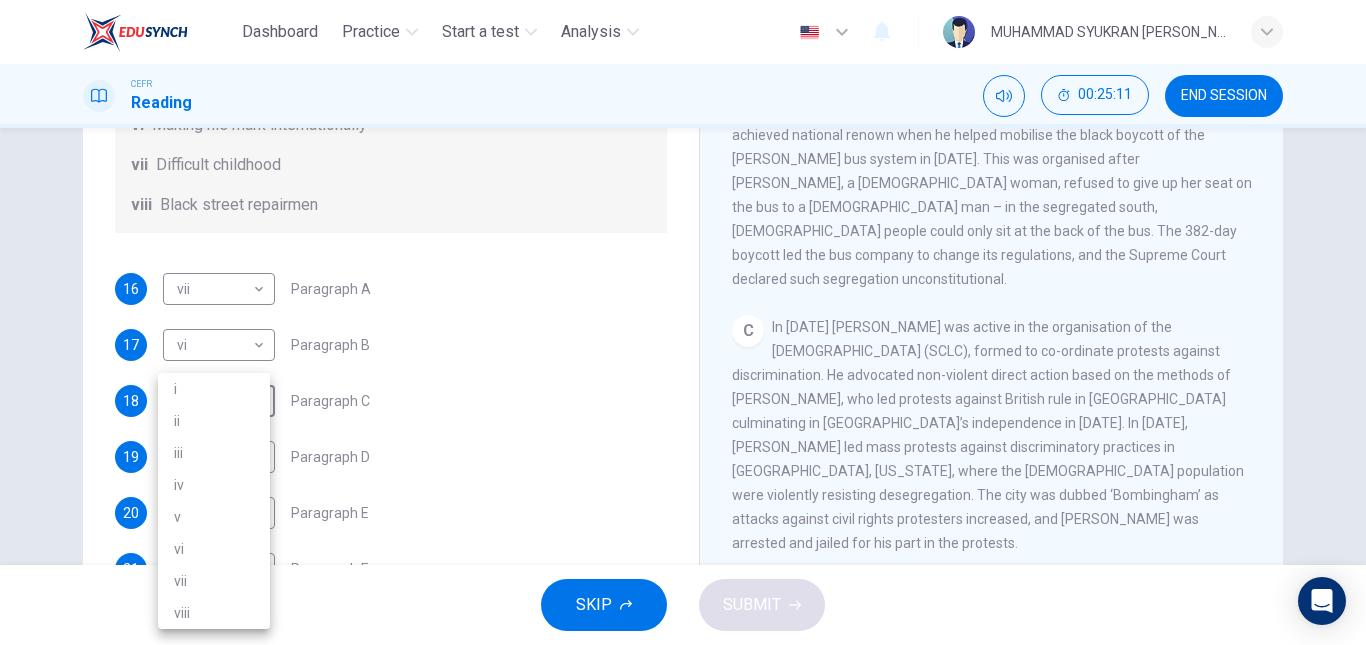 click on "v" at bounding box center [214, 517] 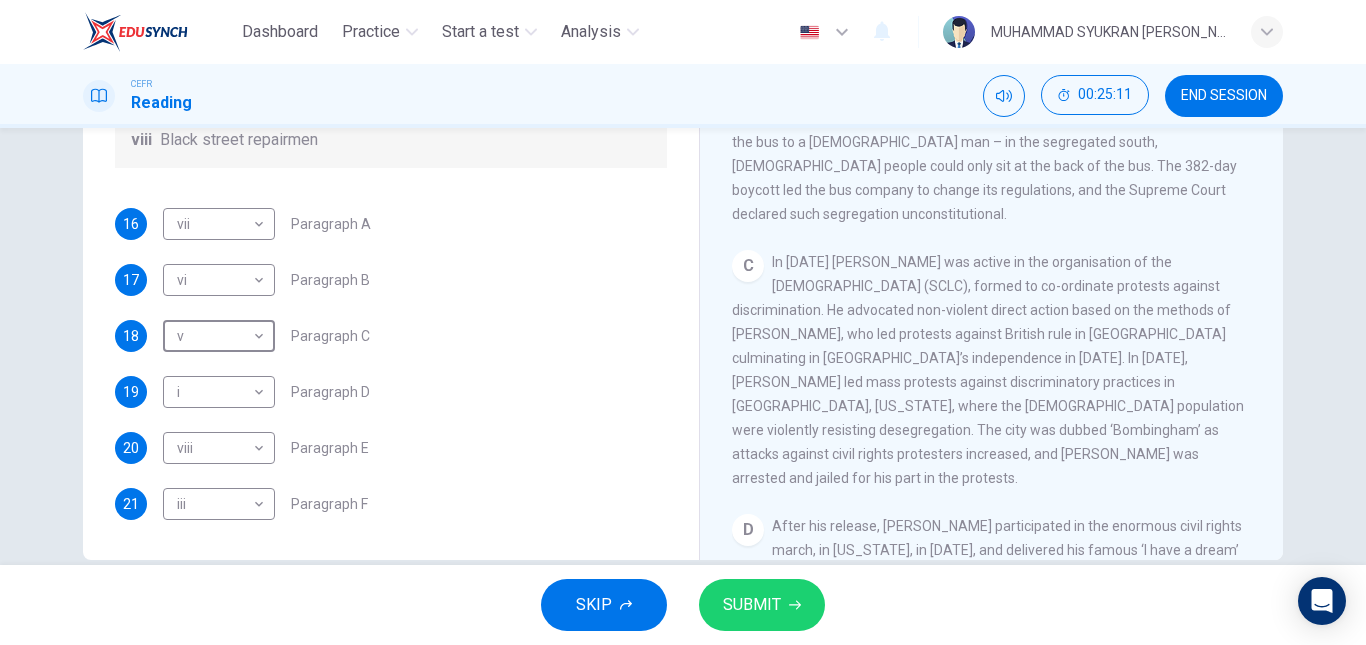 scroll, scrollTop: 338, scrollLeft: 0, axis: vertical 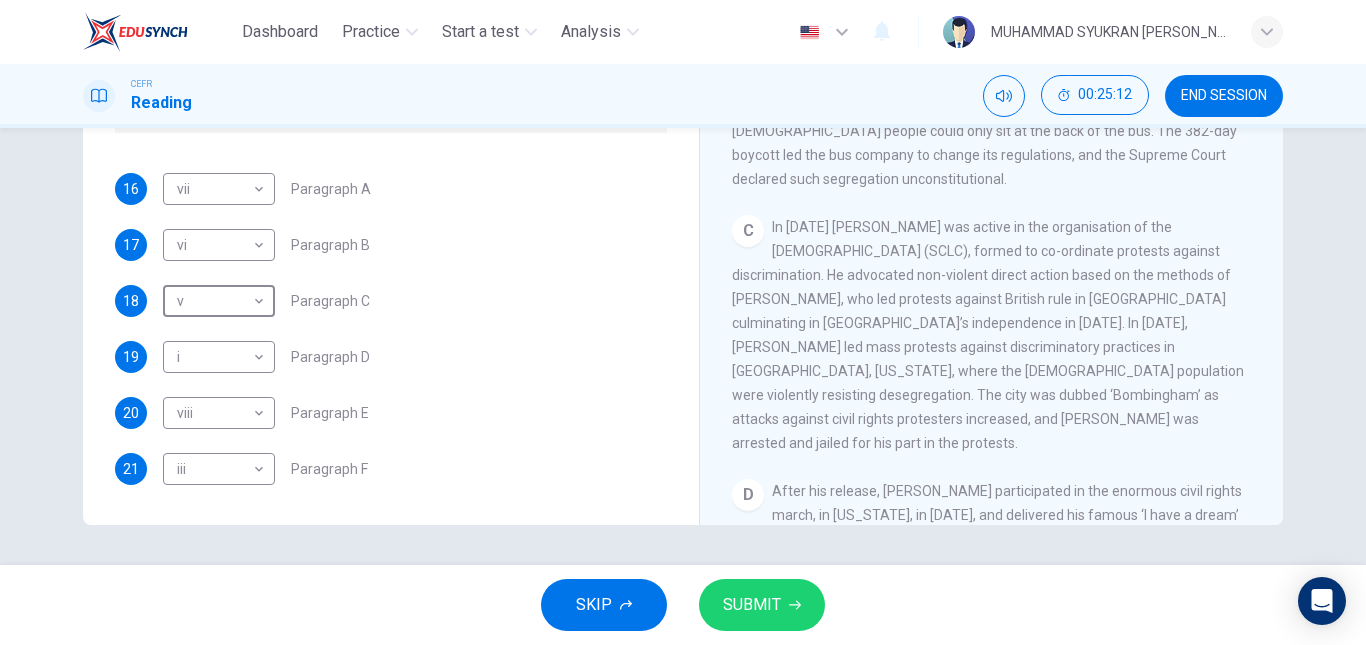 click on "SUBMIT" at bounding box center (752, 605) 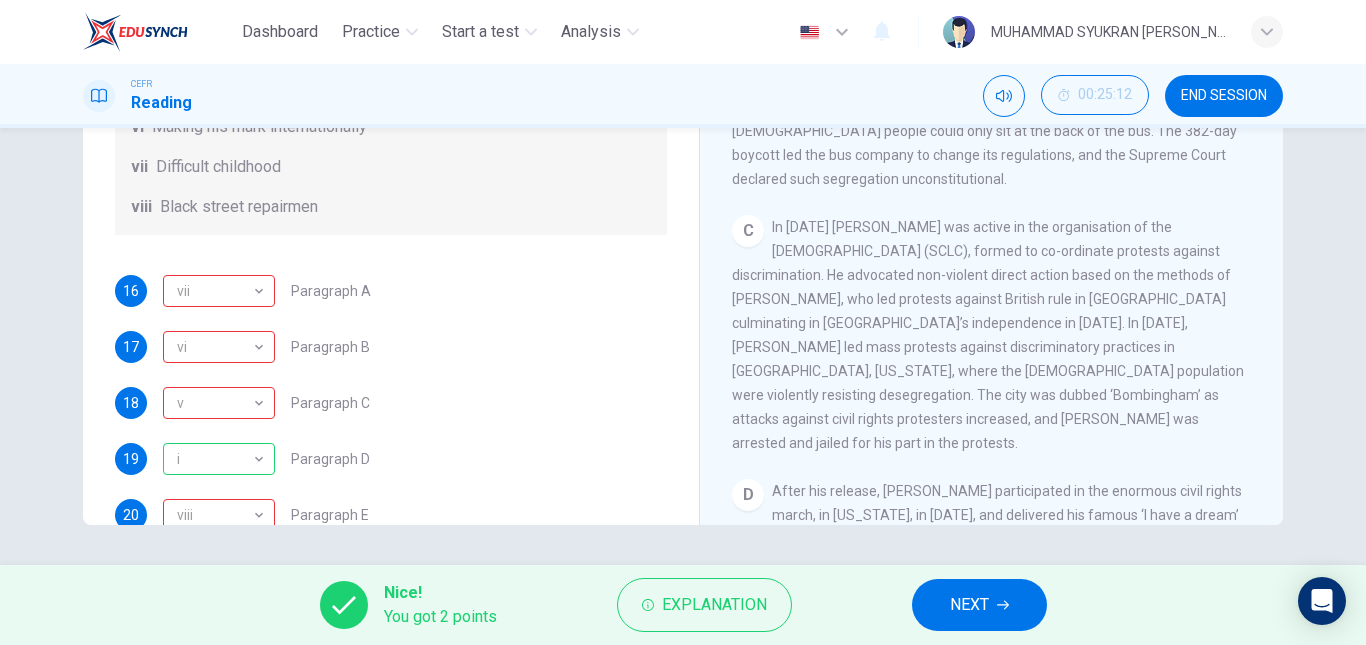 scroll, scrollTop: 153, scrollLeft: 0, axis: vertical 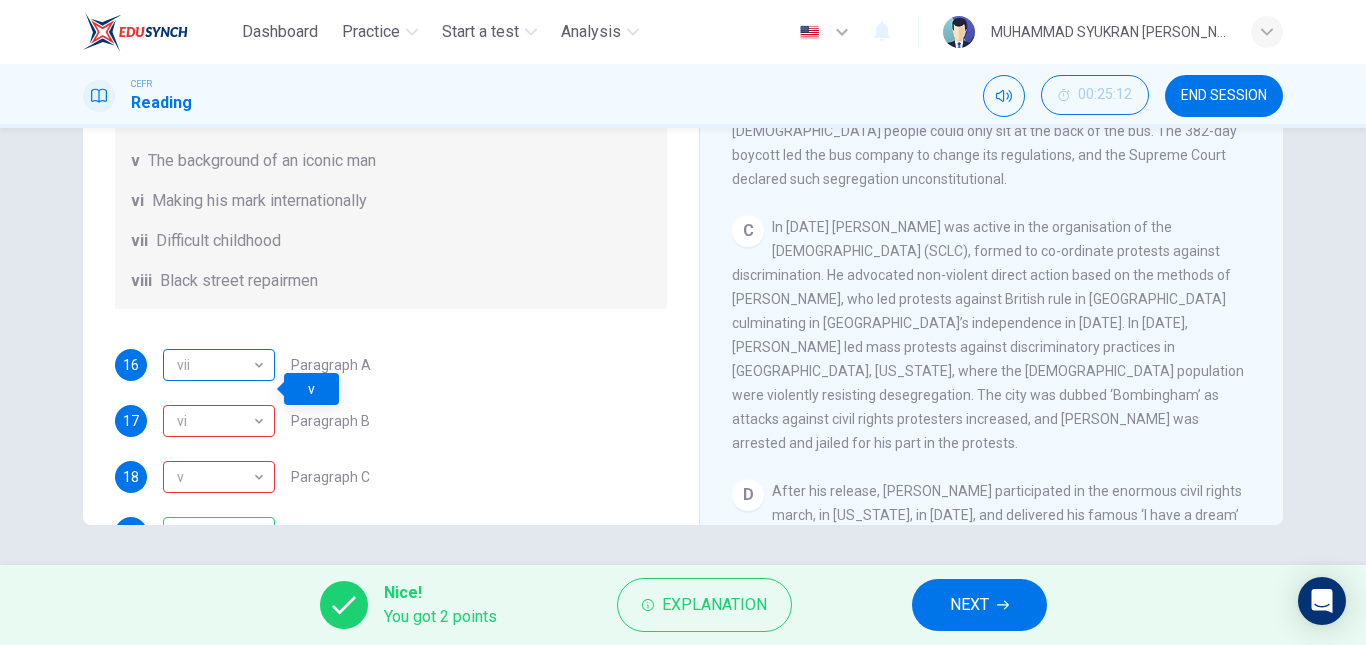 click on "vii" at bounding box center (215, 365) 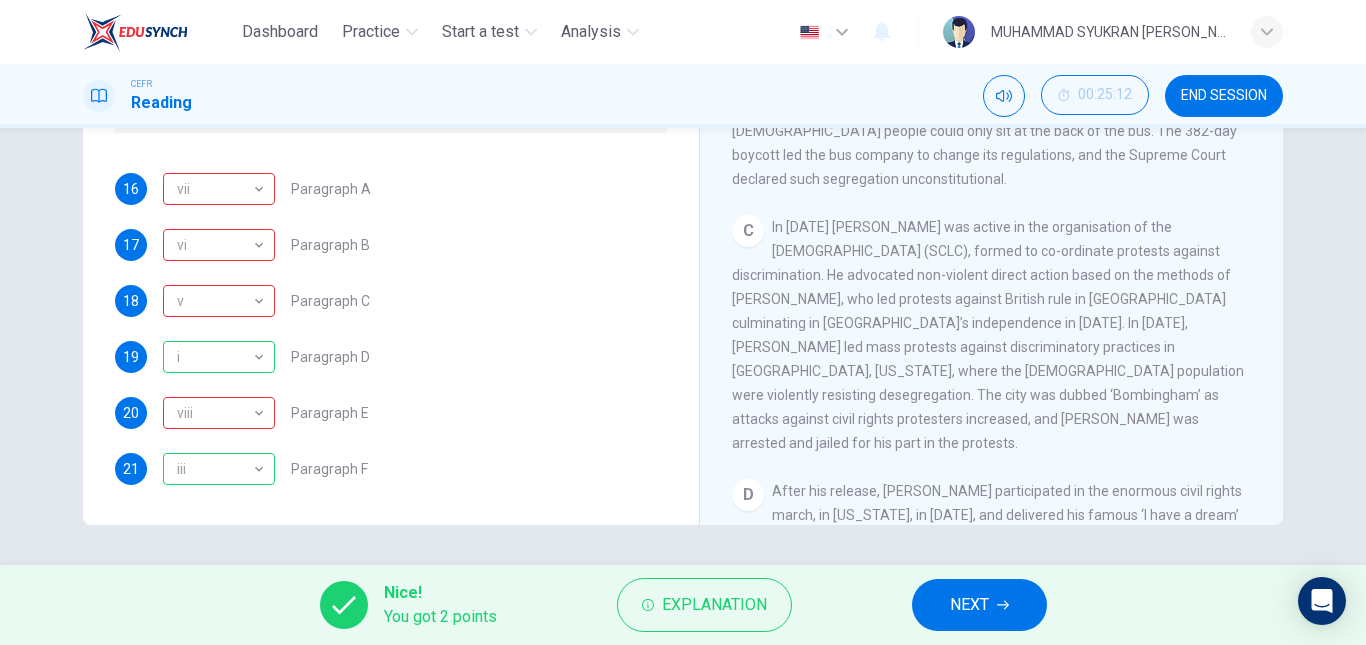 scroll, scrollTop: 353, scrollLeft: 0, axis: vertical 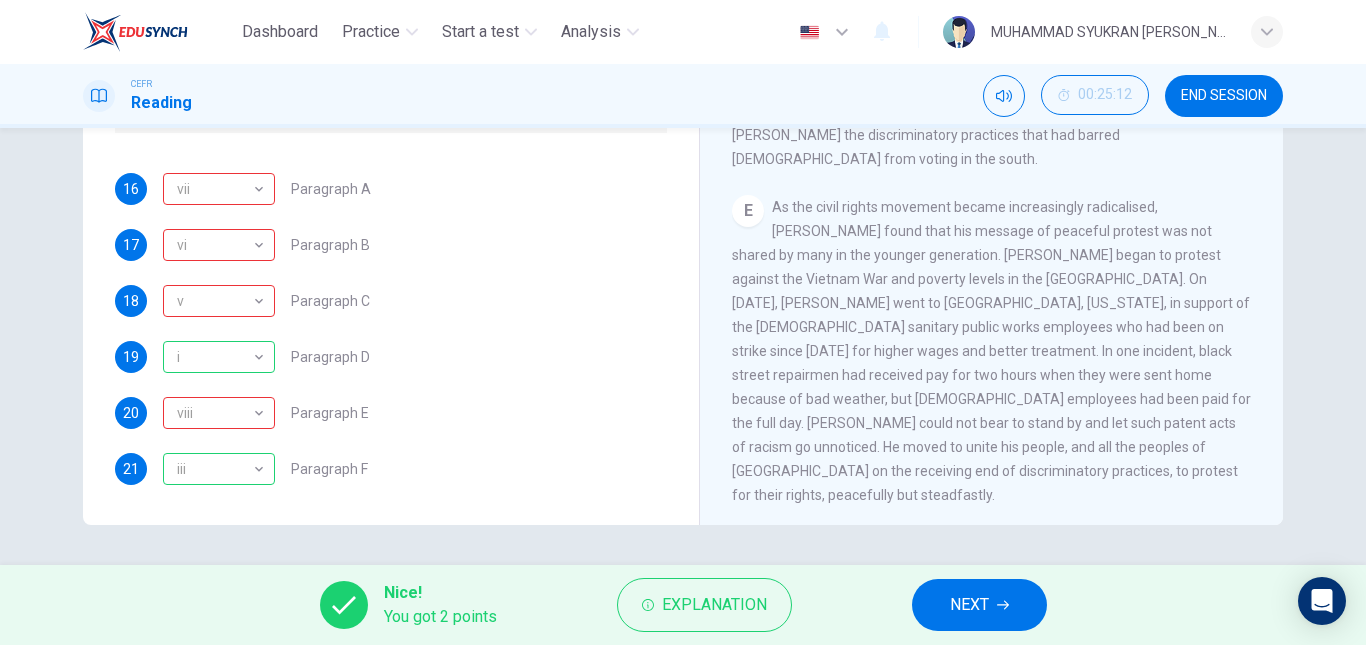 click on "NEXT" at bounding box center [969, 605] 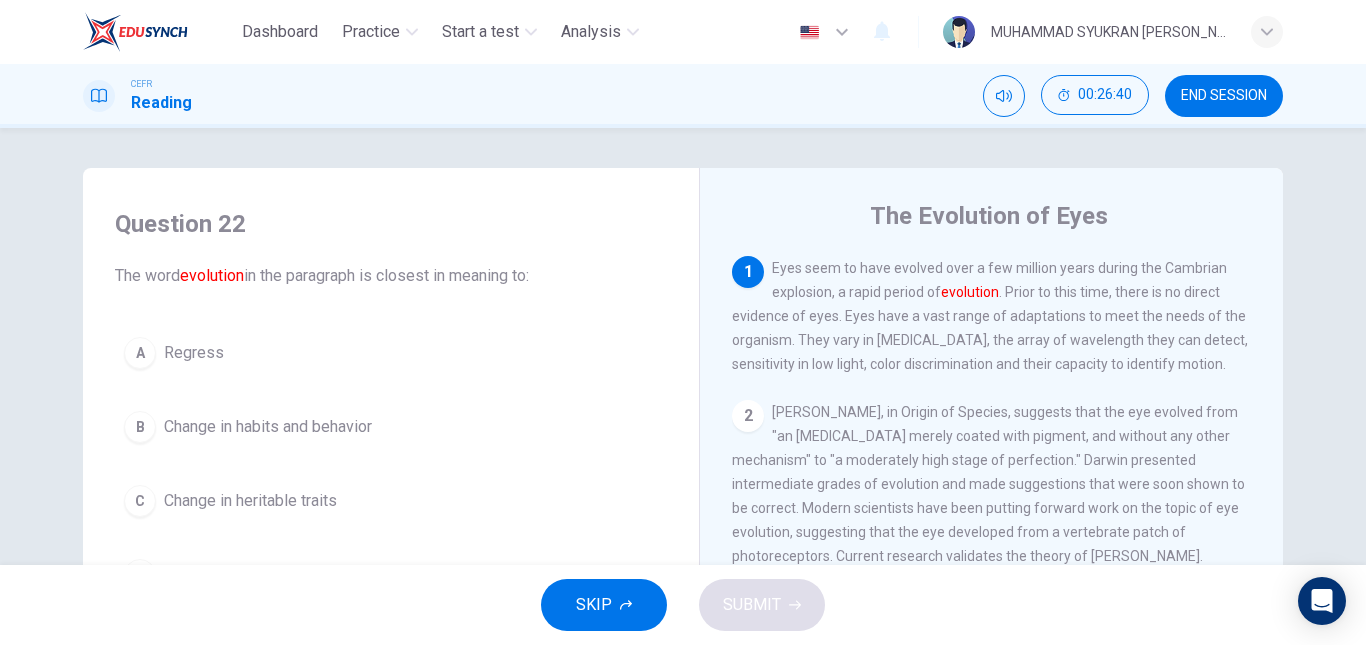 click on "Change in habits and behavior" at bounding box center [268, 427] 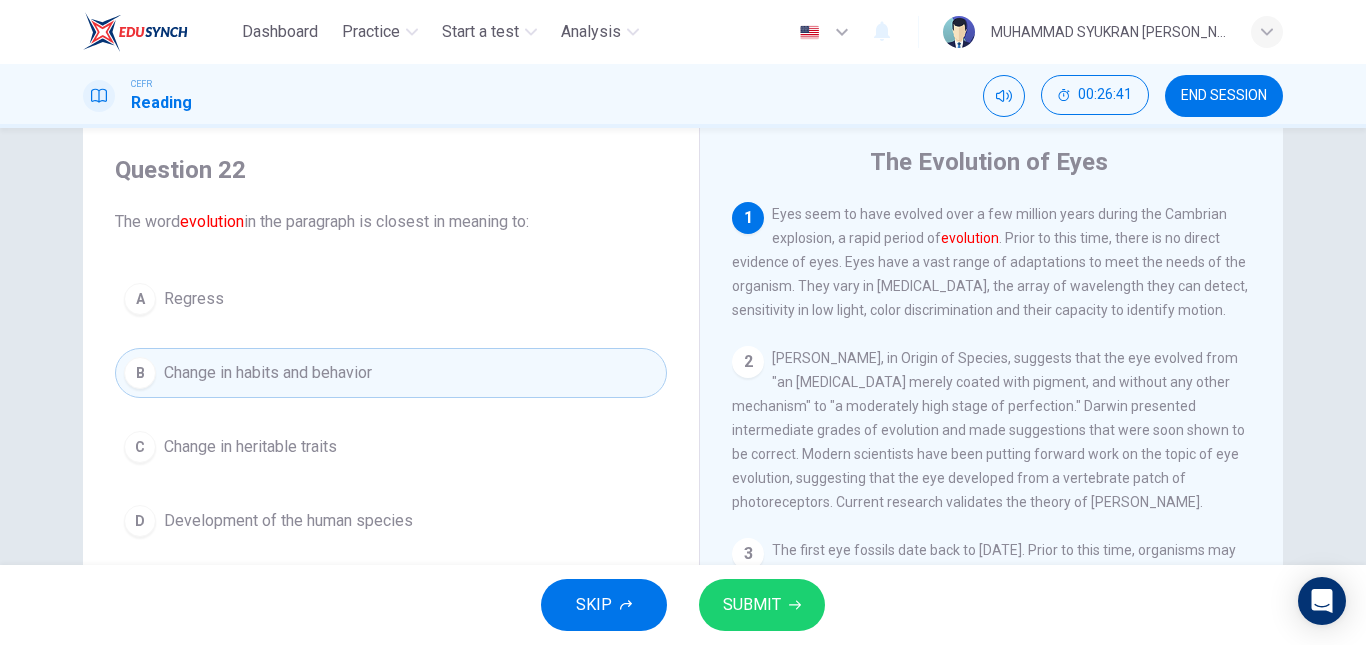 scroll, scrollTop: 100, scrollLeft: 0, axis: vertical 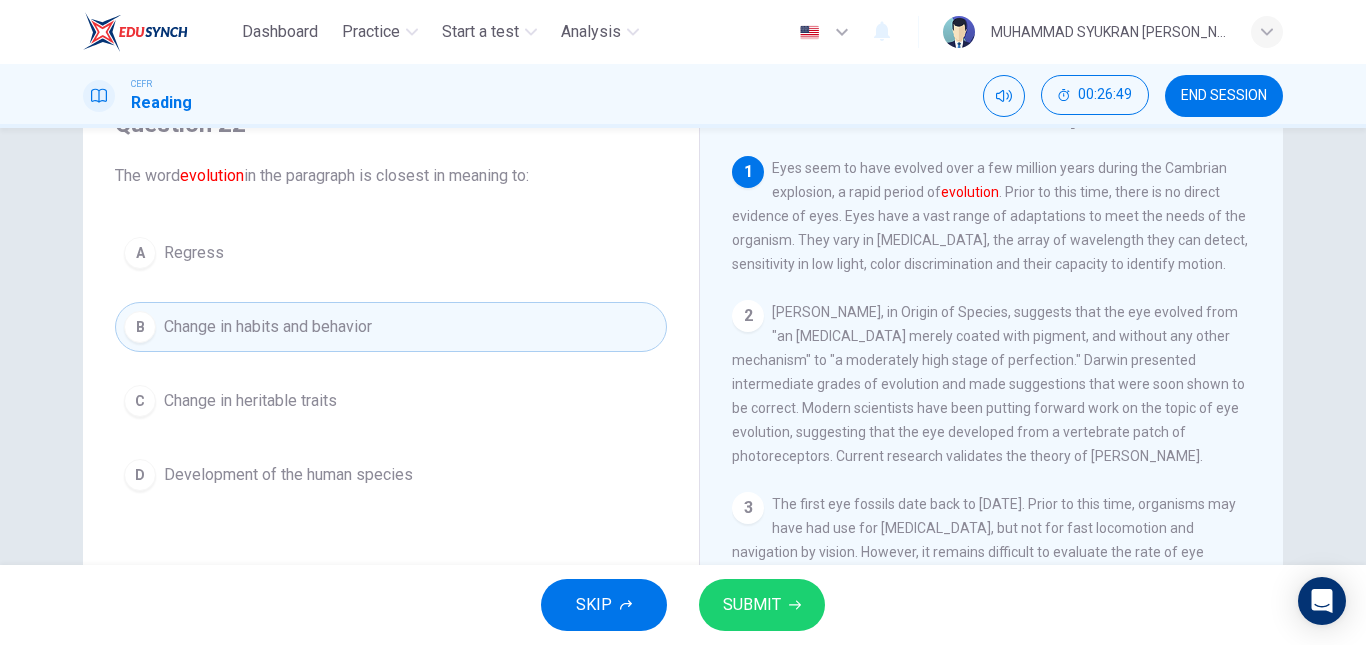 click on "SUBMIT" at bounding box center [752, 605] 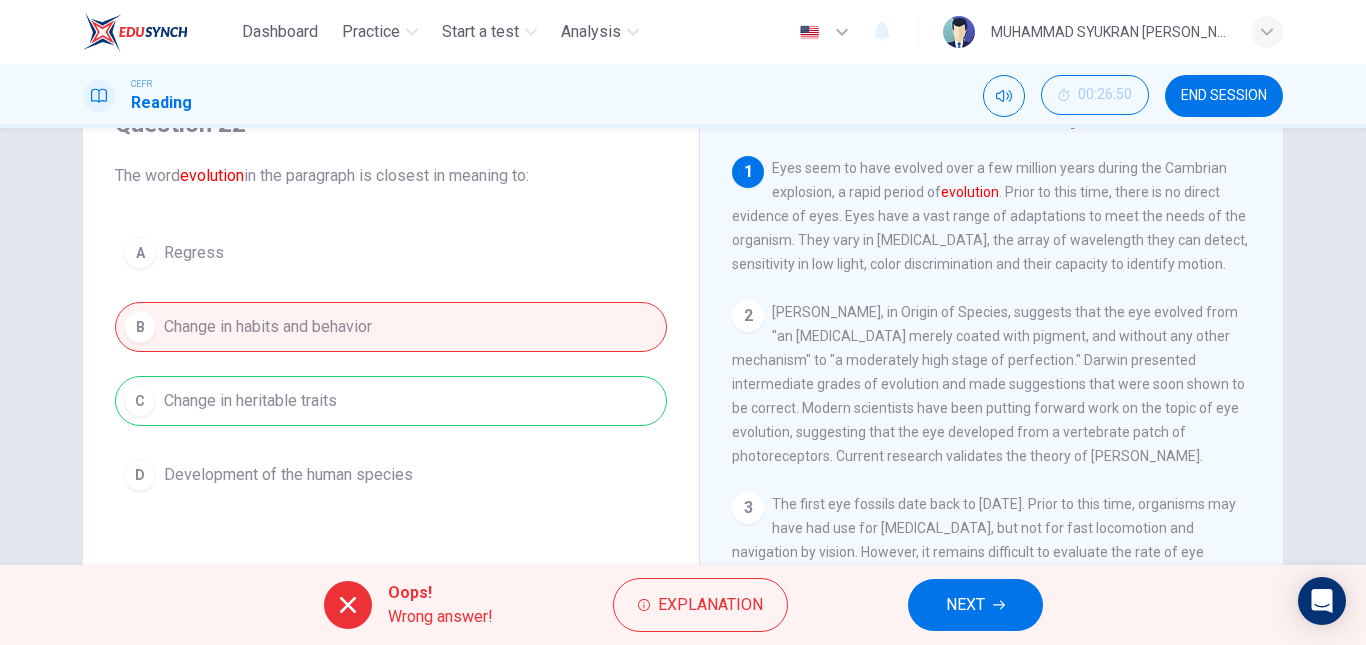 click on "A Regress B Change in habits and behavior C Change in heritable traits D Development of the human species" at bounding box center (391, 364) 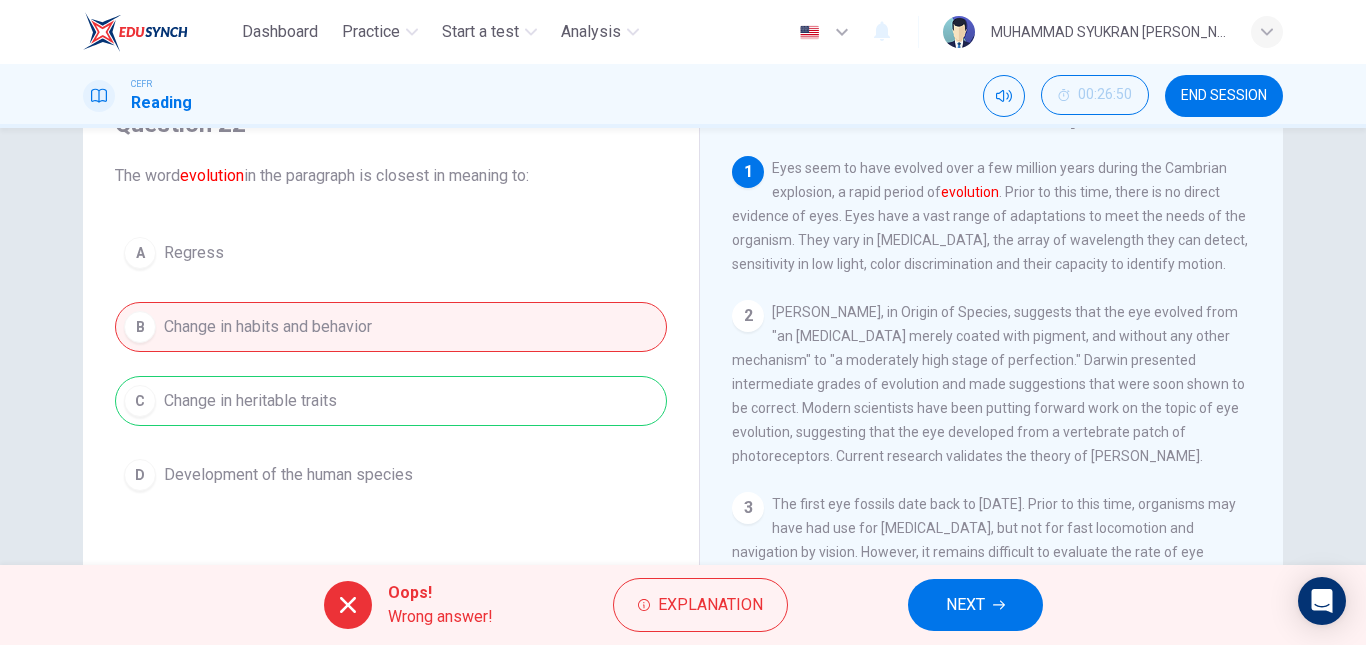 click on "NEXT" at bounding box center [975, 605] 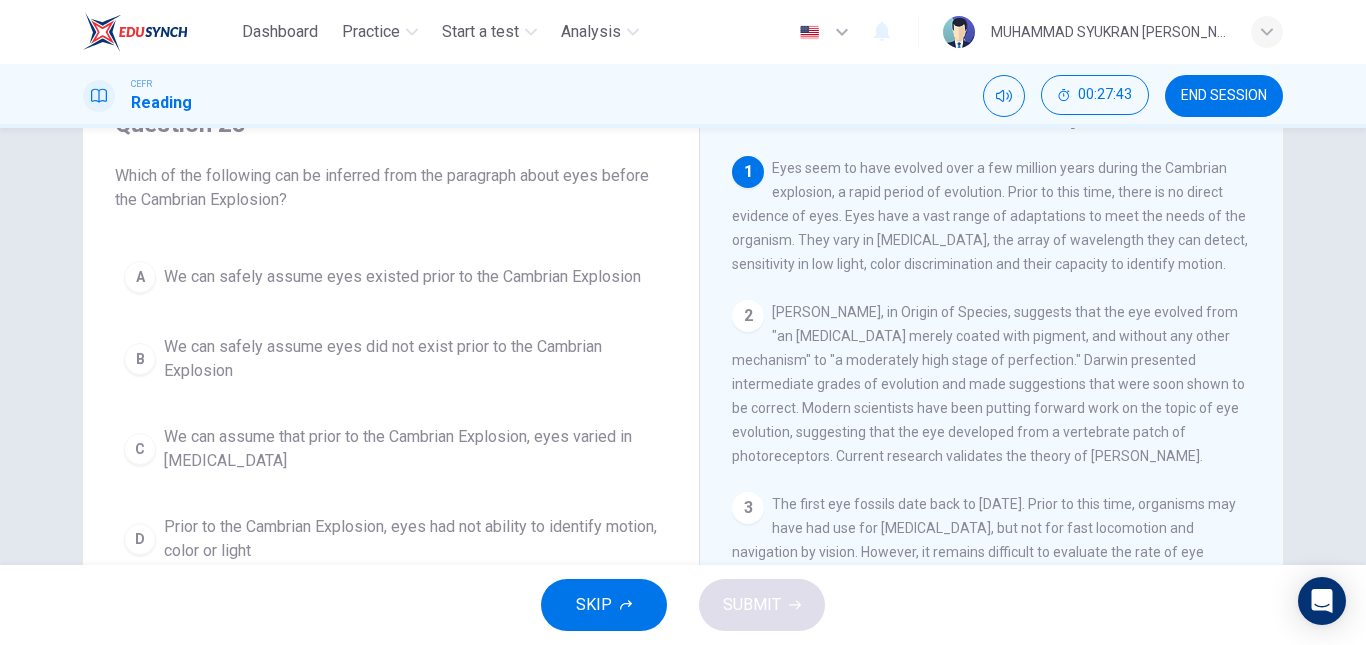 scroll, scrollTop: 200, scrollLeft: 0, axis: vertical 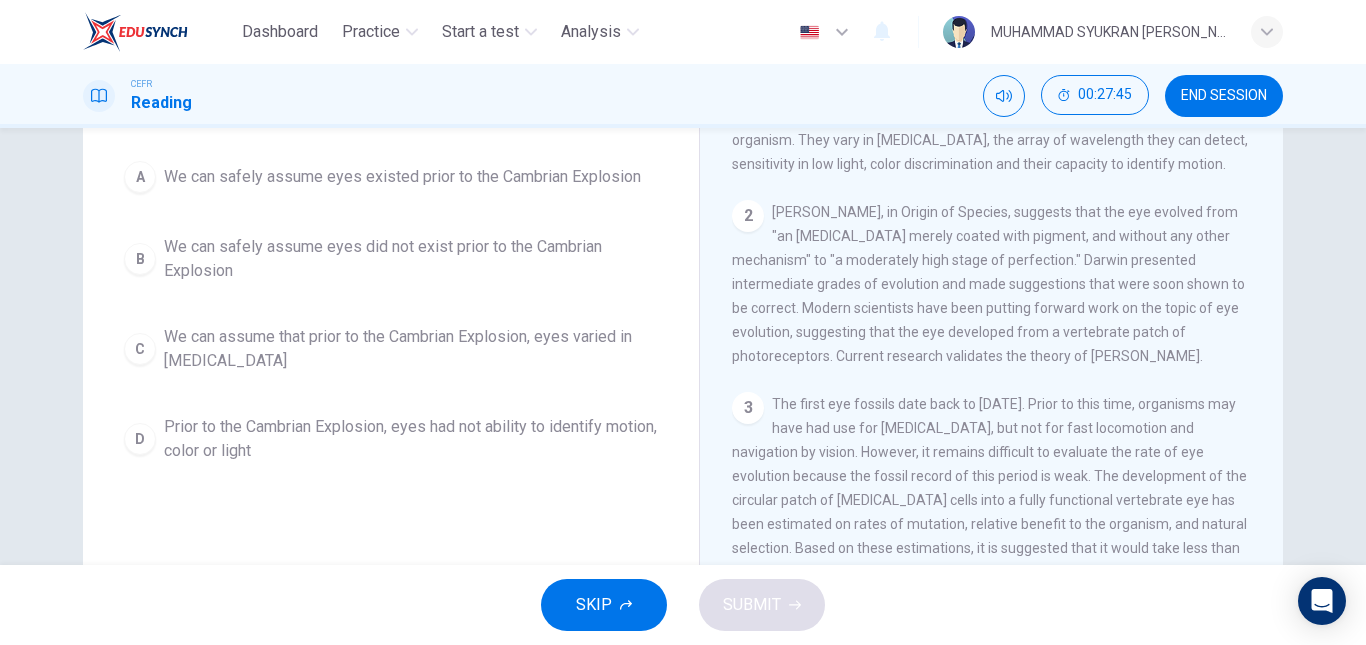 click on "We can assume that prior to the Cambrian Explosion, eyes varied in [MEDICAL_DATA]" at bounding box center [411, 349] 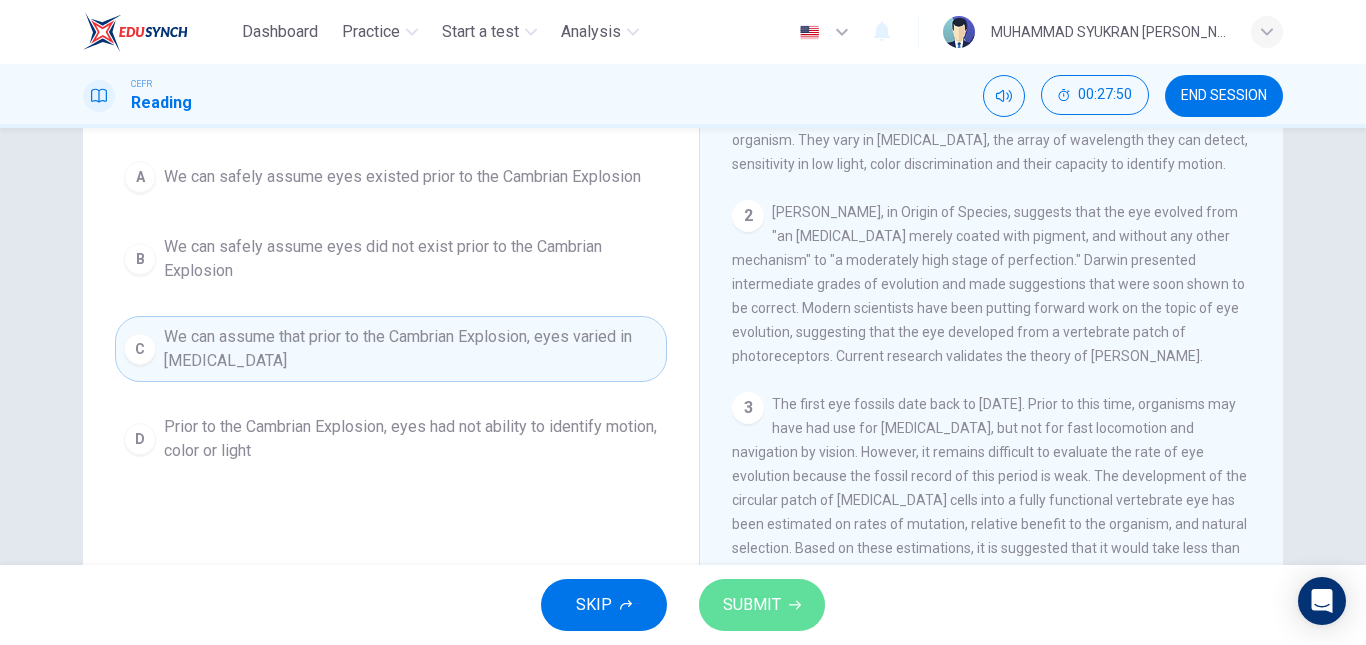 click on "SUBMIT" at bounding box center (752, 605) 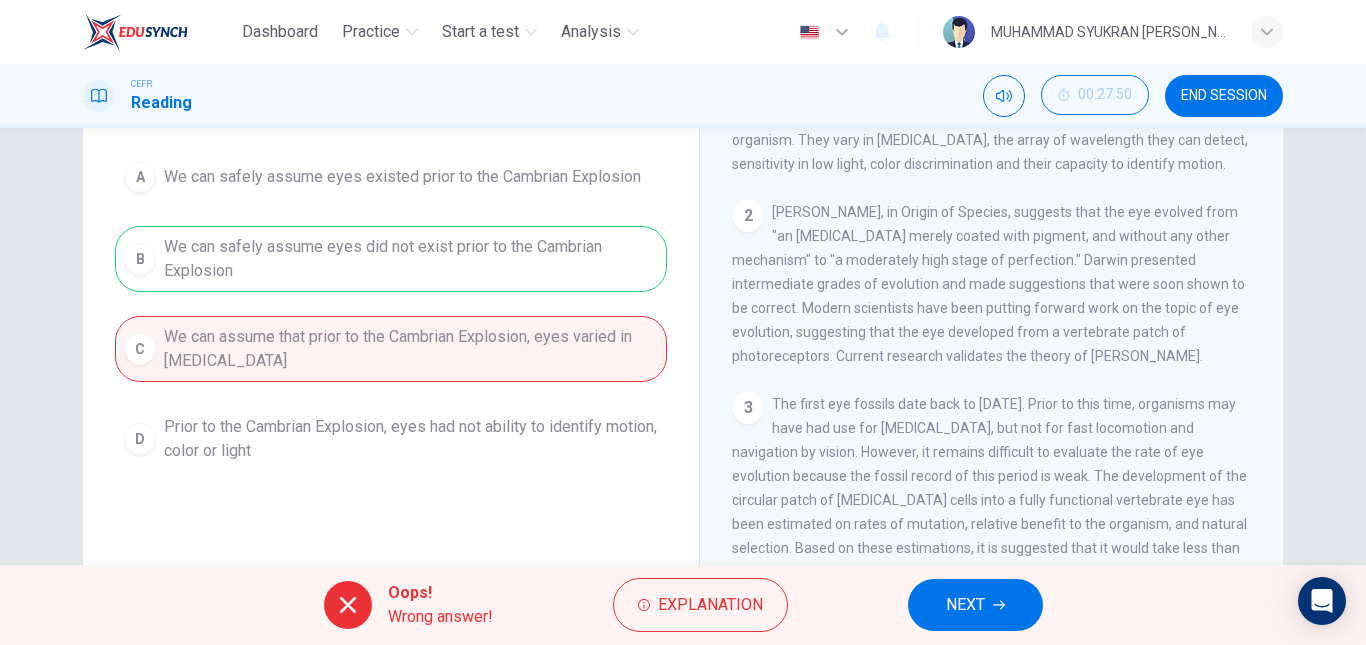 click on "A We can safely assume eyes existed prior to the Cambrian Explosion B We can safely assume eyes did not exist prior to the Cambrian Explosion C We can assume that prior to the Cambrian Explosion, eyes varied in [MEDICAL_DATA] D Prior to the Cambrian Explosion, eyes had not ability to identify motion, color or light" at bounding box center (391, 312) 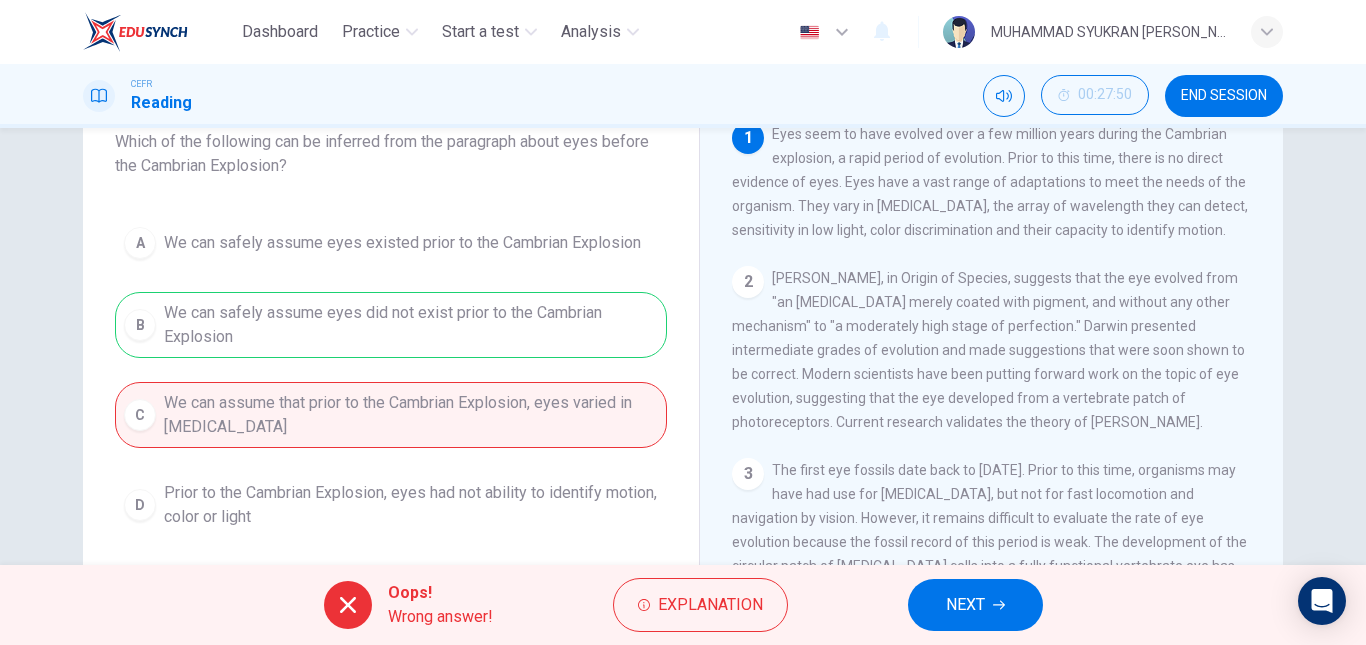 scroll, scrollTop: 100, scrollLeft: 0, axis: vertical 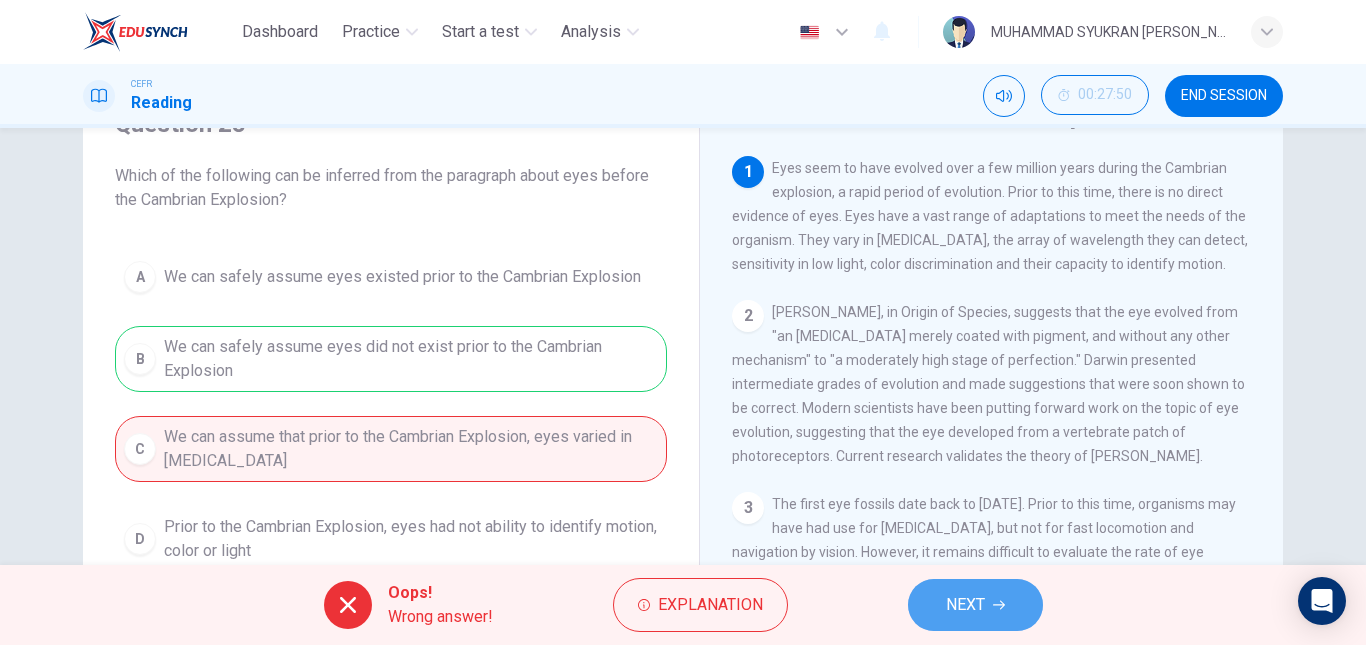 click on "NEXT" at bounding box center [975, 605] 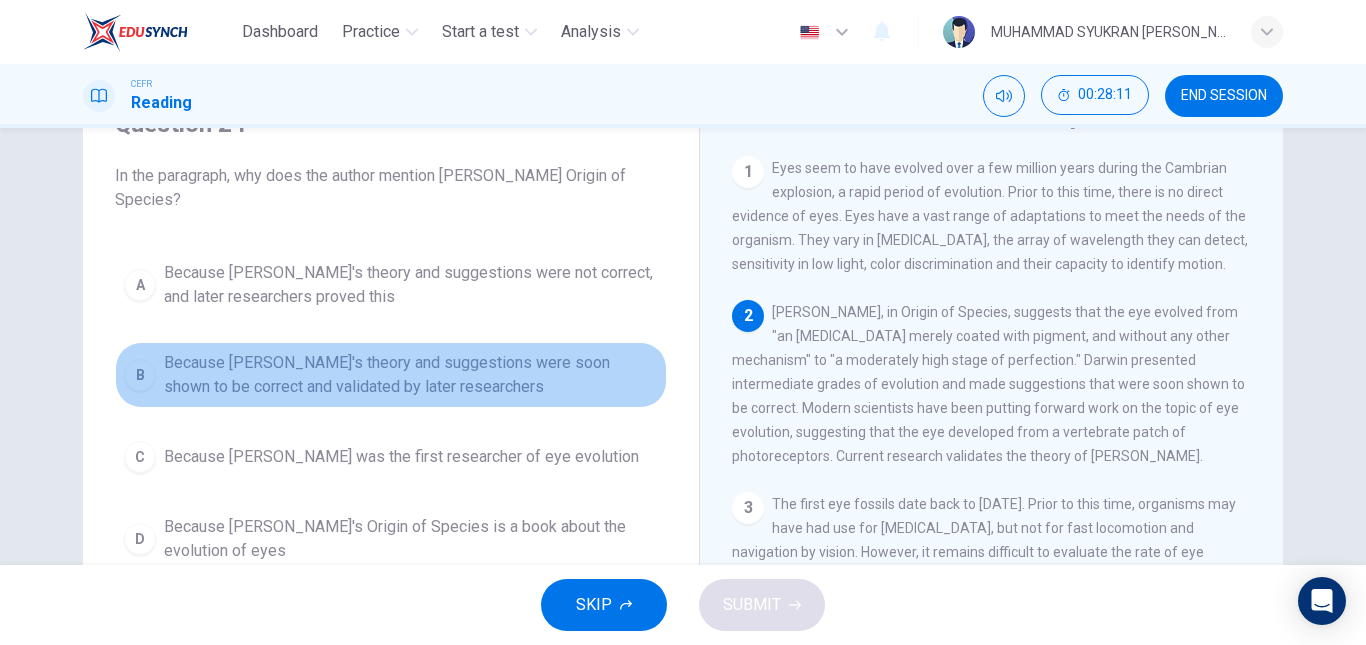 click on "Because [PERSON_NAME]'s theory and suggestions were soon shown to be correct and validated by later researchers" at bounding box center [411, 375] 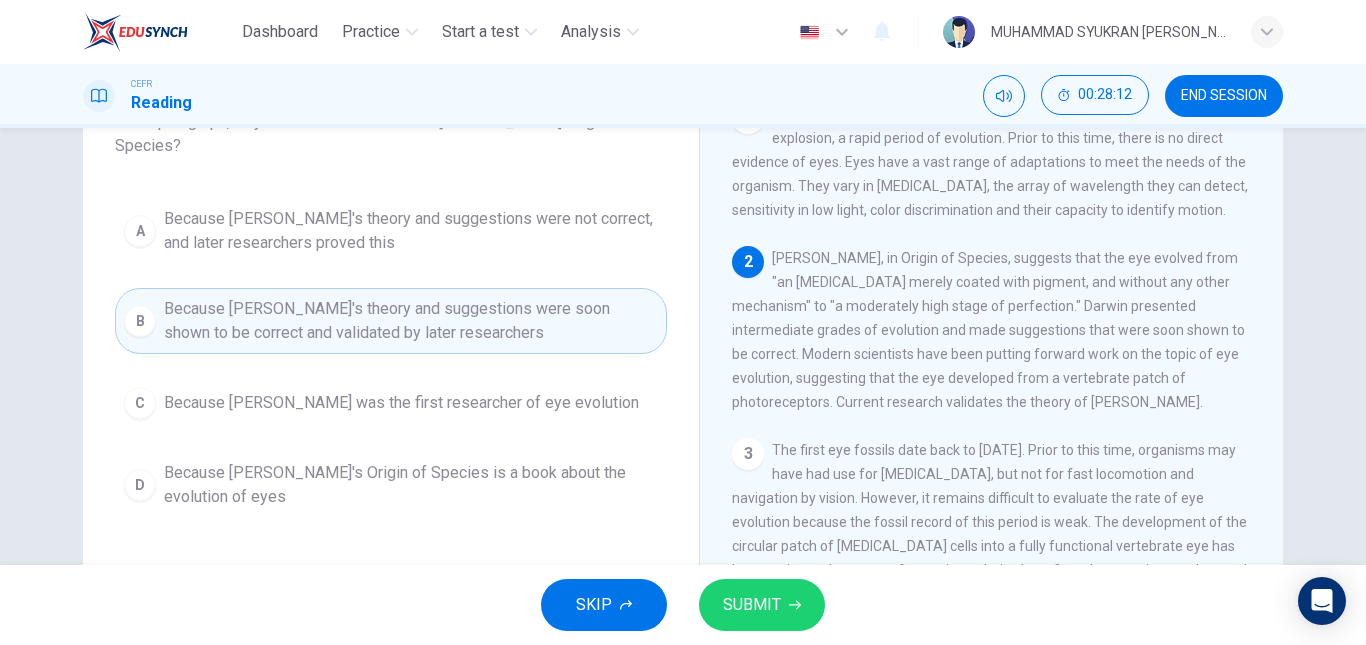scroll, scrollTop: 200, scrollLeft: 0, axis: vertical 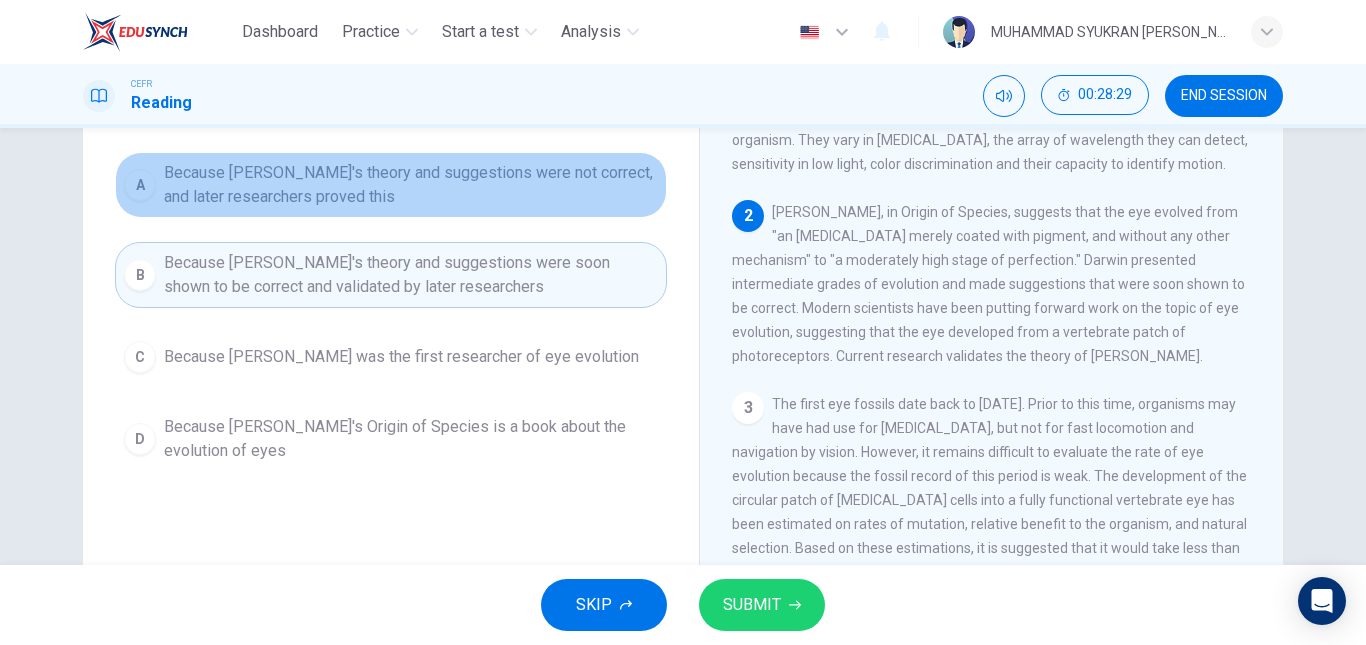 click on "Because [PERSON_NAME]'s theory and suggestions were not correct, and later researchers proved this" at bounding box center [411, 185] 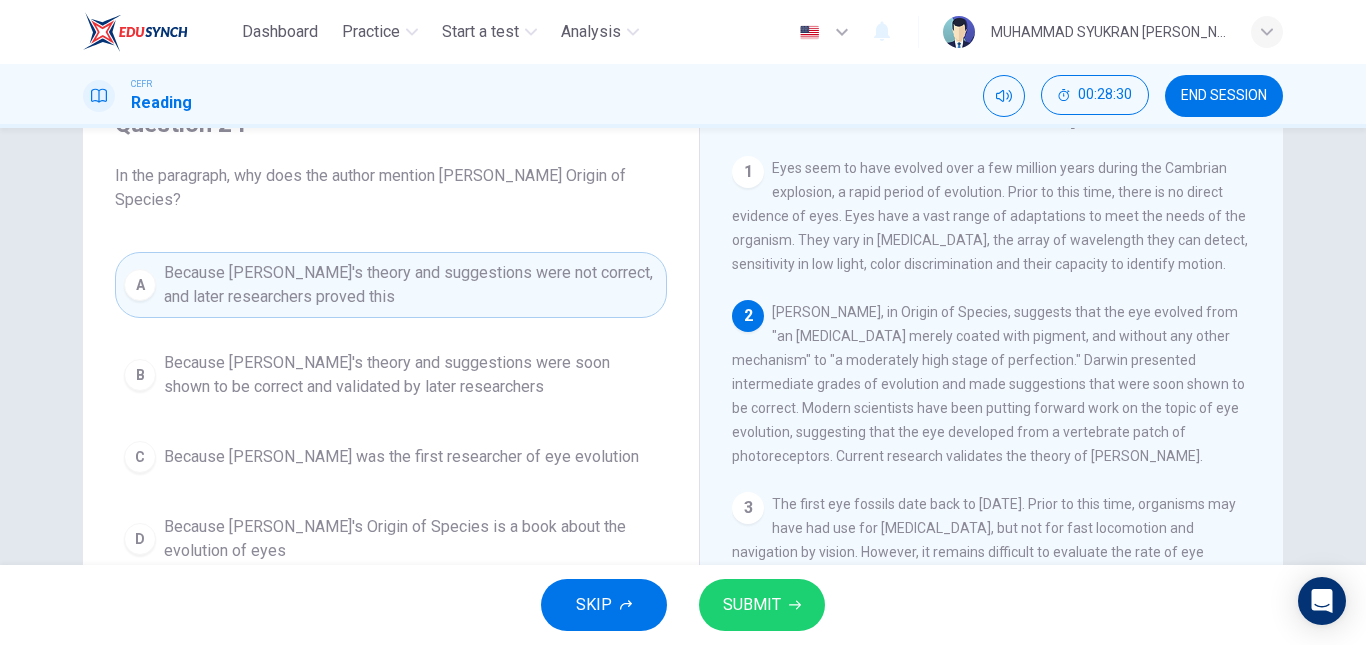 scroll, scrollTop: 200, scrollLeft: 0, axis: vertical 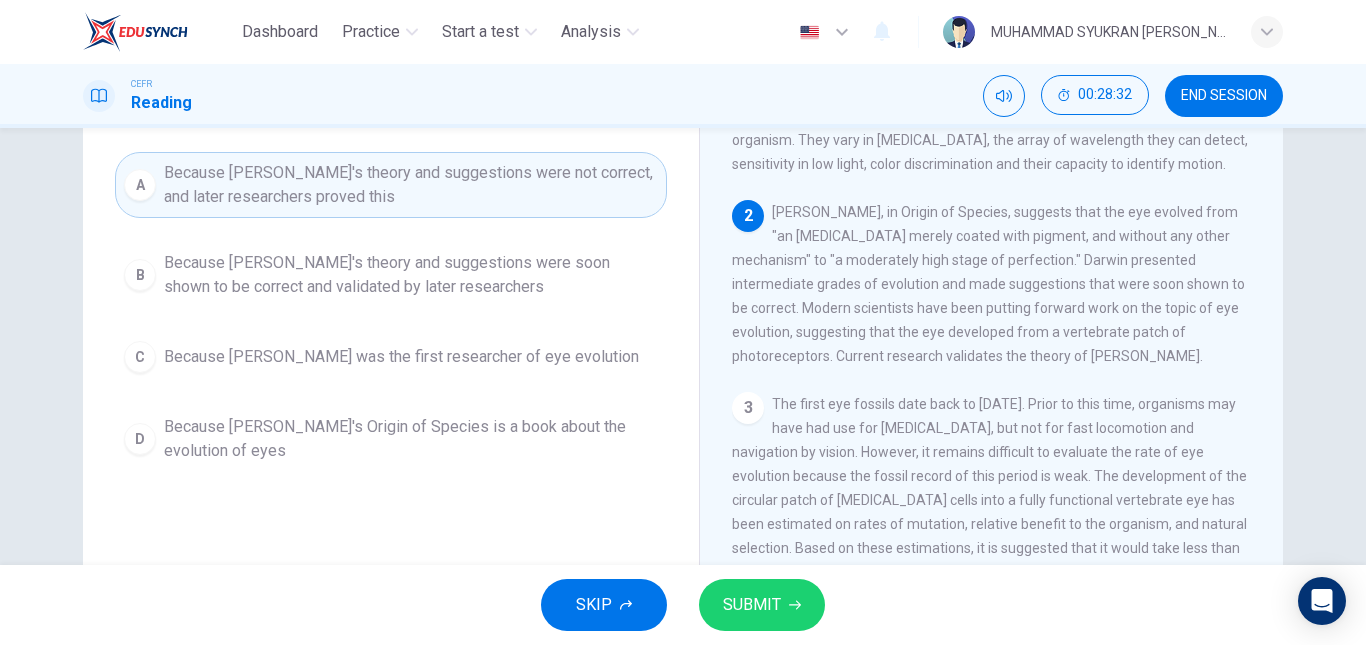 click on "Because [PERSON_NAME]'s theory and suggestions were soon shown to be correct and validated by later researchers" at bounding box center [411, 275] 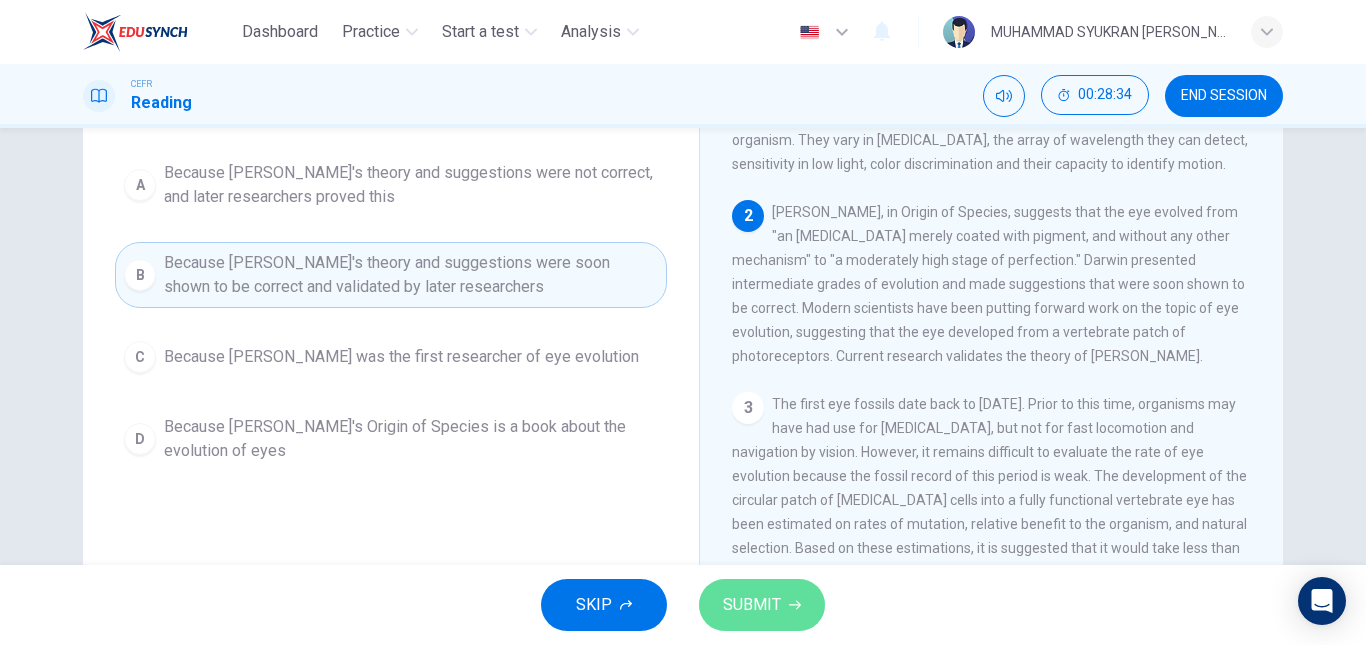 click on "SUBMIT" at bounding box center [752, 605] 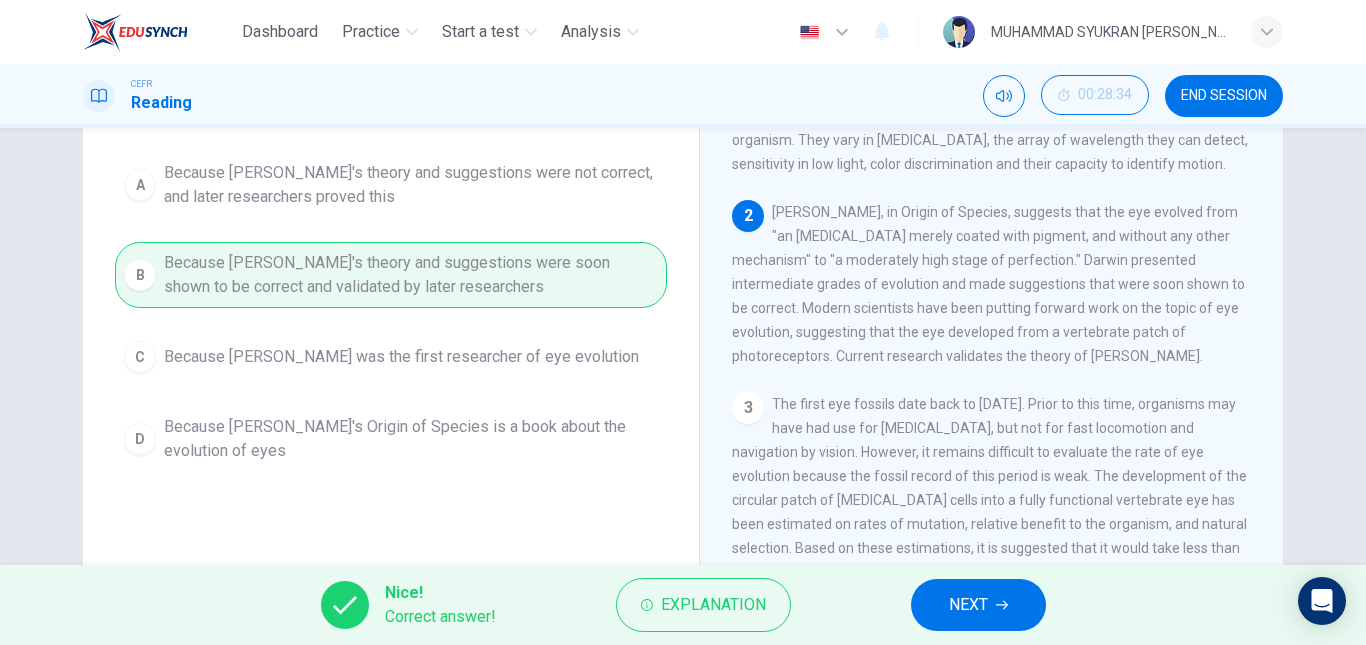 click on "NEXT" at bounding box center [978, 605] 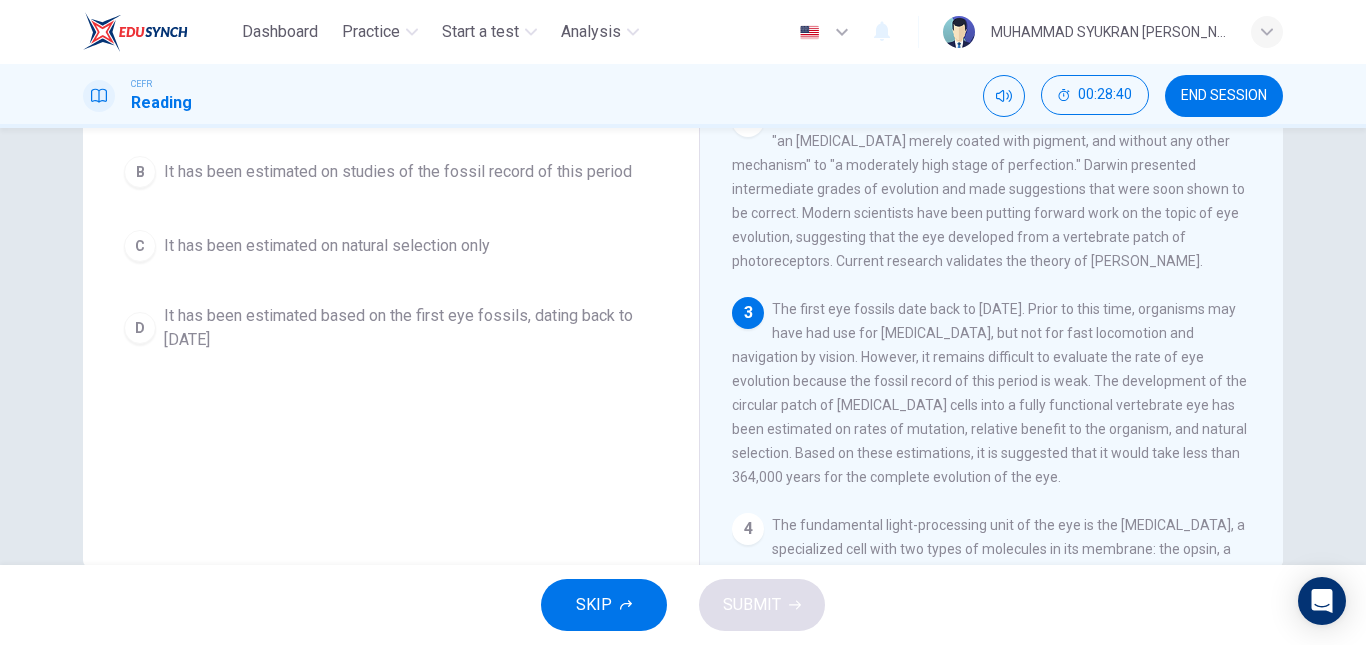 scroll, scrollTop: 300, scrollLeft: 0, axis: vertical 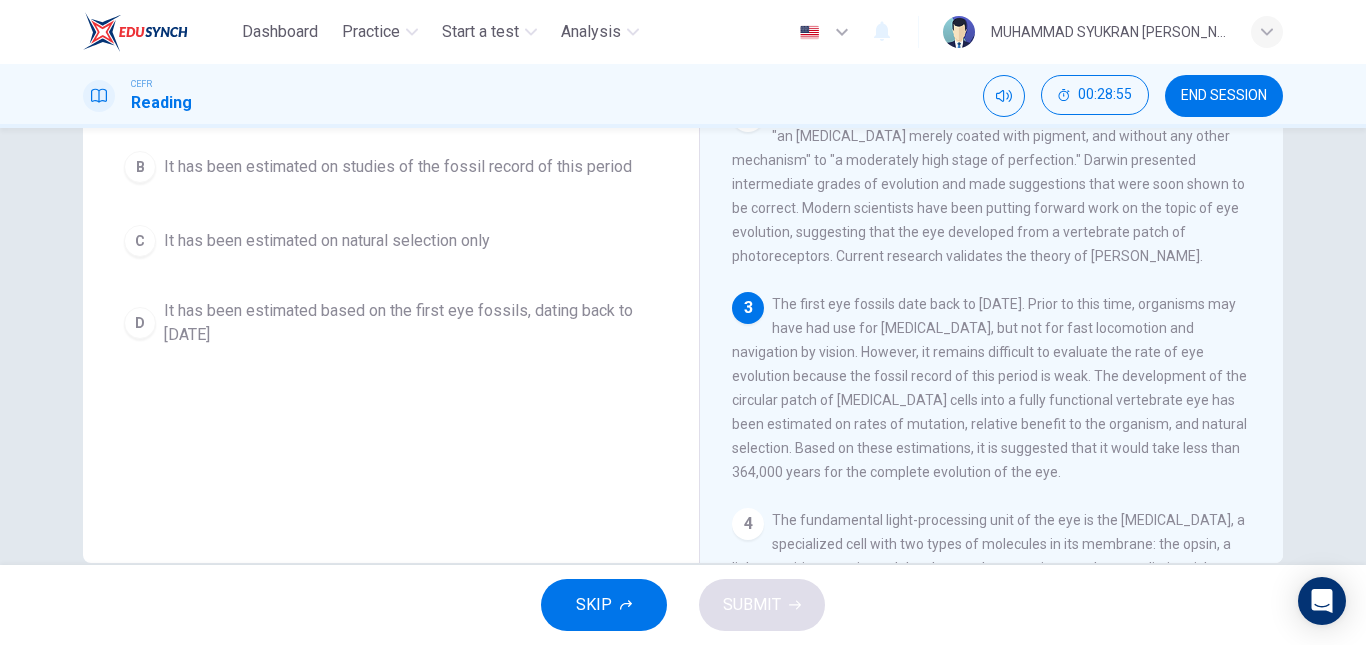 drag, startPoint x: 971, startPoint y: 338, endPoint x: 1166, endPoint y: 342, distance: 195.04102 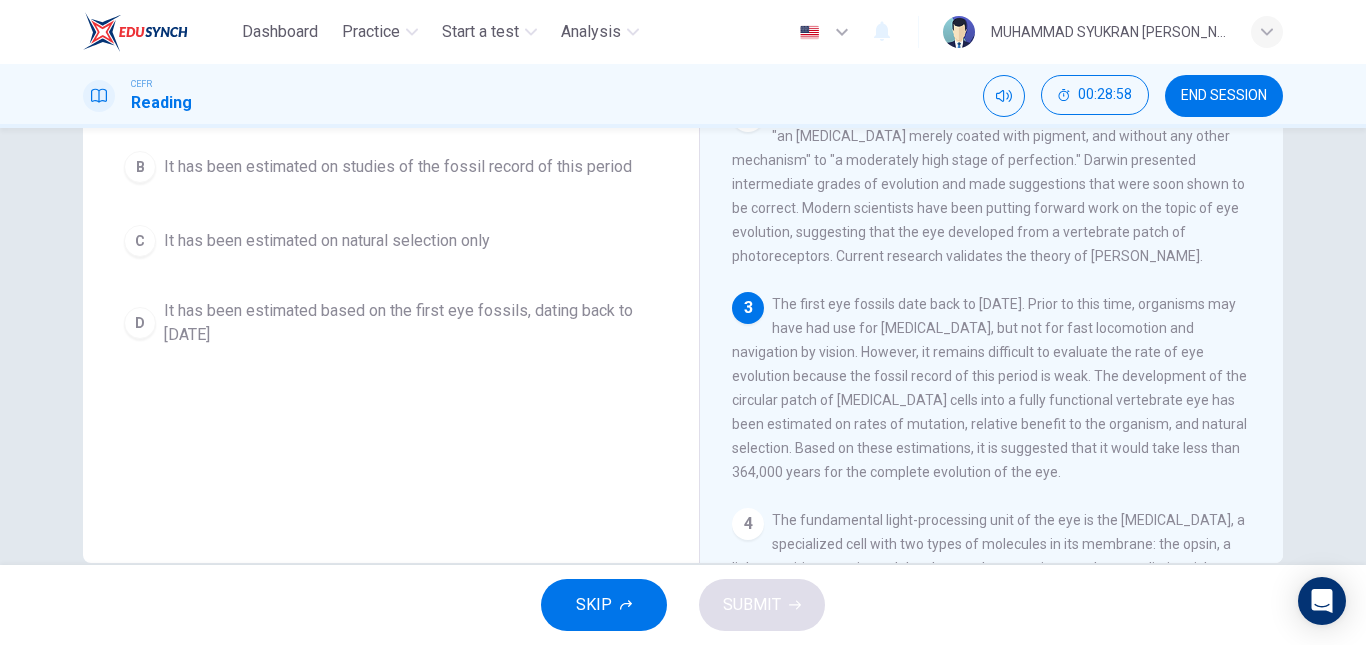 drag, startPoint x: 767, startPoint y: 343, endPoint x: 1082, endPoint y: 367, distance: 315.91296 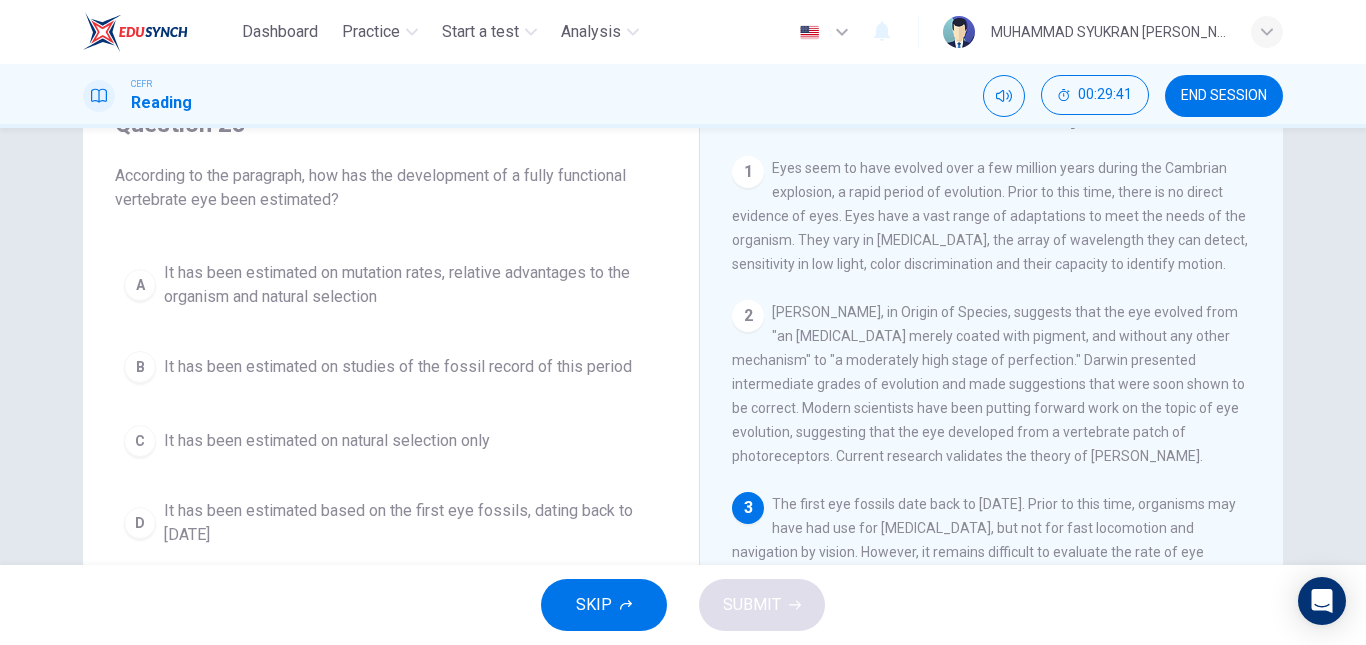 scroll, scrollTop: 200, scrollLeft: 0, axis: vertical 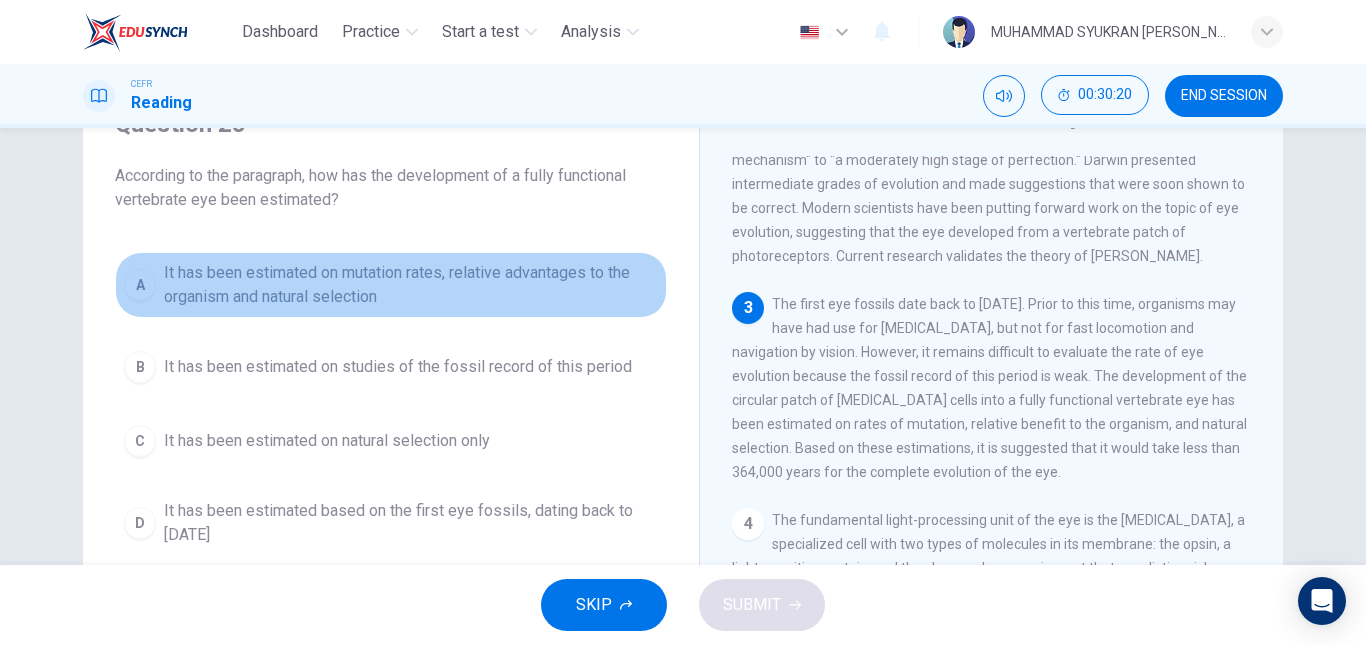 click on "It has been estimated on mutation rates, relative advantages to the organism and natural selection" at bounding box center (411, 285) 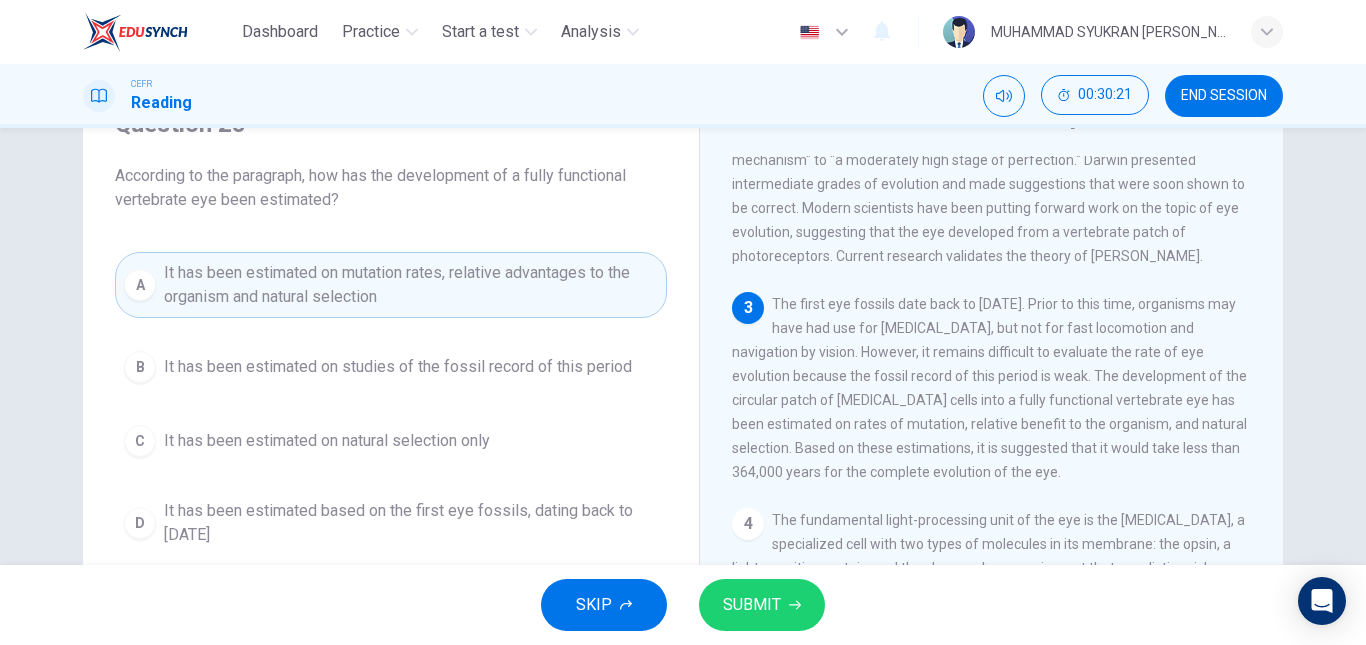 click on "SUBMIT" at bounding box center [752, 605] 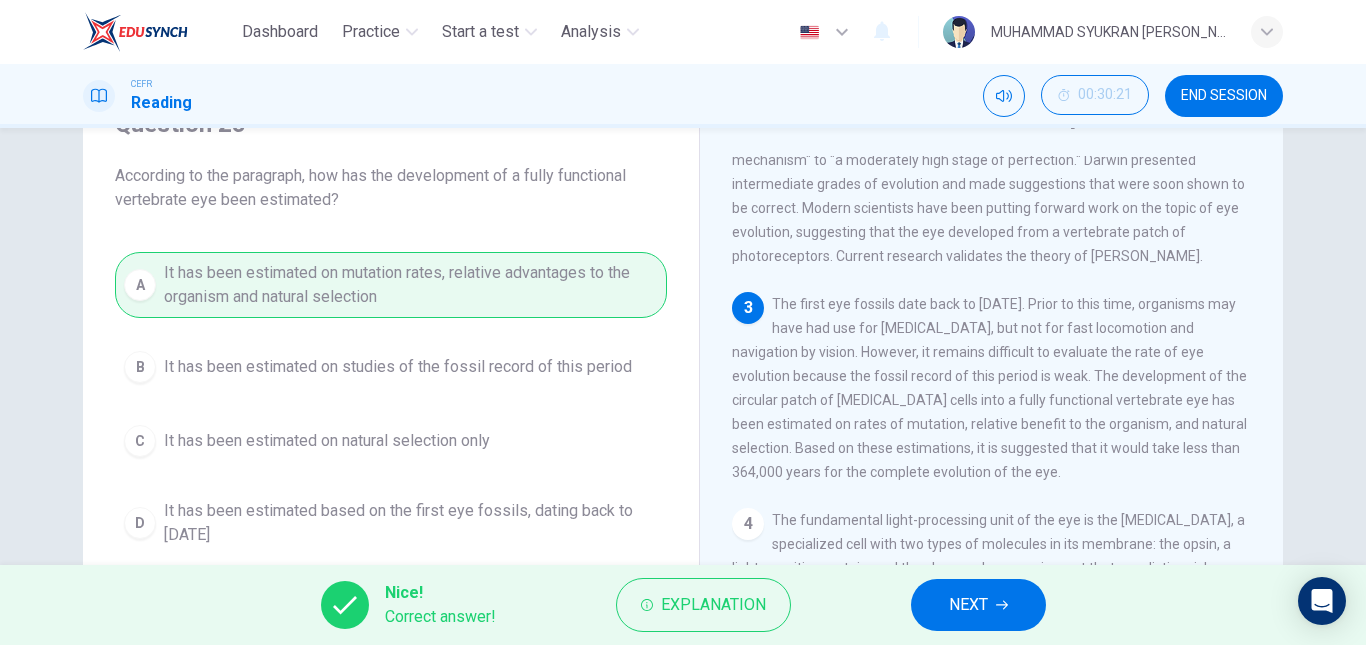 click on "NEXT" at bounding box center [978, 605] 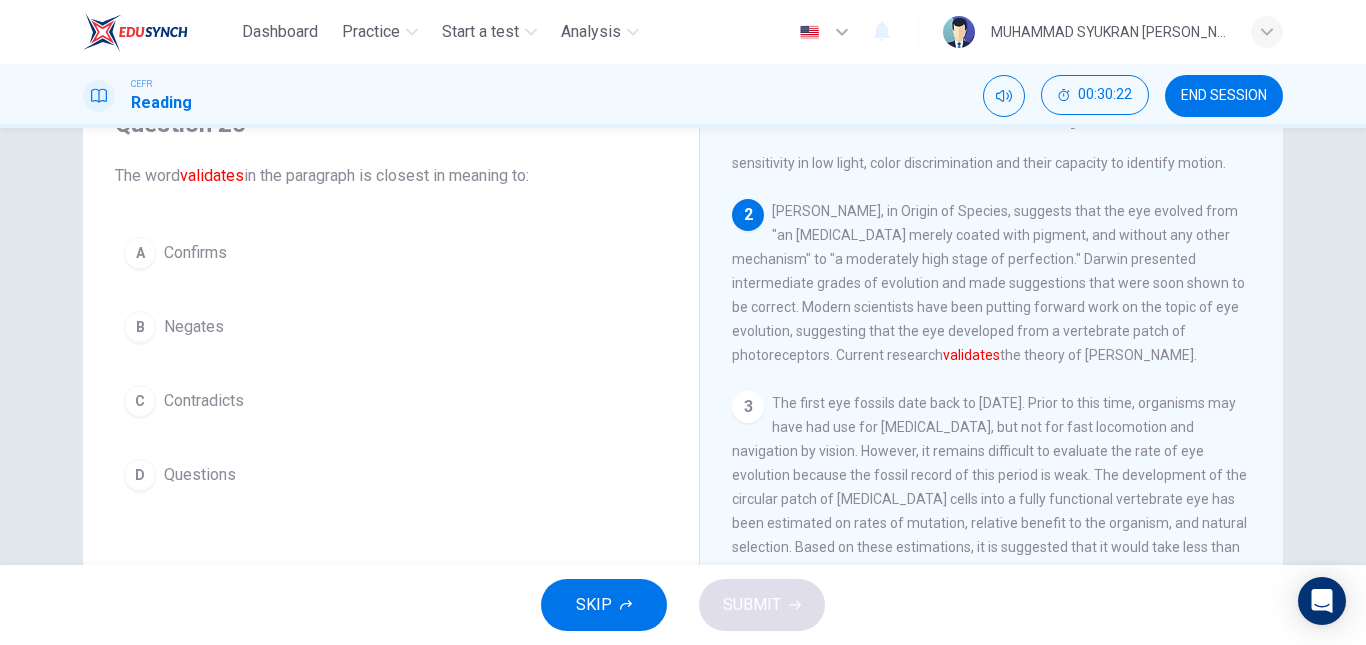 scroll, scrollTop: 100, scrollLeft: 0, axis: vertical 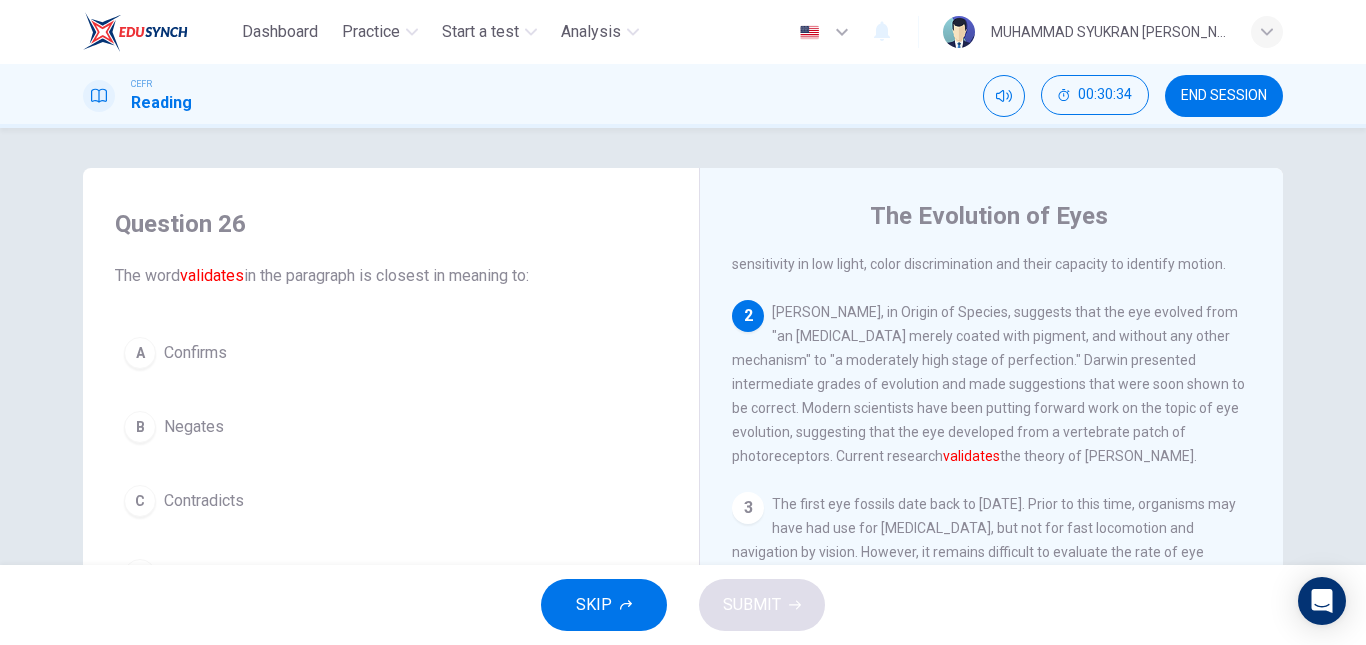click on "Confirms" at bounding box center (195, 353) 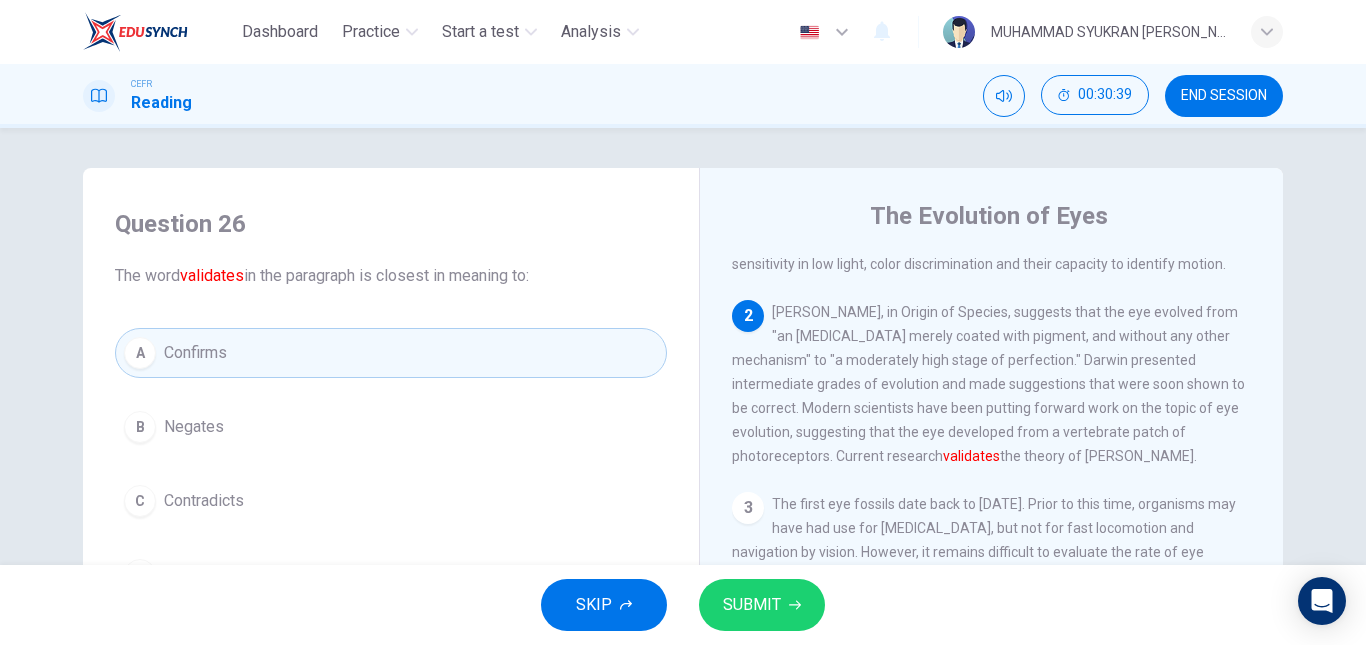 click on "SUBMIT" at bounding box center [762, 605] 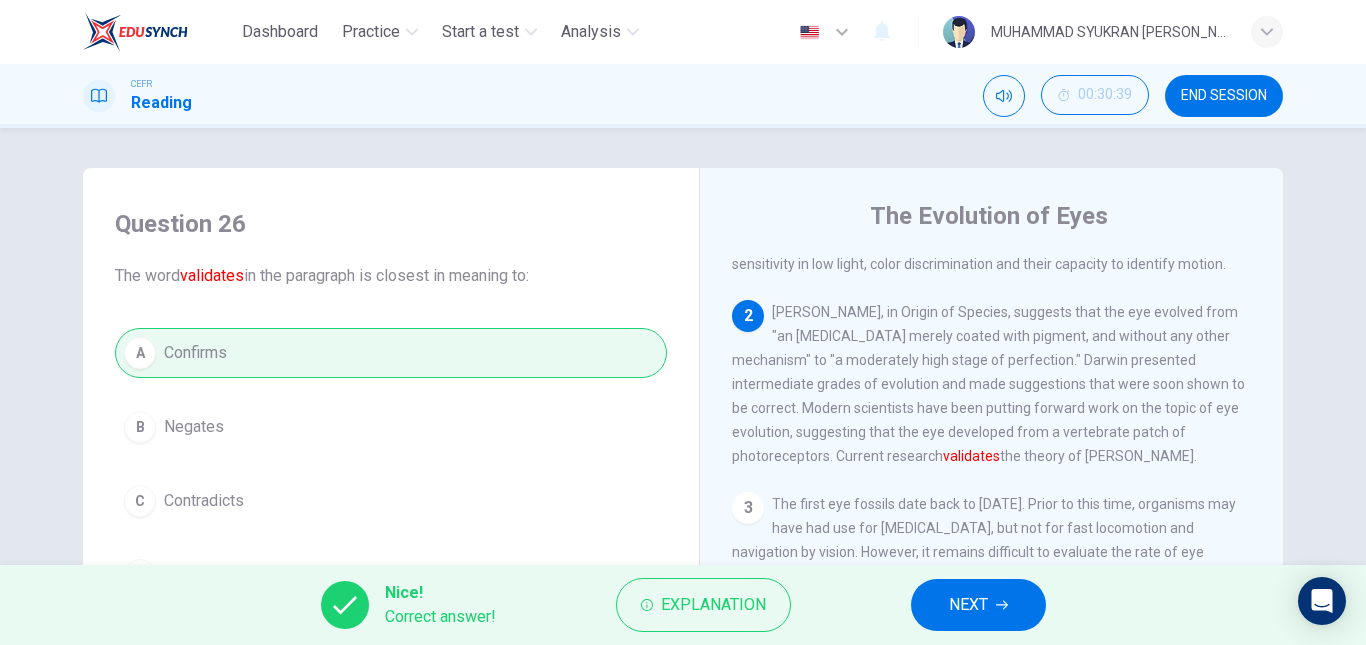 click on "NEXT" at bounding box center [978, 605] 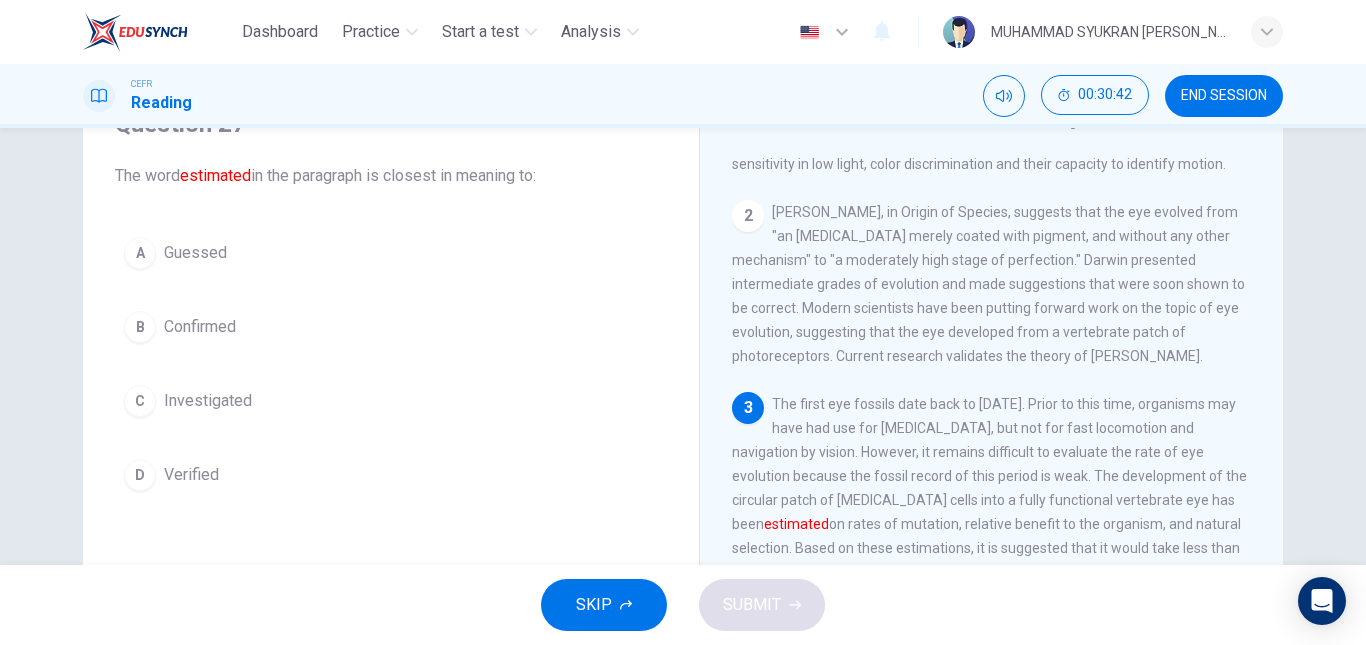 scroll, scrollTop: 200, scrollLeft: 0, axis: vertical 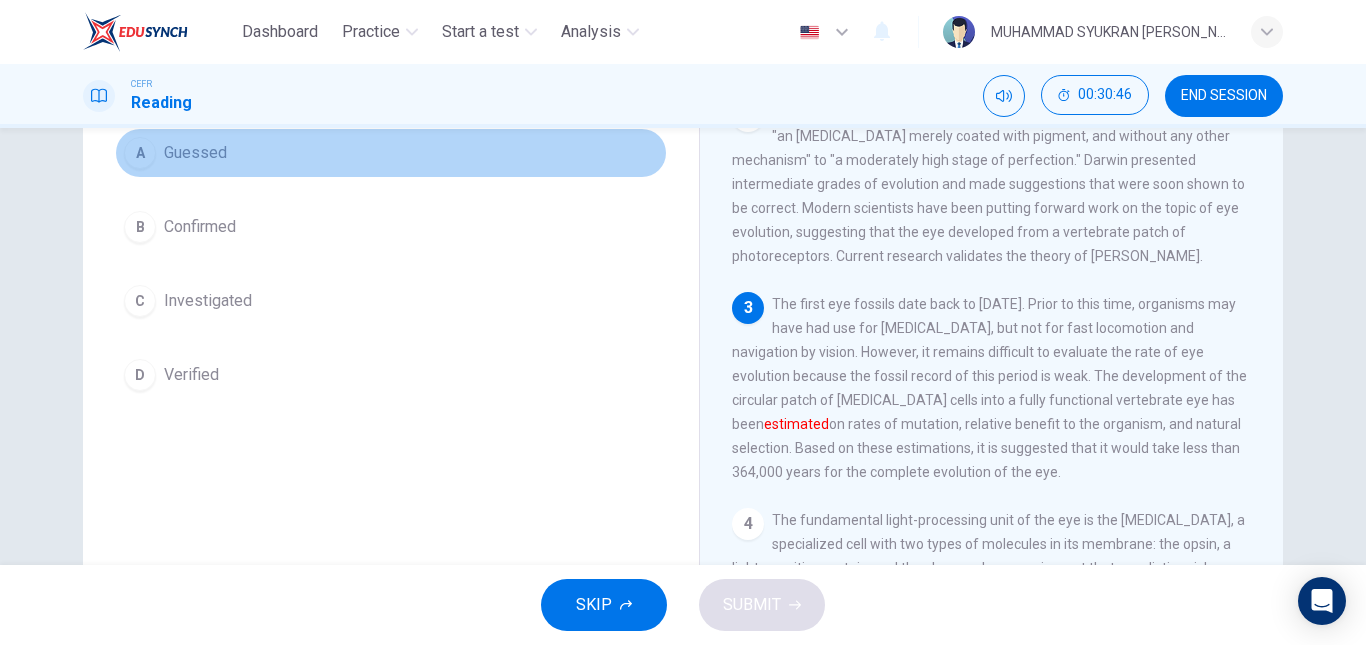 click on "Guessed" at bounding box center [195, 153] 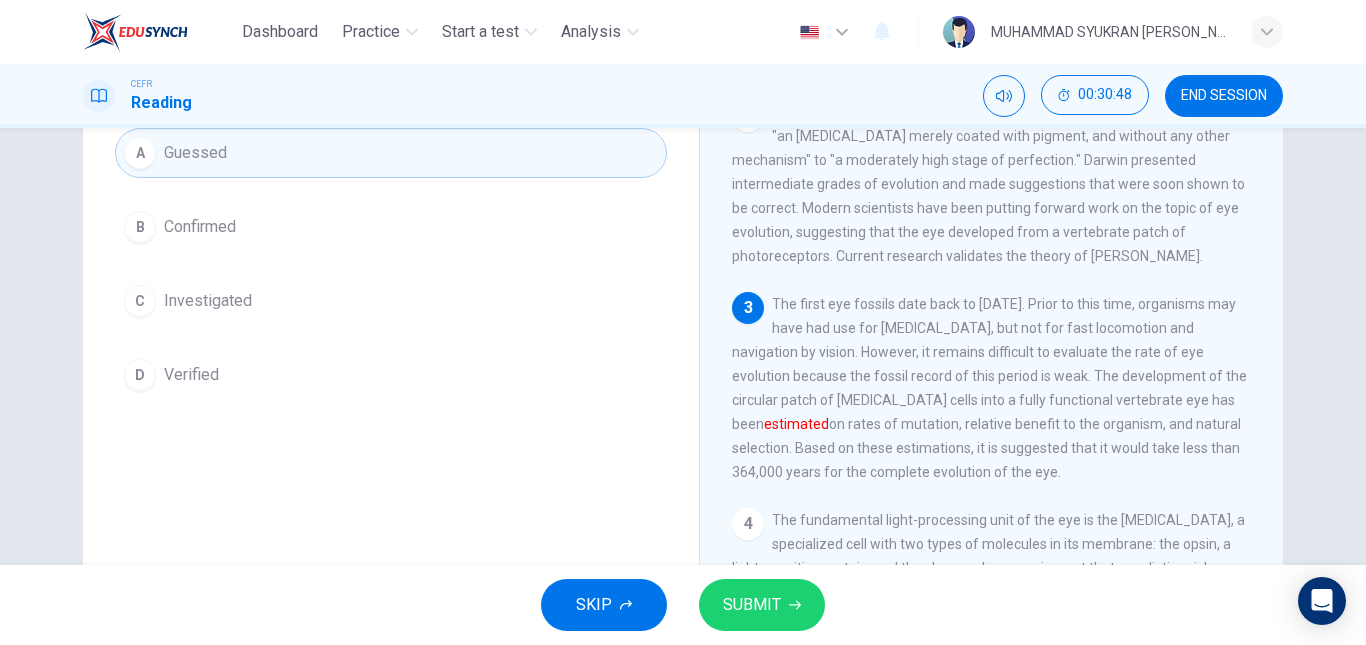 click on "SUBMIT" at bounding box center (752, 605) 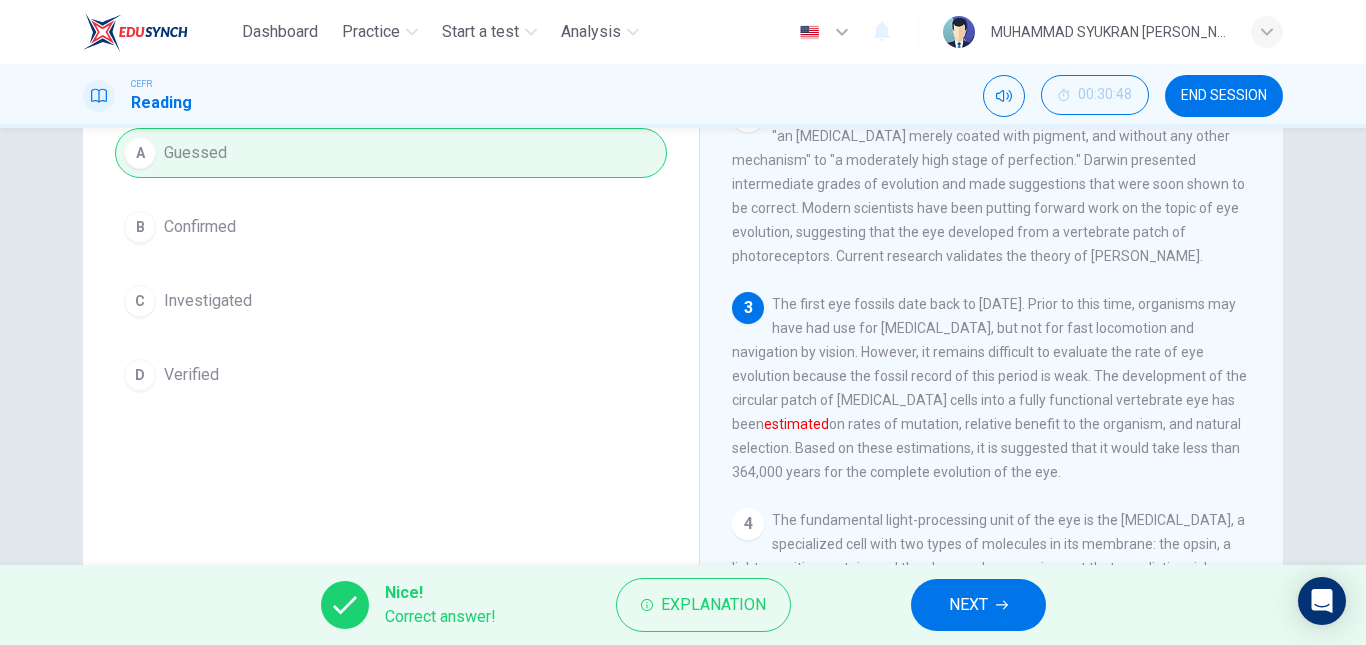 click on "NEXT" at bounding box center (978, 605) 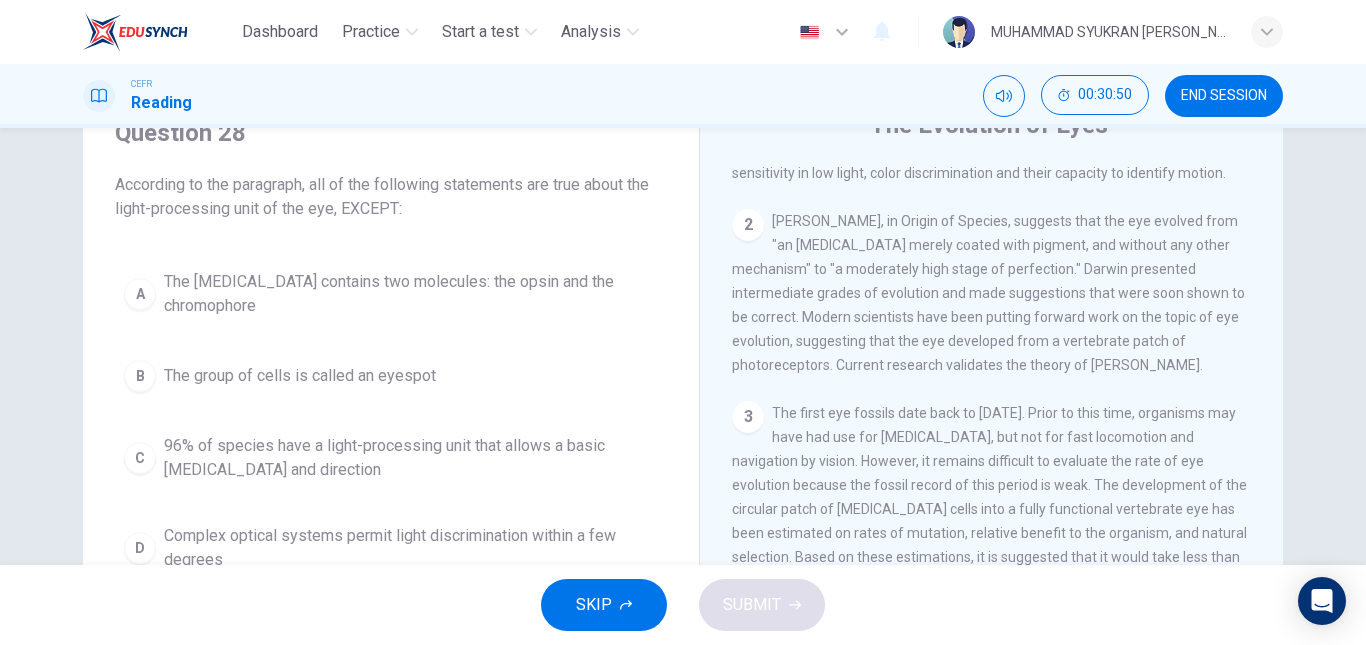 scroll, scrollTop: 124, scrollLeft: 0, axis: vertical 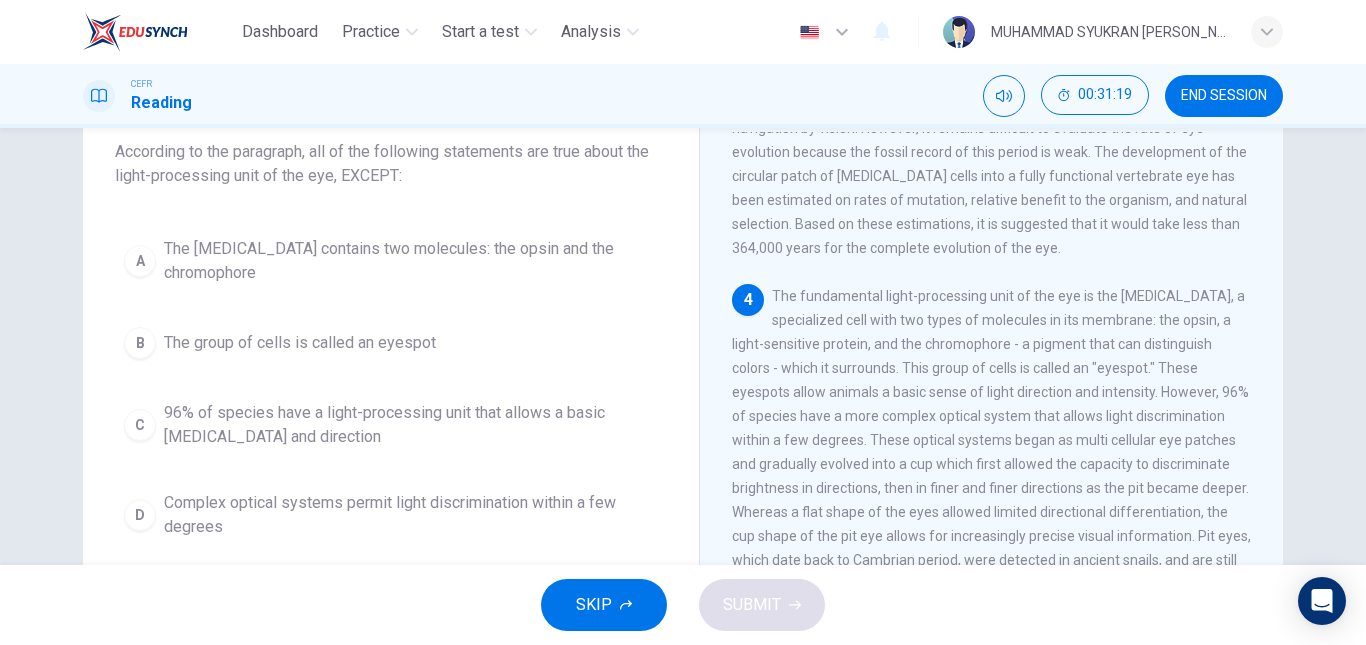 drag, startPoint x: 1113, startPoint y: 319, endPoint x: 1219, endPoint y: 322, distance: 106.04244 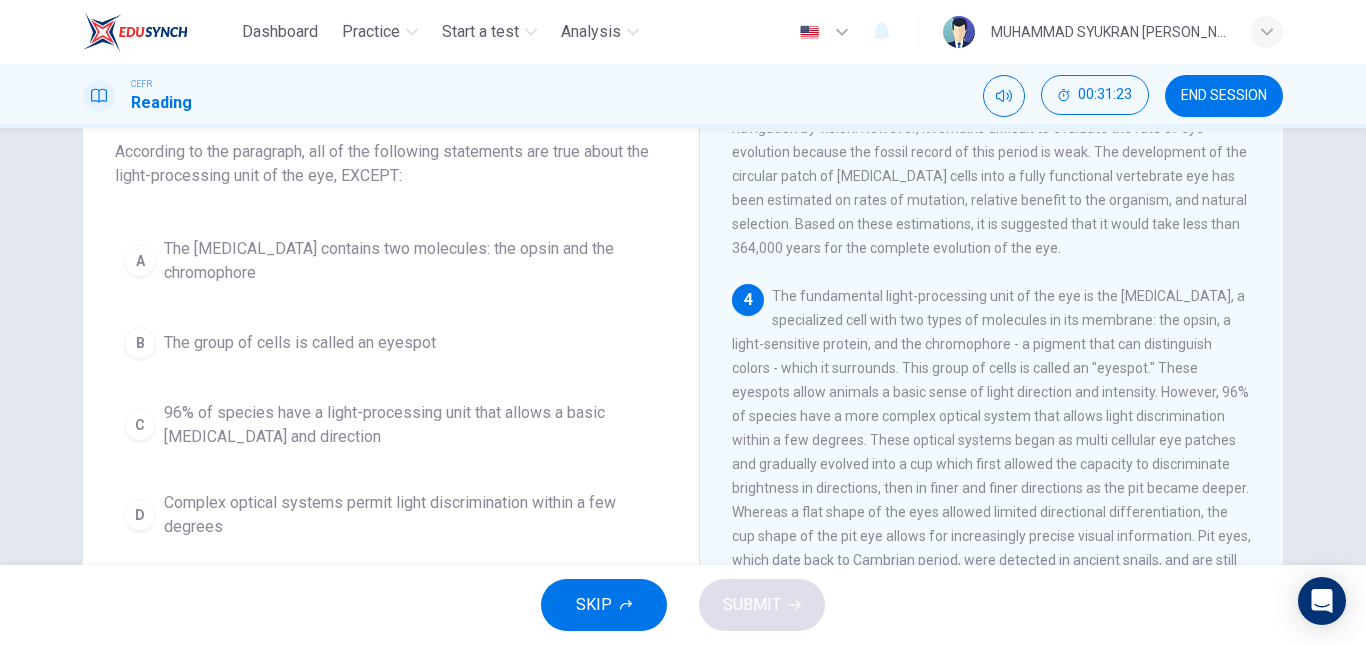 drag, startPoint x: 766, startPoint y: 340, endPoint x: 927, endPoint y: 342, distance: 161.01242 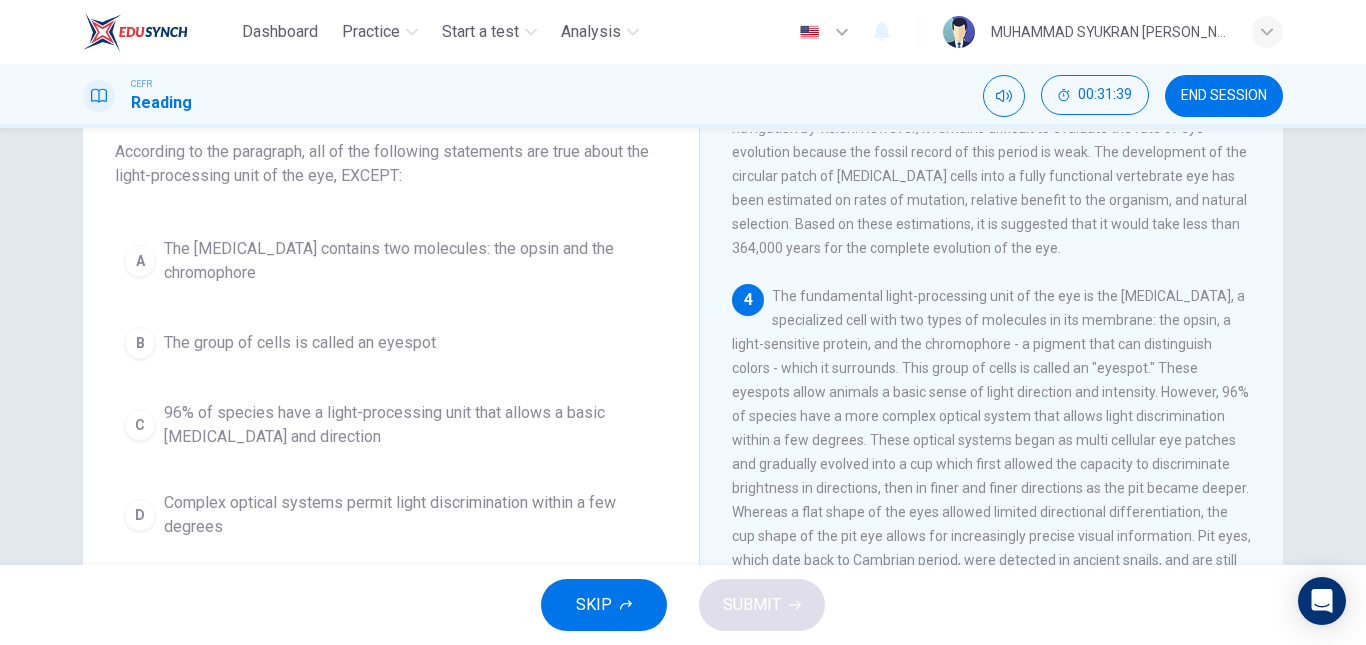 click on "The [MEDICAL_DATA] contains two molecules: the opsin and the chromophore" at bounding box center [411, 261] 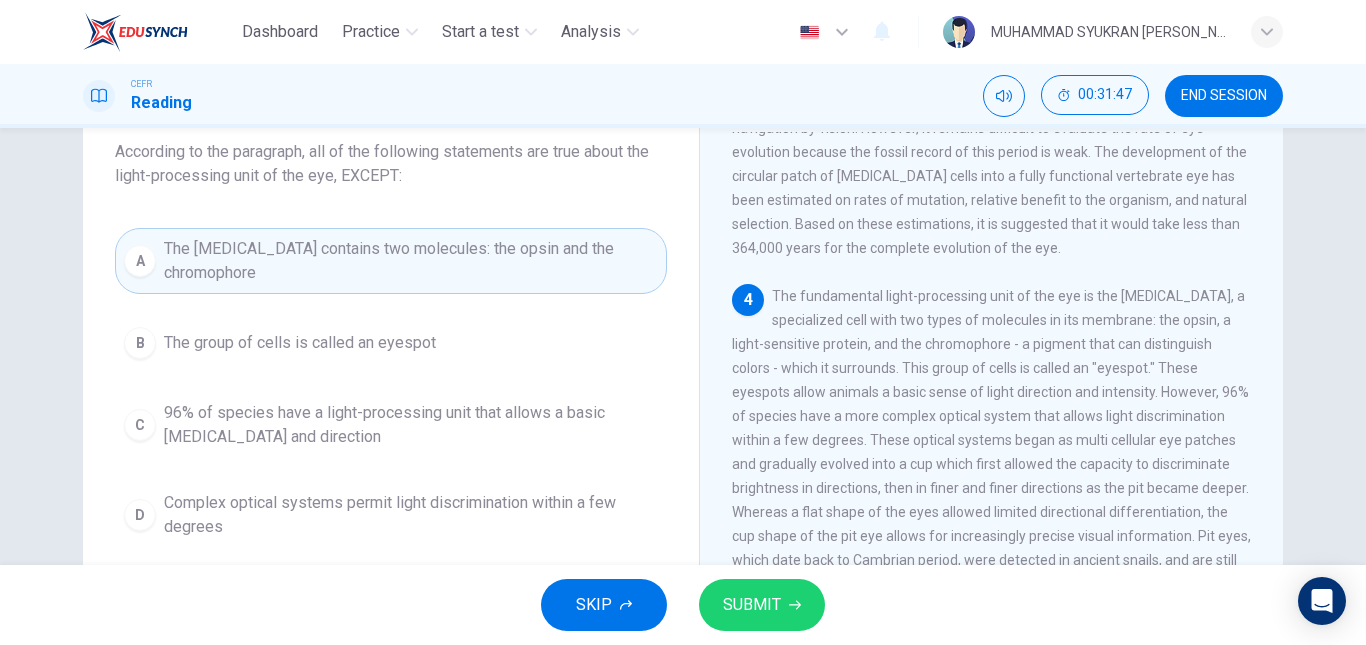 scroll, scrollTop: 500, scrollLeft: 0, axis: vertical 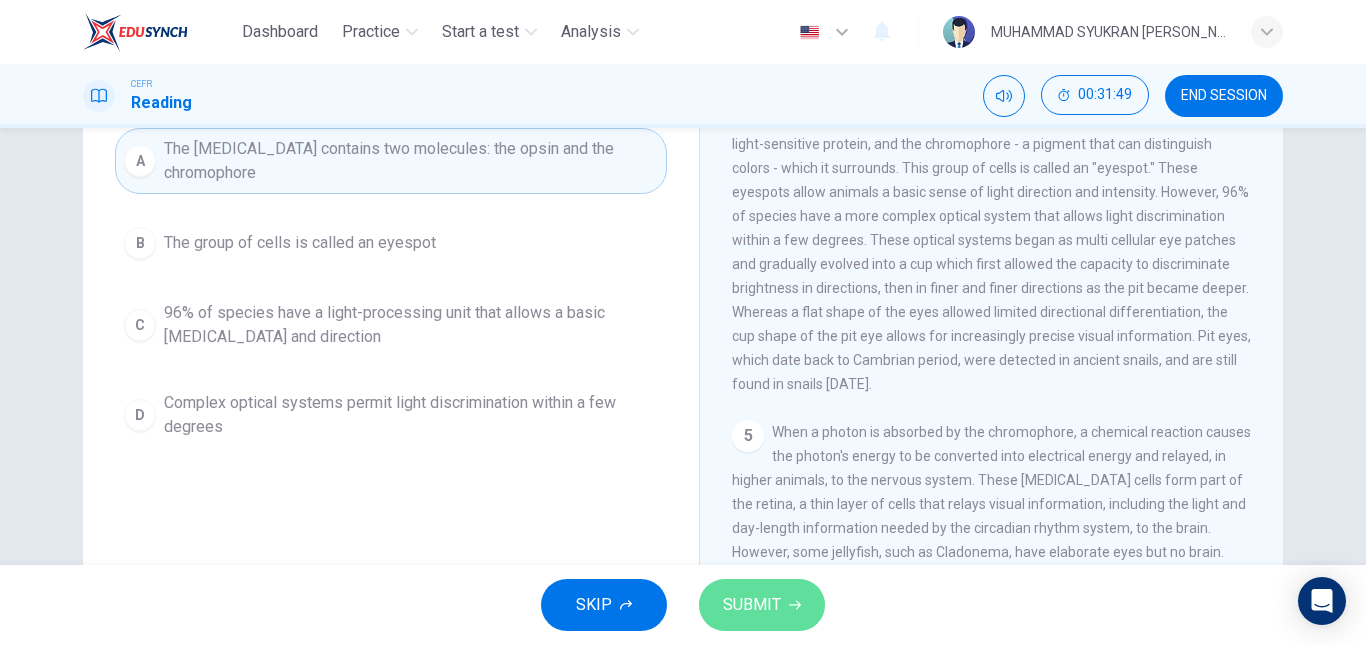 click on "SUBMIT" at bounding box center (752, 605) 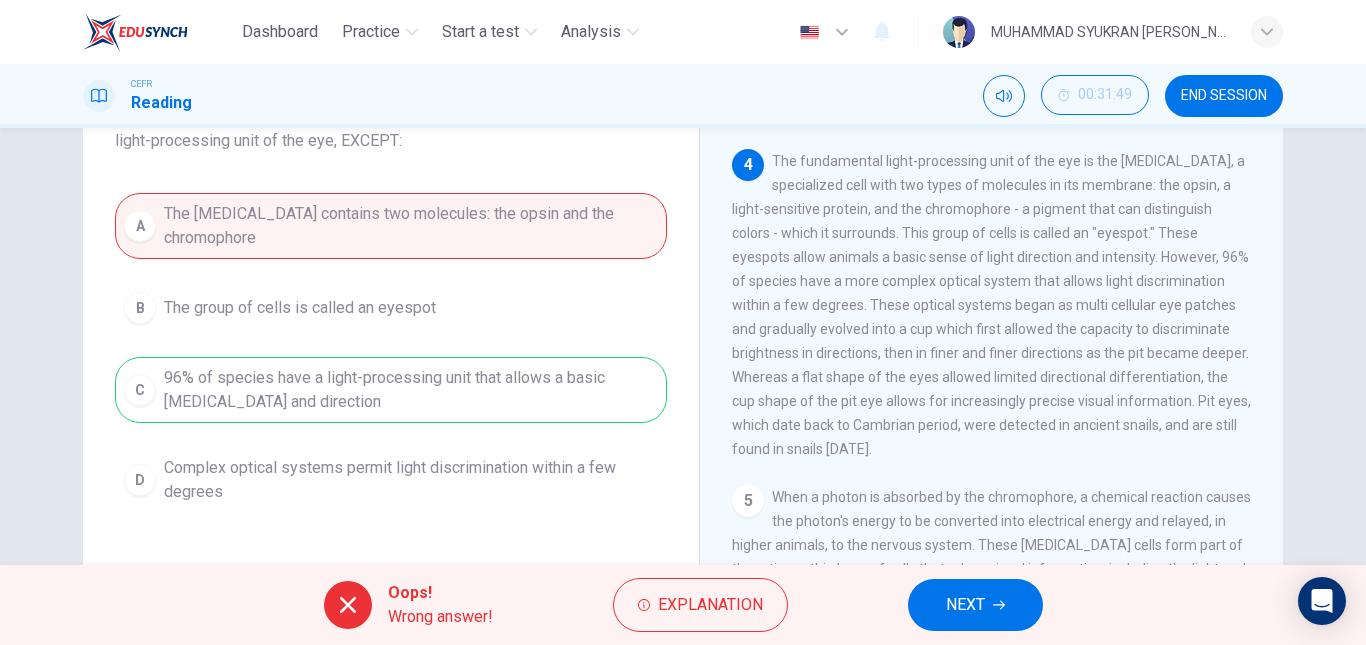 scroll, scrollTop: 124, scrollLeft: 0, axis: vertical 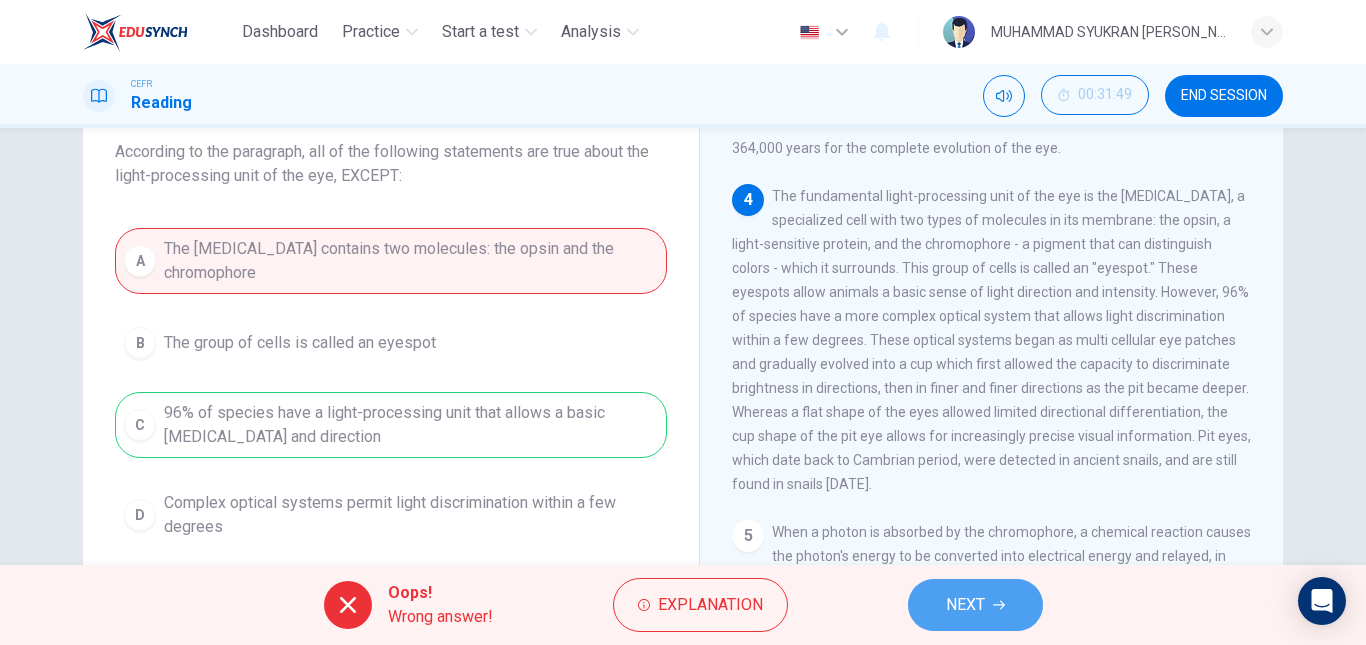 click on "NEXT" at bounding box center (965, 605) 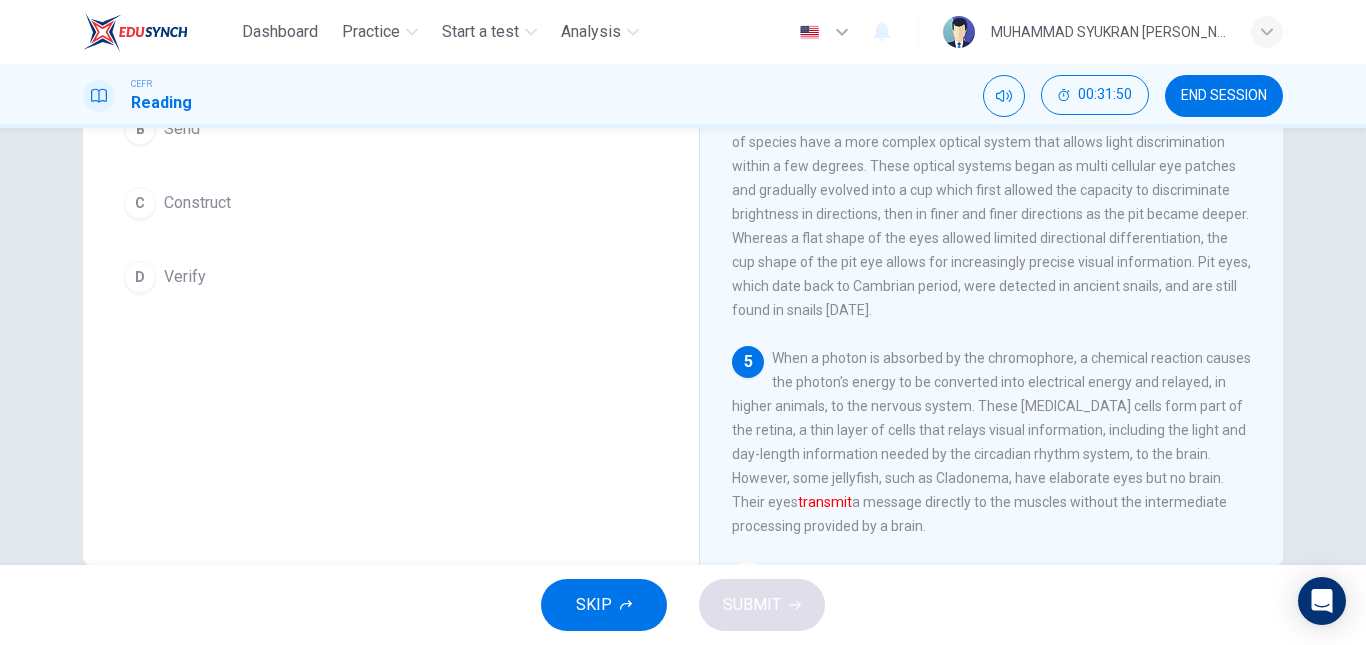 scroll, scrollTop: 324, scrollLeft: 0, axis: vertical 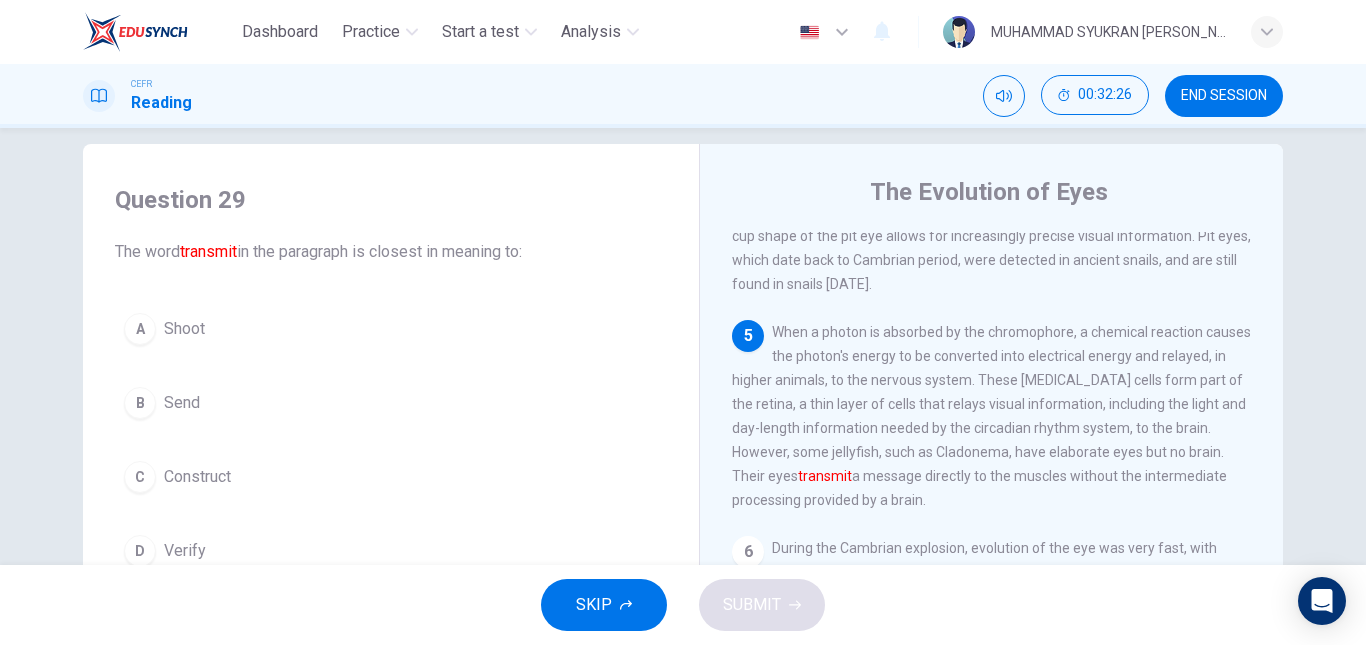 click on "Send" at bounding box center [182, 403] 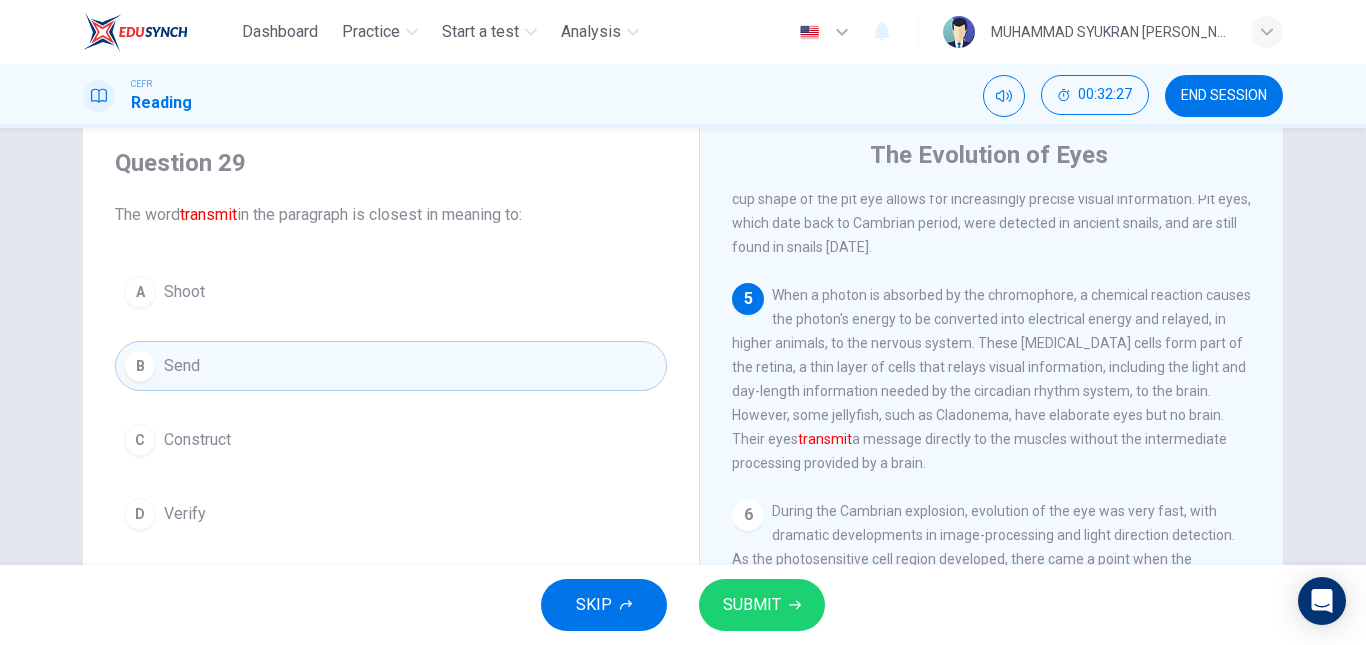 scroll, scrollTop: 124, scrollLeft: 0, axis: vertical 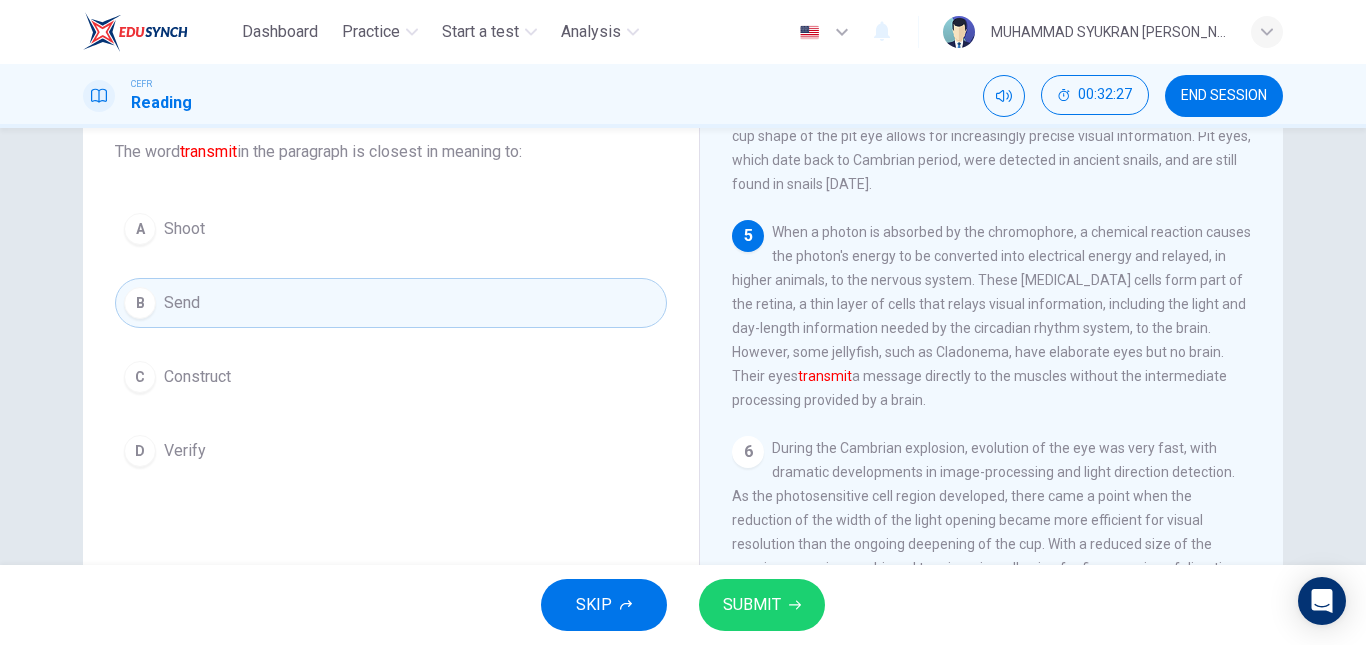 click on "SUBMIT" at bounding box center (752, 605) 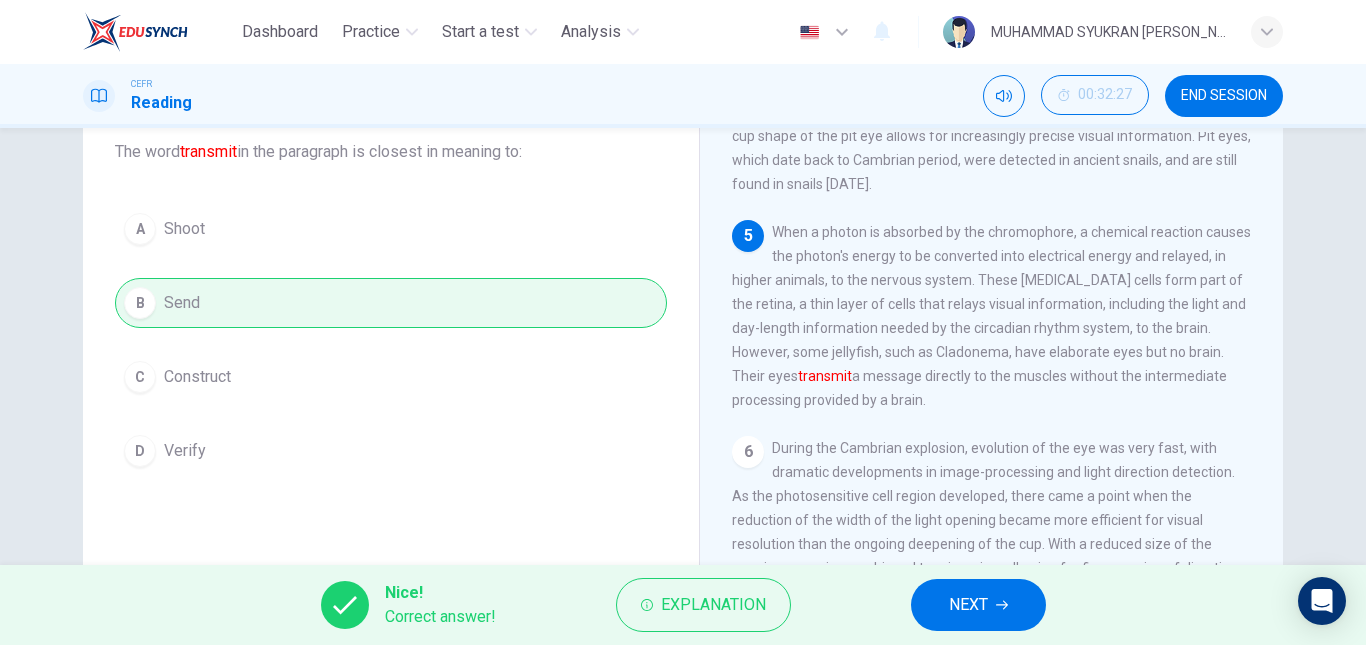 click on "NEXT" at bounding box center (978, 605) 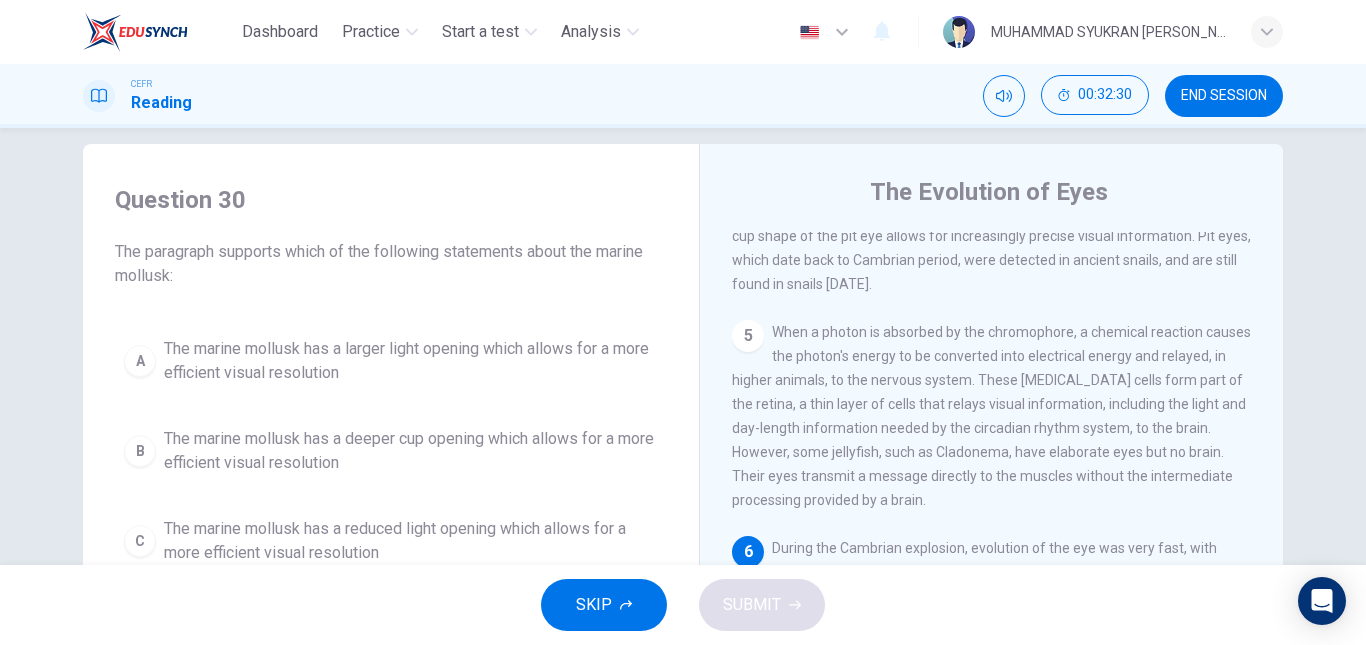 scroll, scrollTop: 124, scrollLeft: 0, axis: vertical 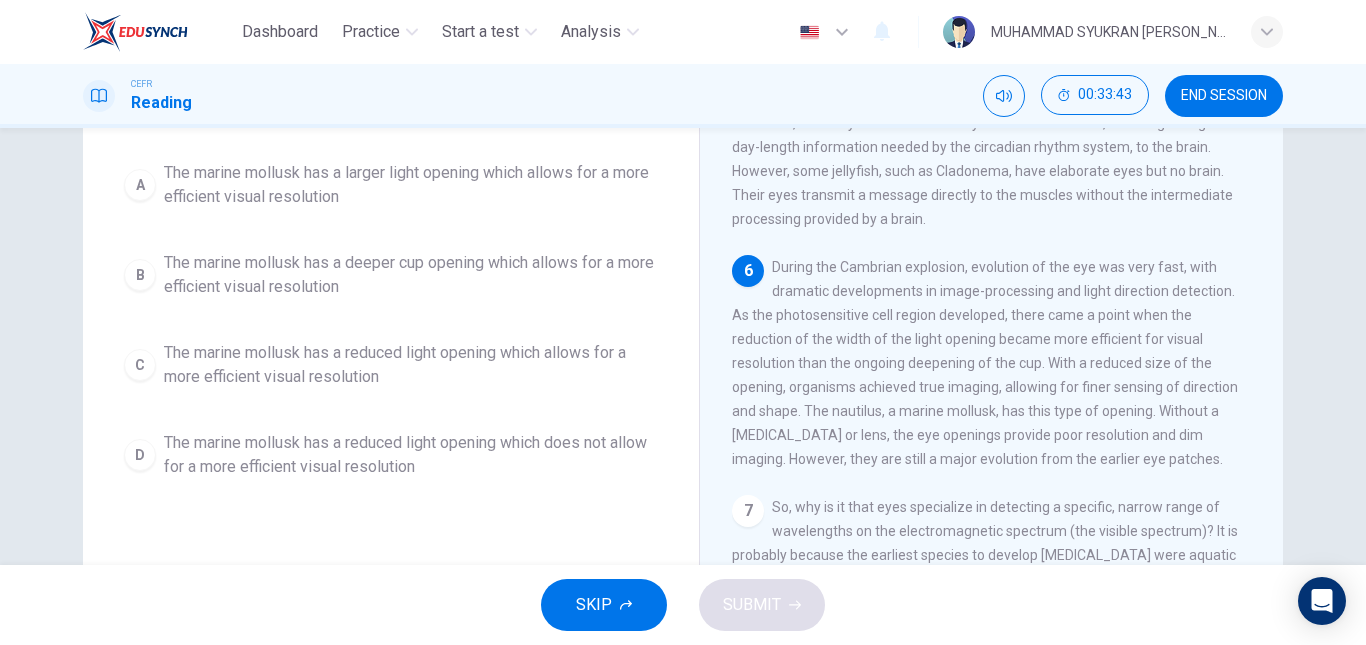 click on "The marine mollusk has a reduced light opening which allows for a more efficient visual resolution" at bounding box center (411, 365) 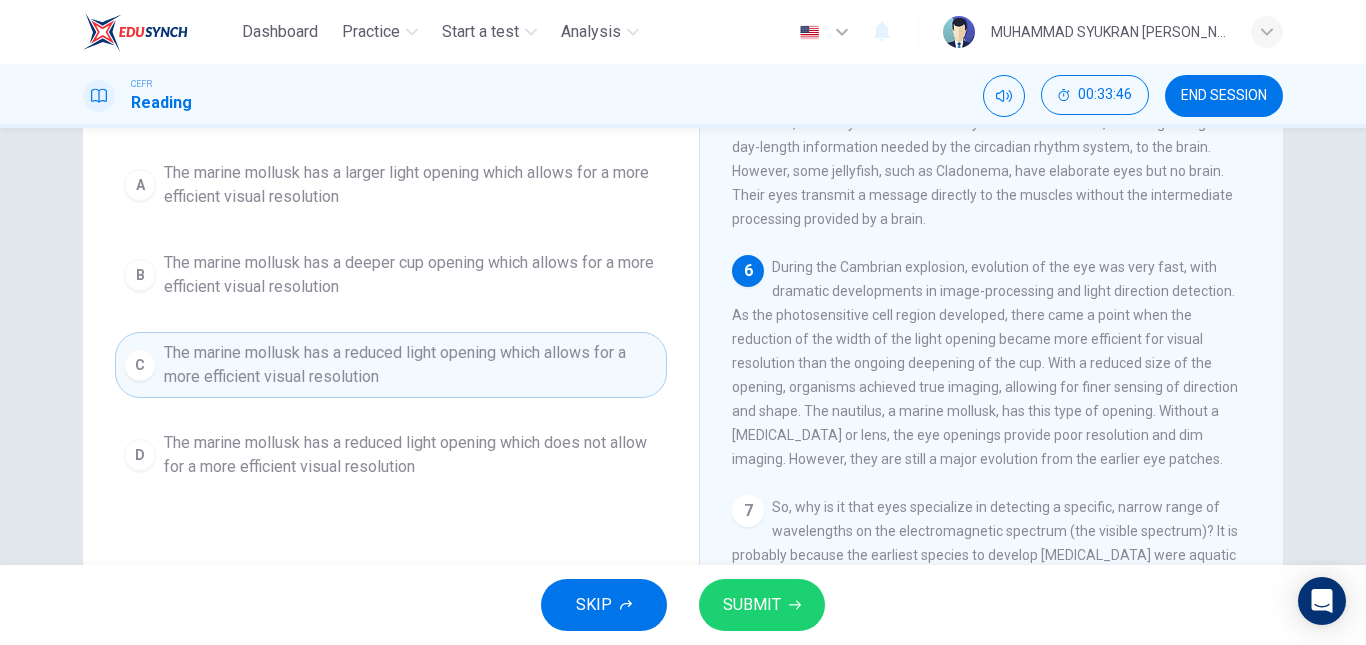 click on "The marine mollusk has a reduced light opening which does not allow for a more efficient visual resolution" at bounding box center (411, 455) 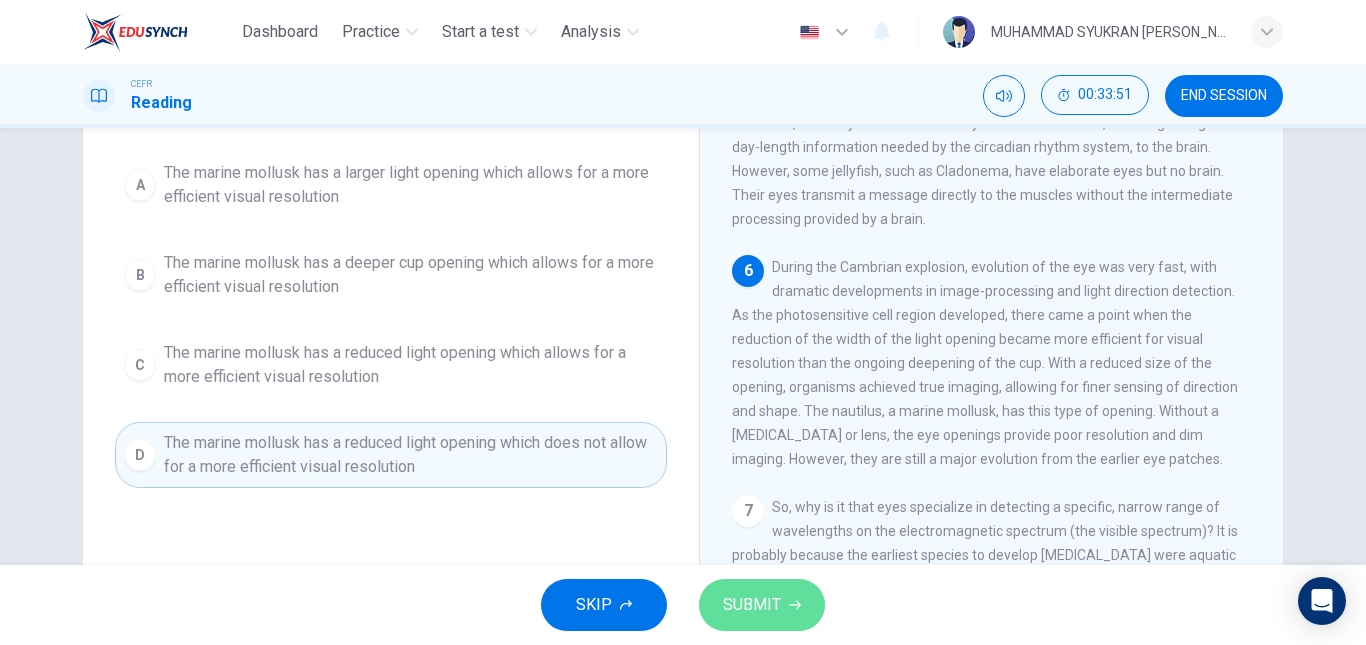 click 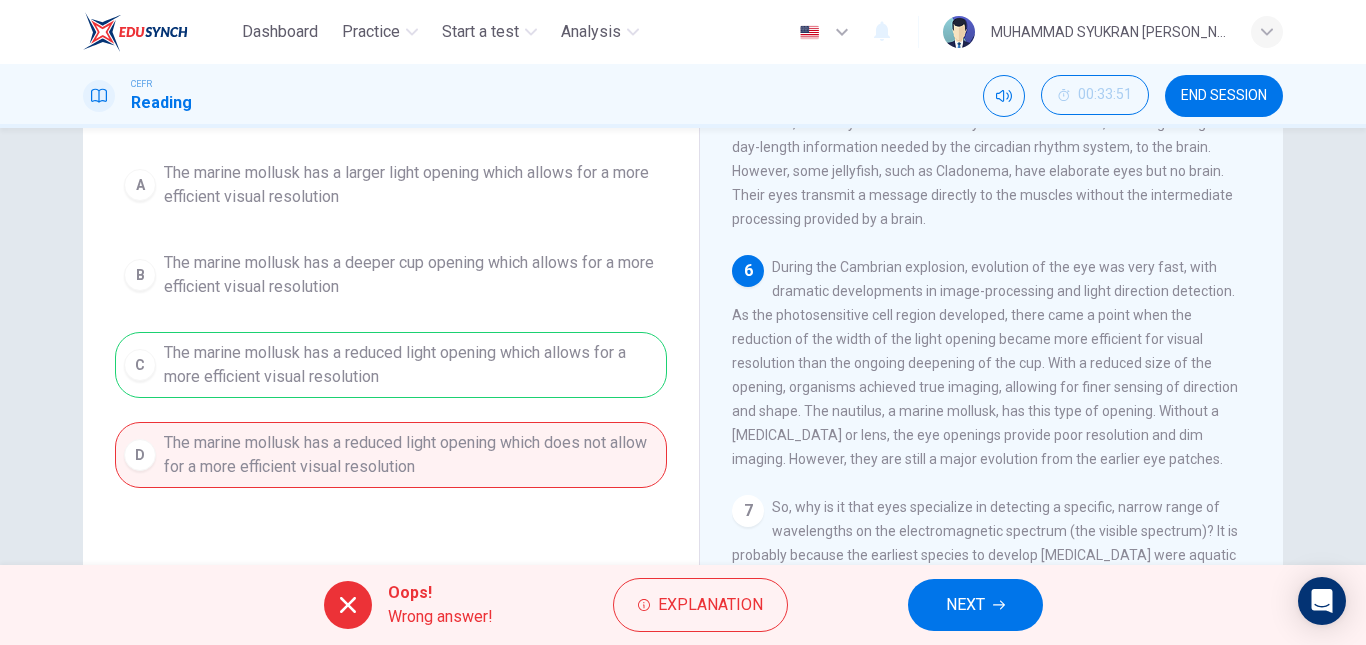 click on "NEXT" at bounding box center [975, 605] 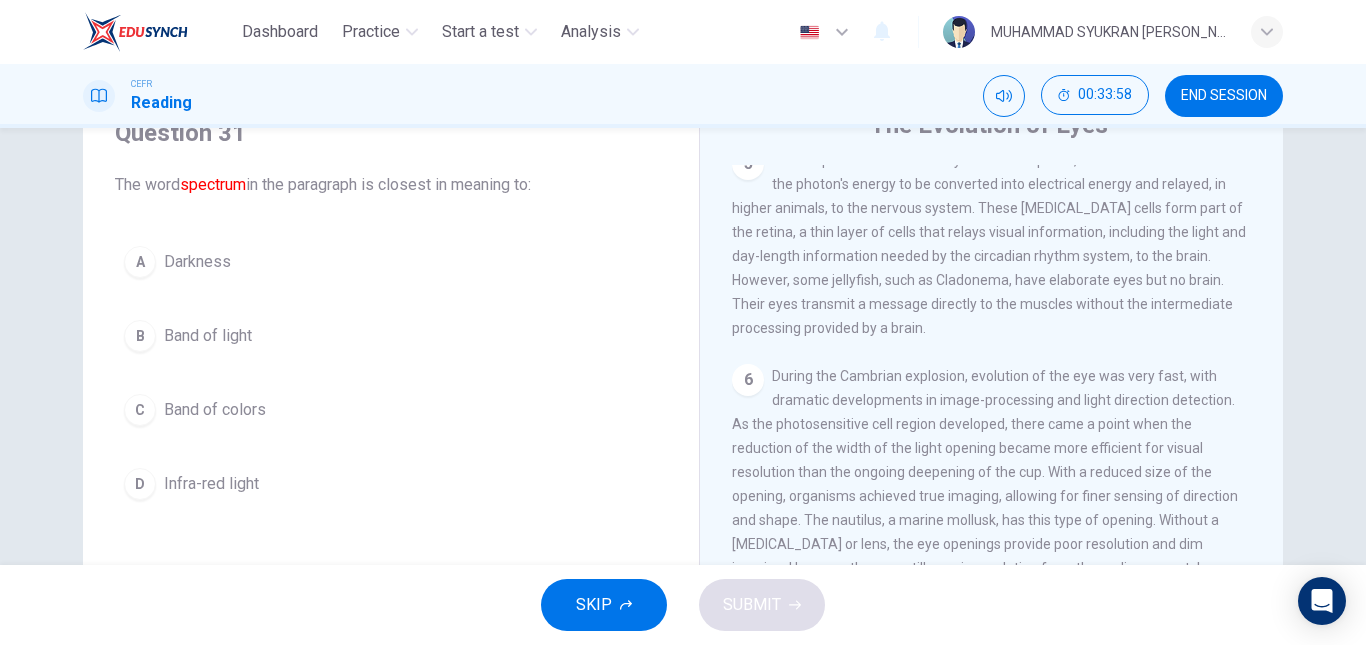 scroll, scrollTop: 38, scrollLeft: 0, axis: vertical 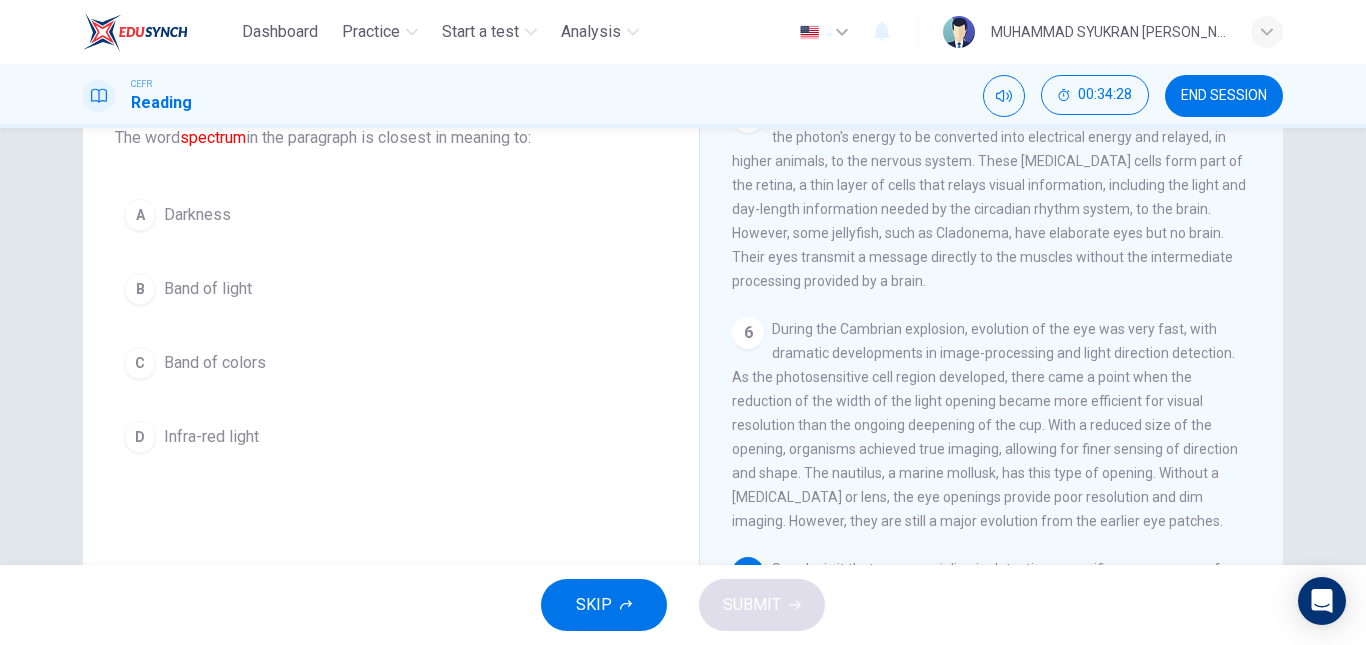 click on "Band of colors" at bounding box center [215, 363] 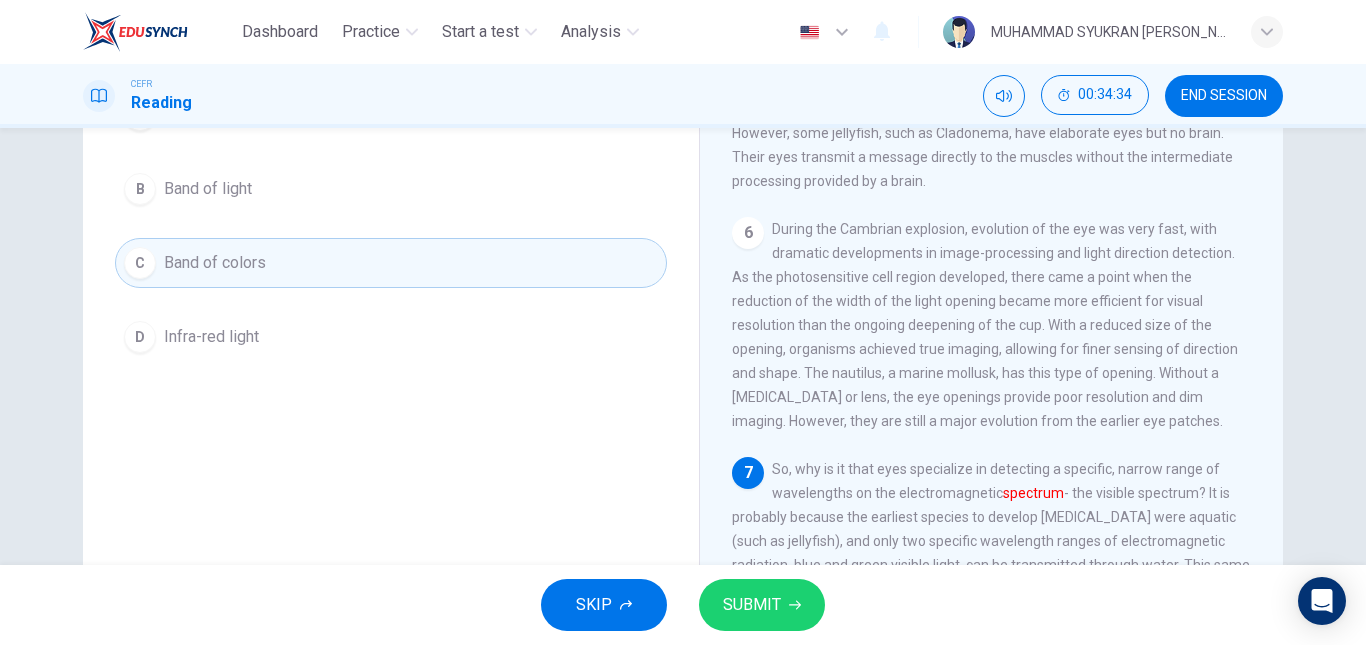scroll, scrollTop: 138, scrollLeft: 0, axis: vertical 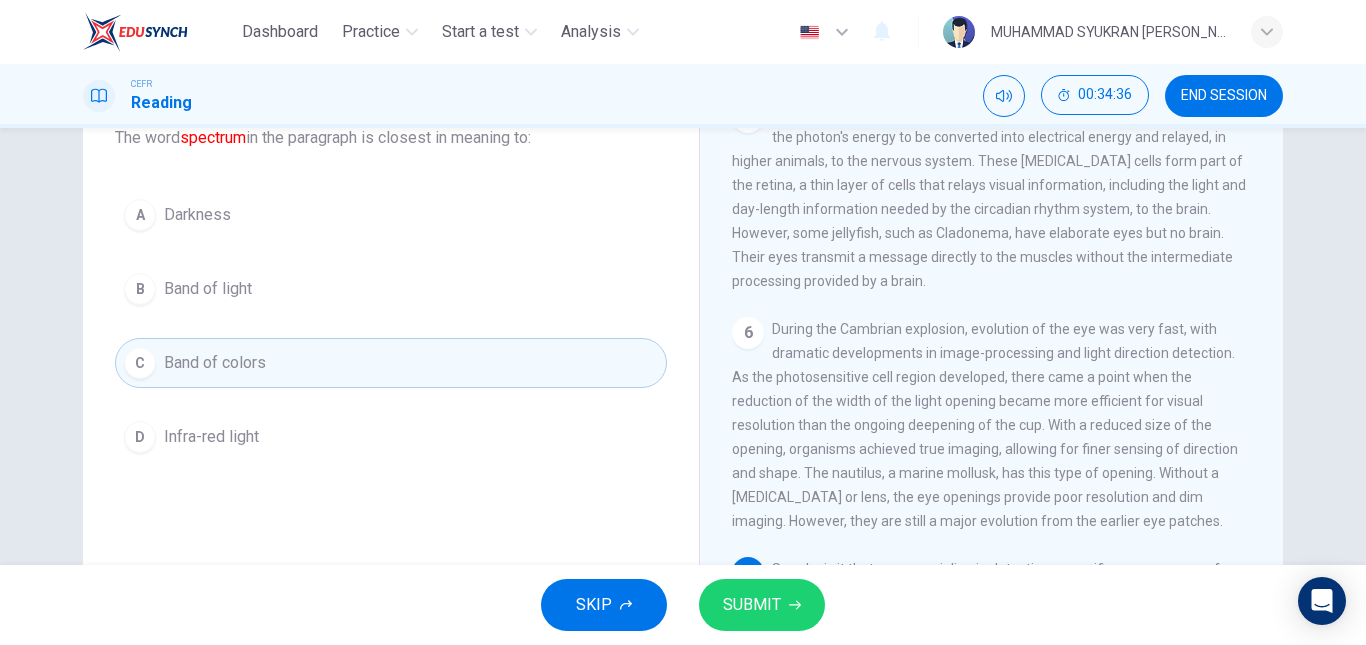 click on "SUBMIT" at bounding box center [762, 605] 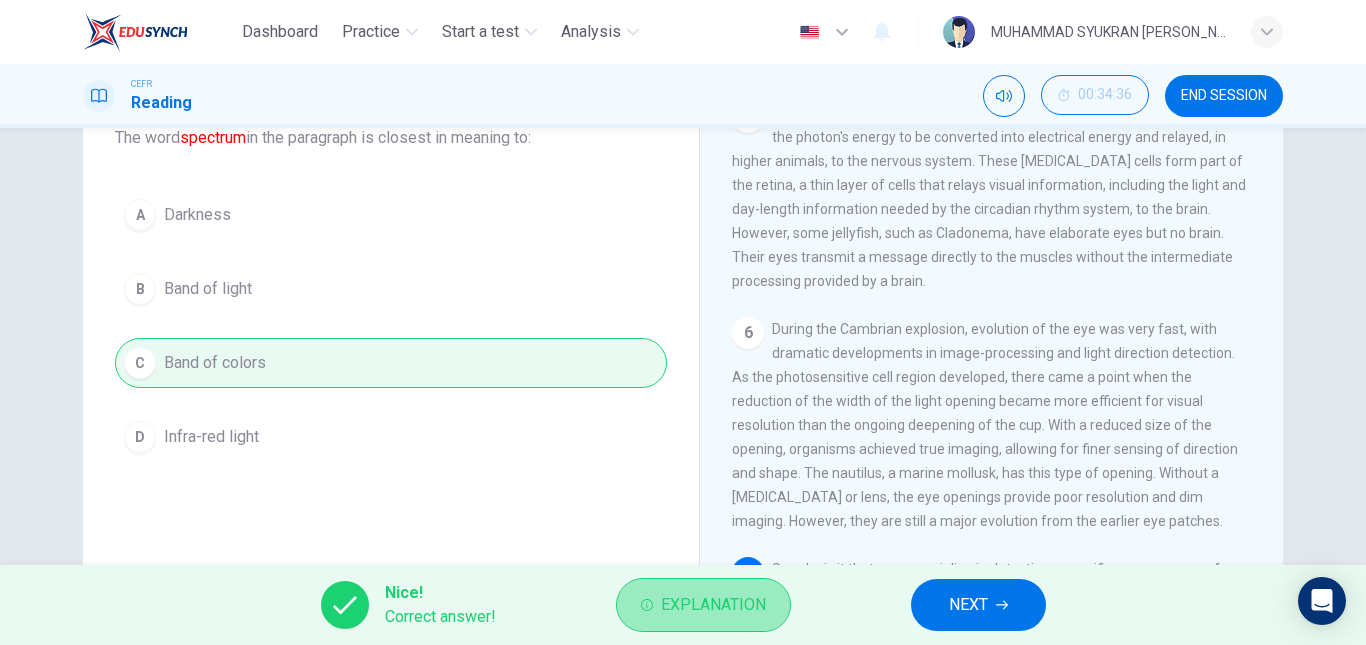 click on "Explanation" at bounding box center [713, 605] 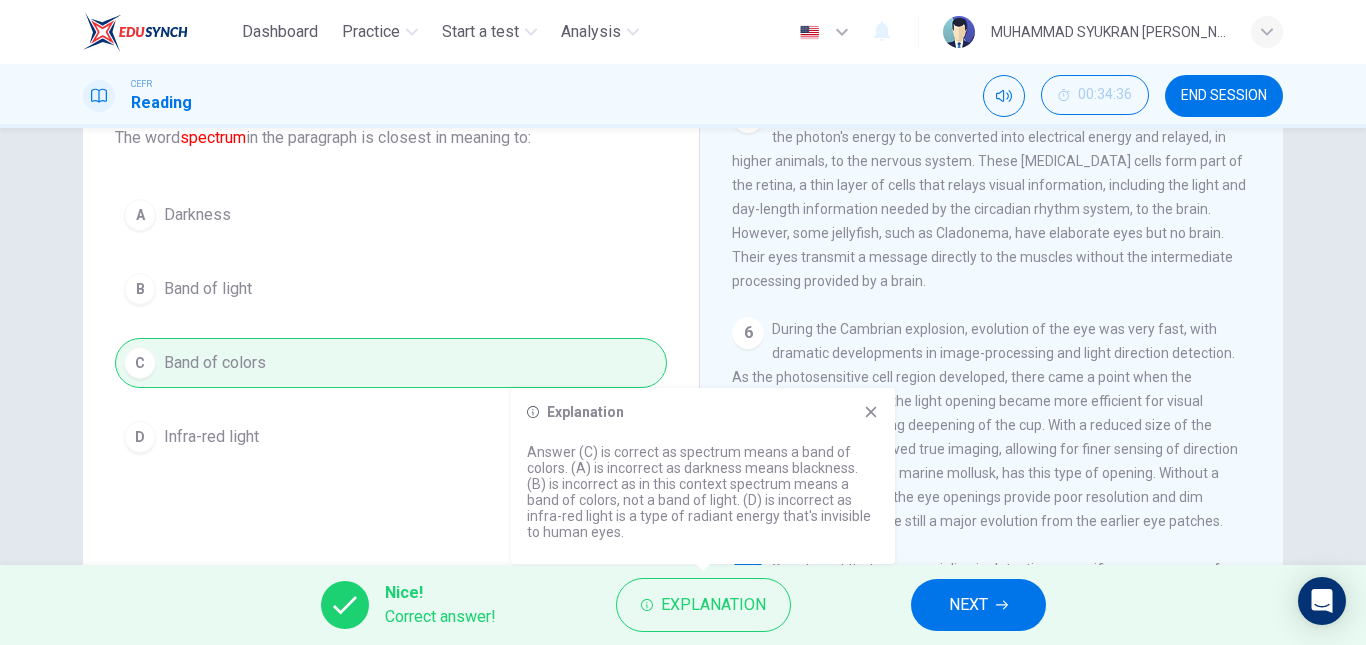 click on "A Darkness B Band of light C Band of colors D Infra-red light" at bounding box center (391, 326) 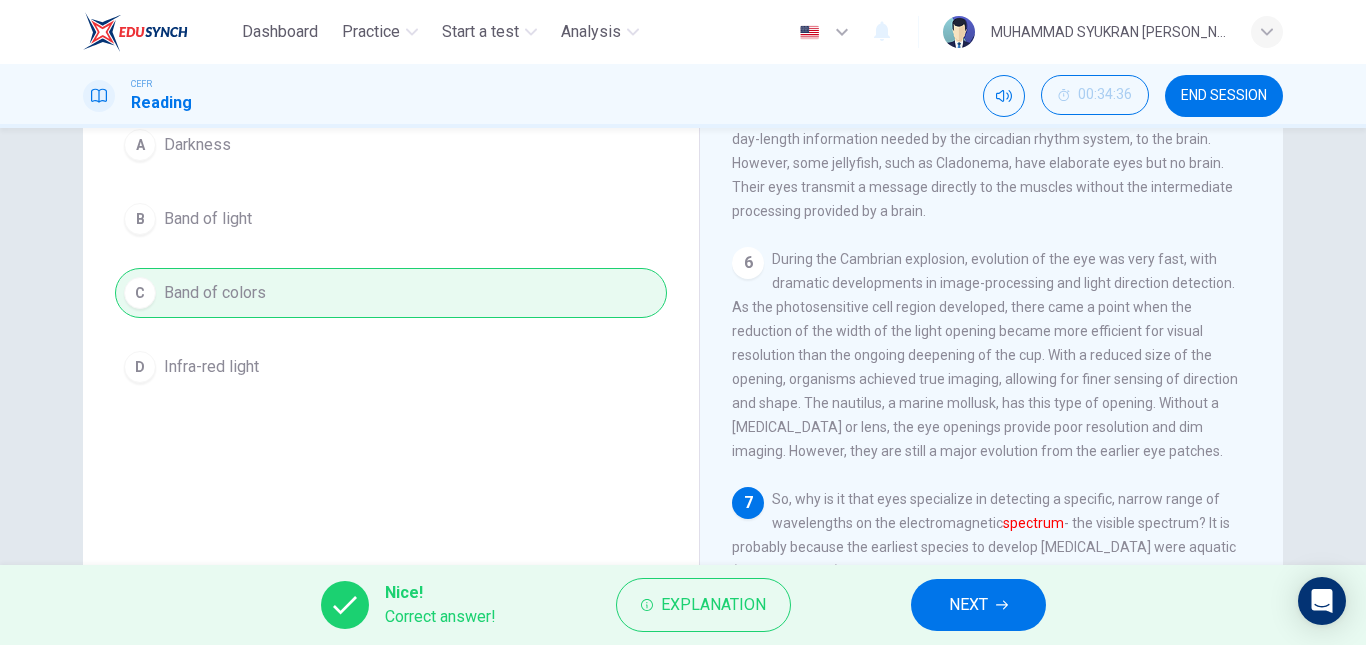 scroll, scrollTop: 238, scrollLeft: 0, axis: vertical 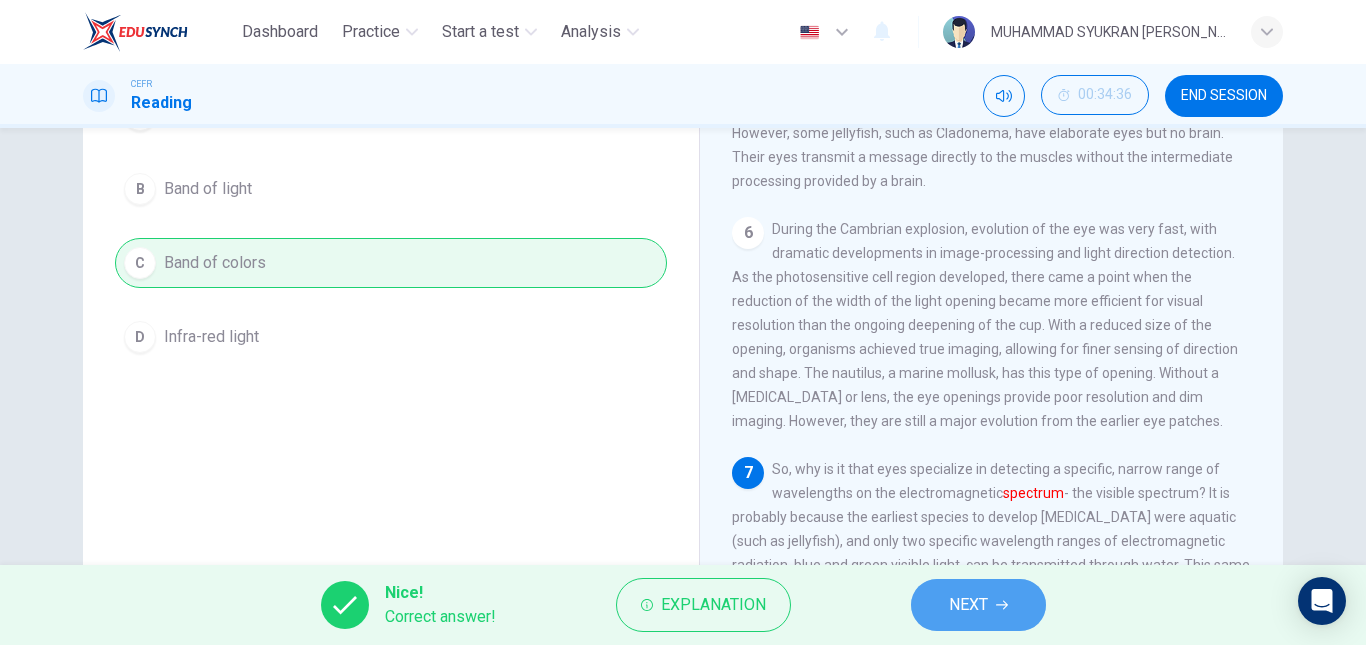 click on "NEXT" at bounding box center [978, 605] 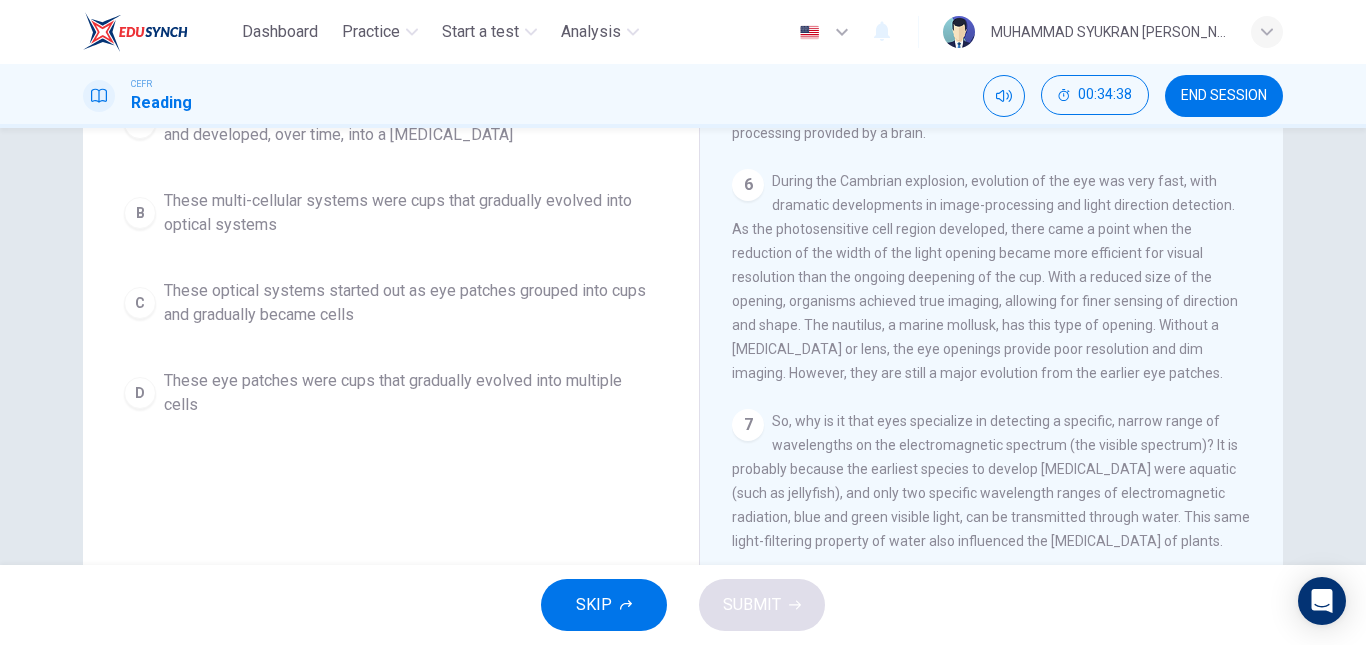 scroll, scrollTop: 861, scrollLeft: 0, axis: vertical 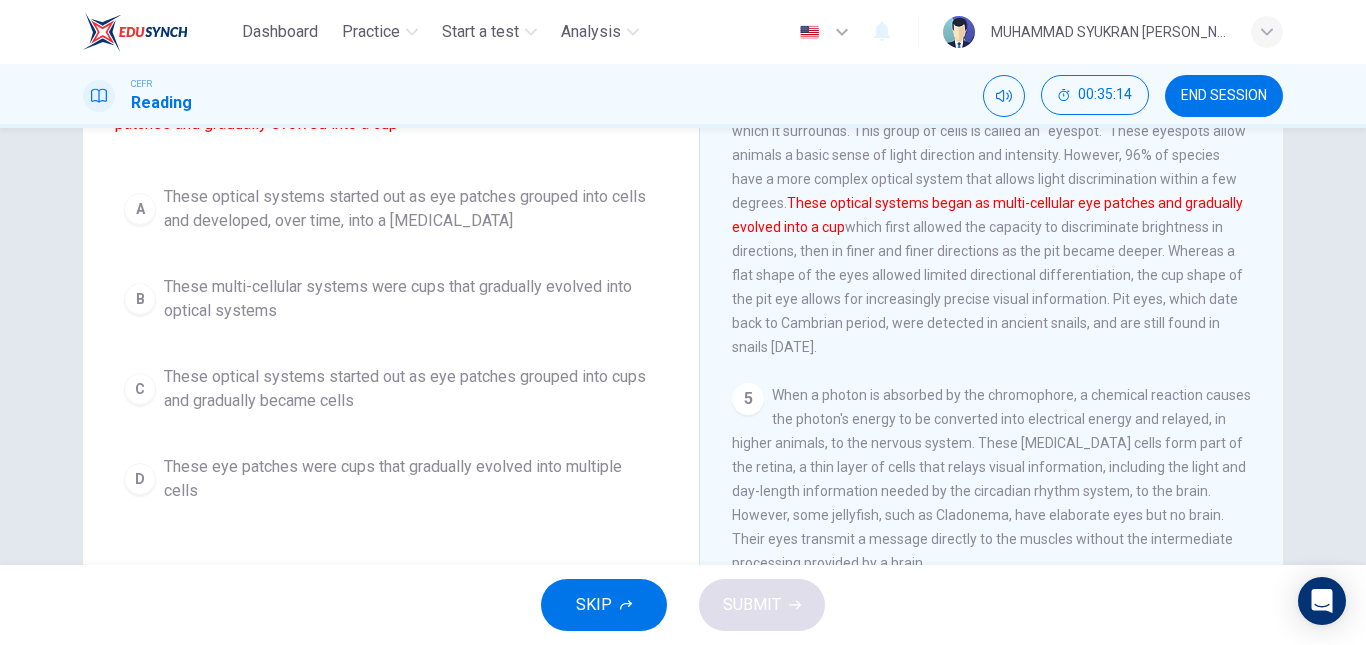click on "These multi-cellular systems were cups that gradually evolved into optical systems" at bounding box center [411, 299] 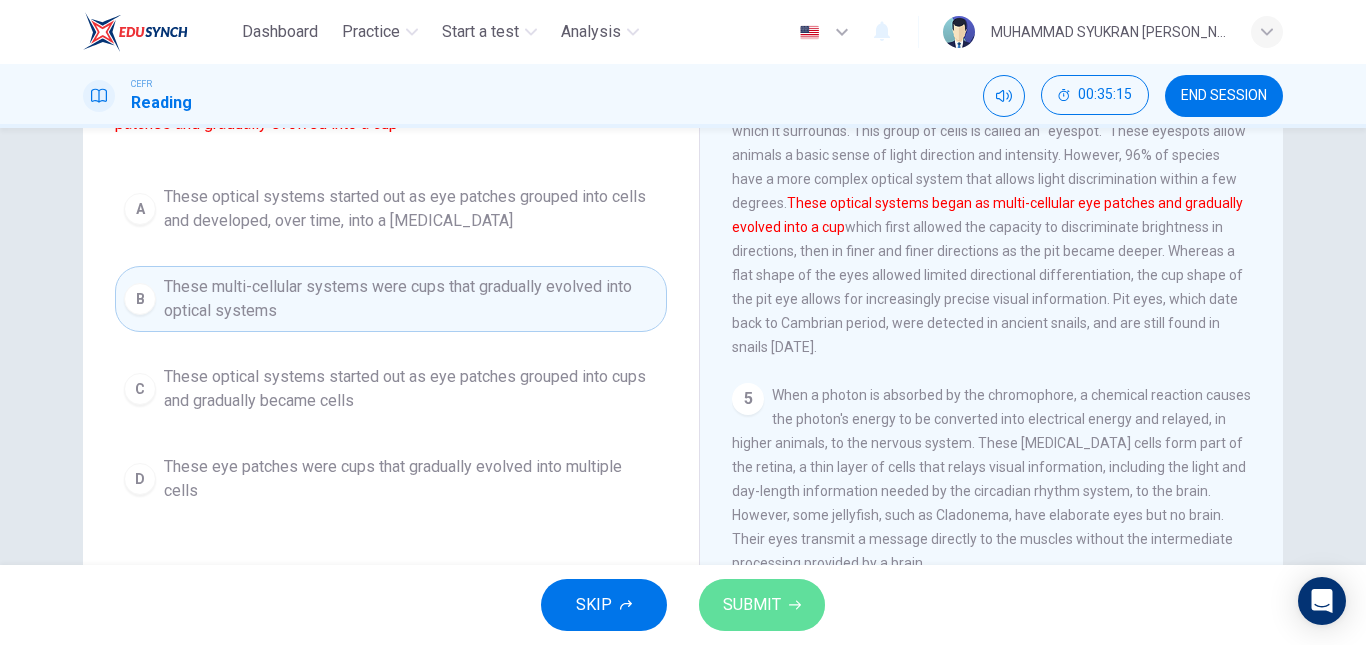 click on "SUBMIT" at bounding box center (762, 605) 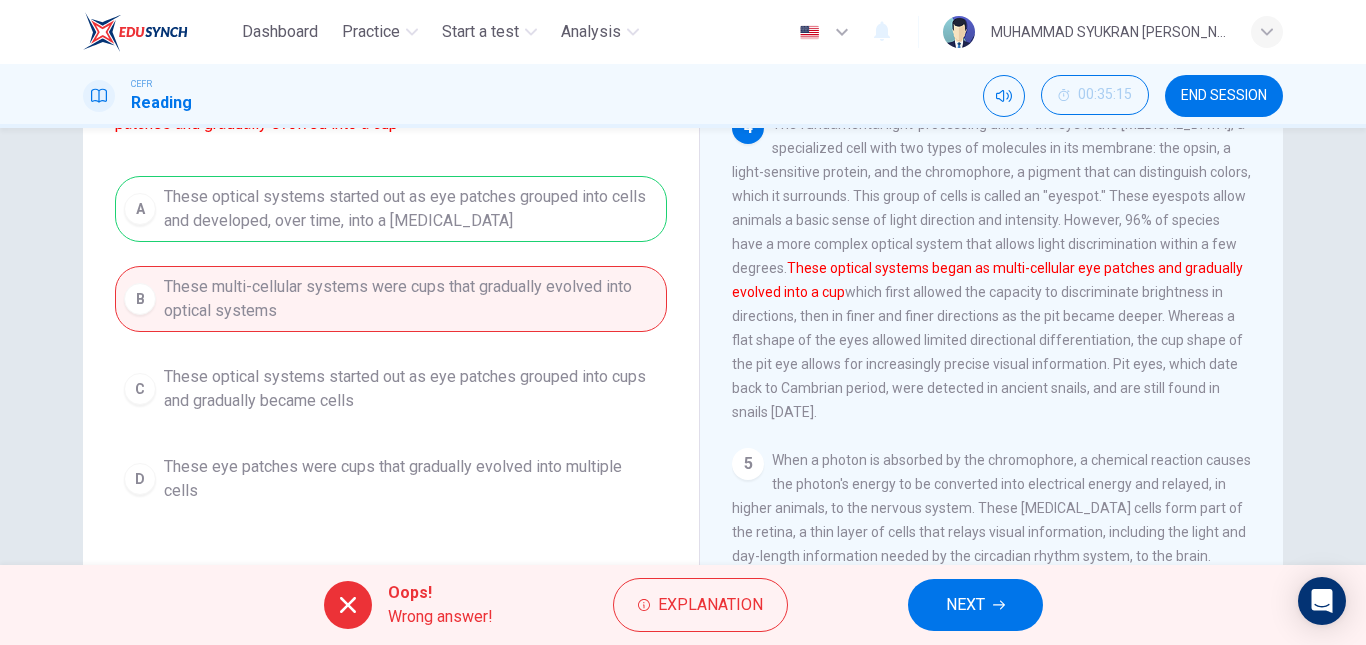 scroll, scrollTop: 461, scrollLeft: 0, axis: vertical 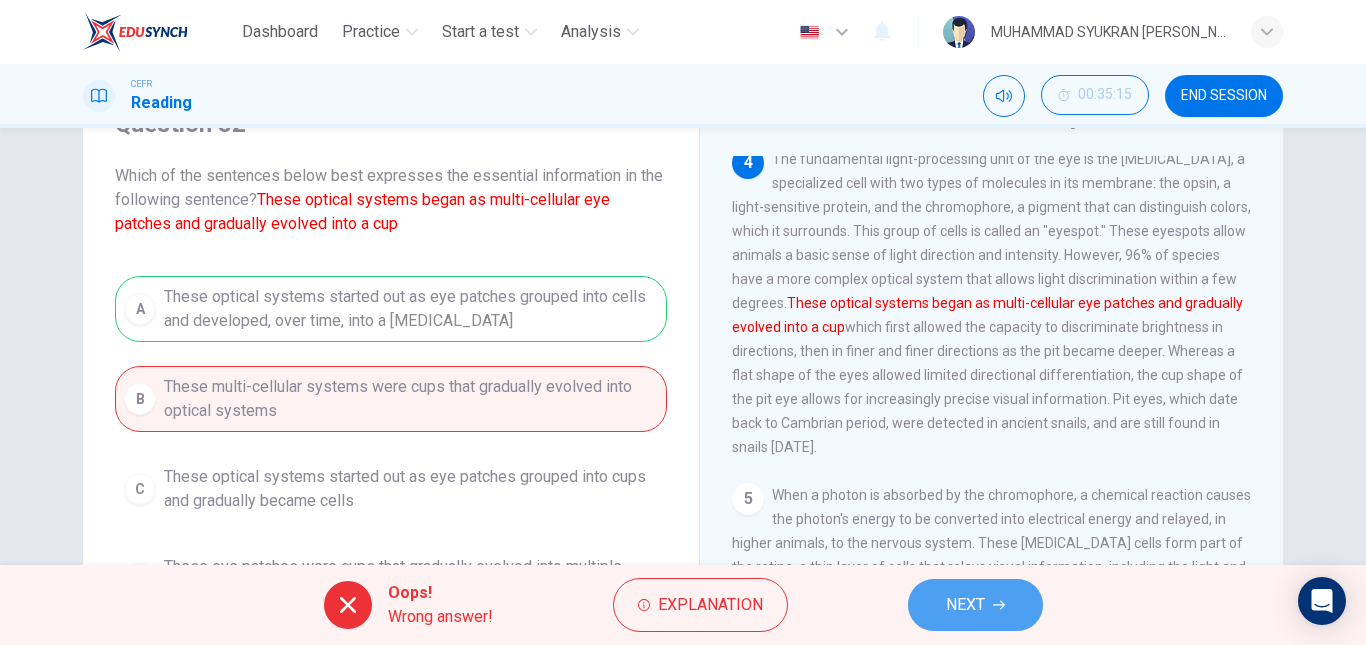 click on "NEXT" at bounding box center (975, 605) 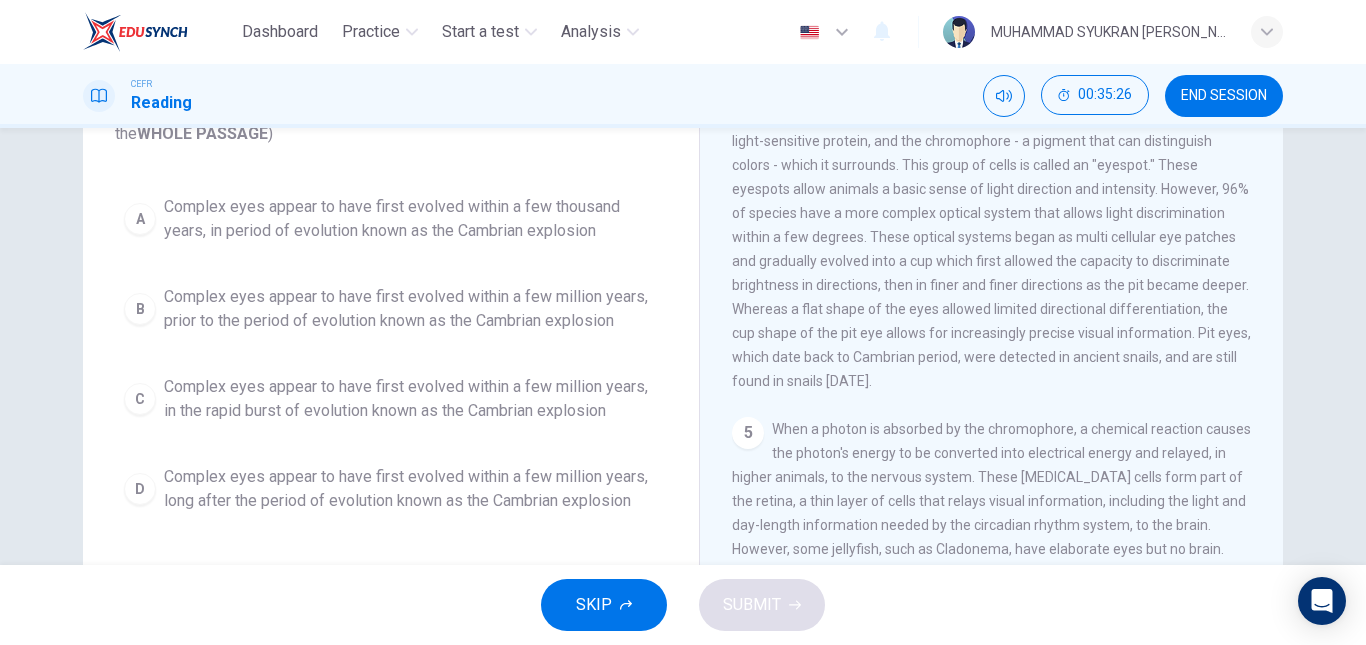 scroll, scrollTop: 200, scrollLeft: 0, axis: vertical 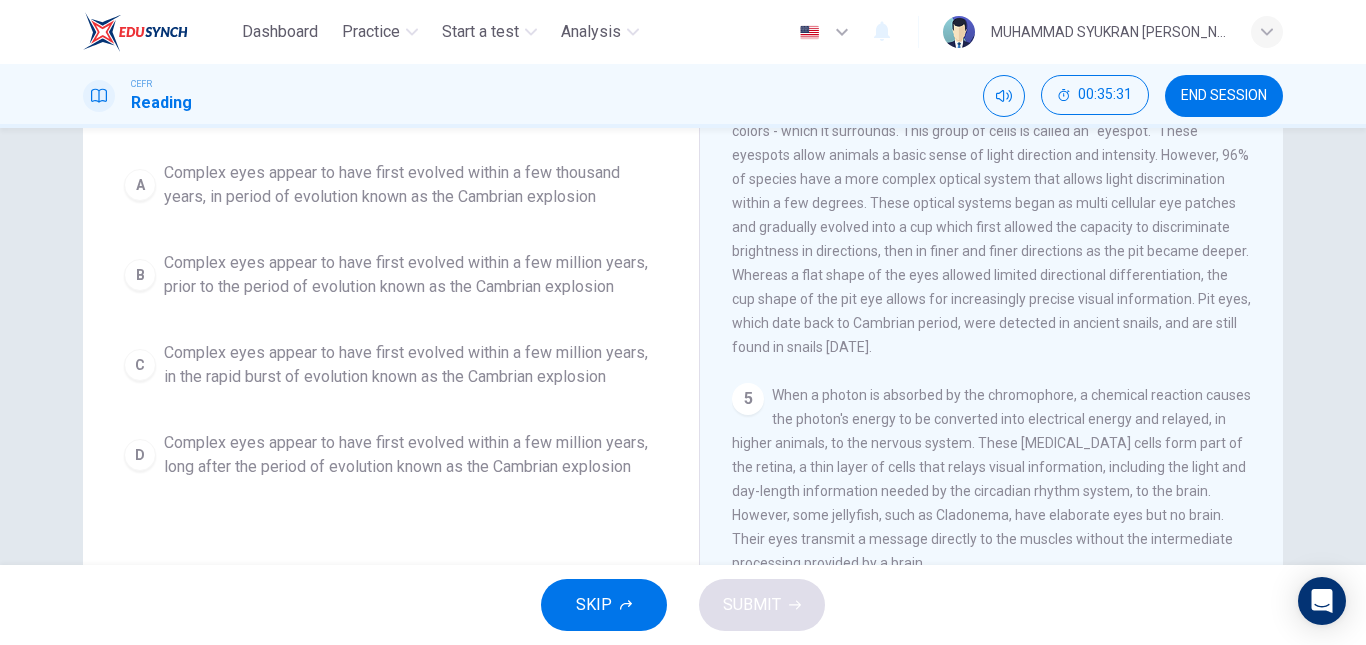 click on "Complex eyes appear to have first evolved within a few million years, prior to the period of evolution known as the Cambrian explosion" at bounding box center [411, 275] 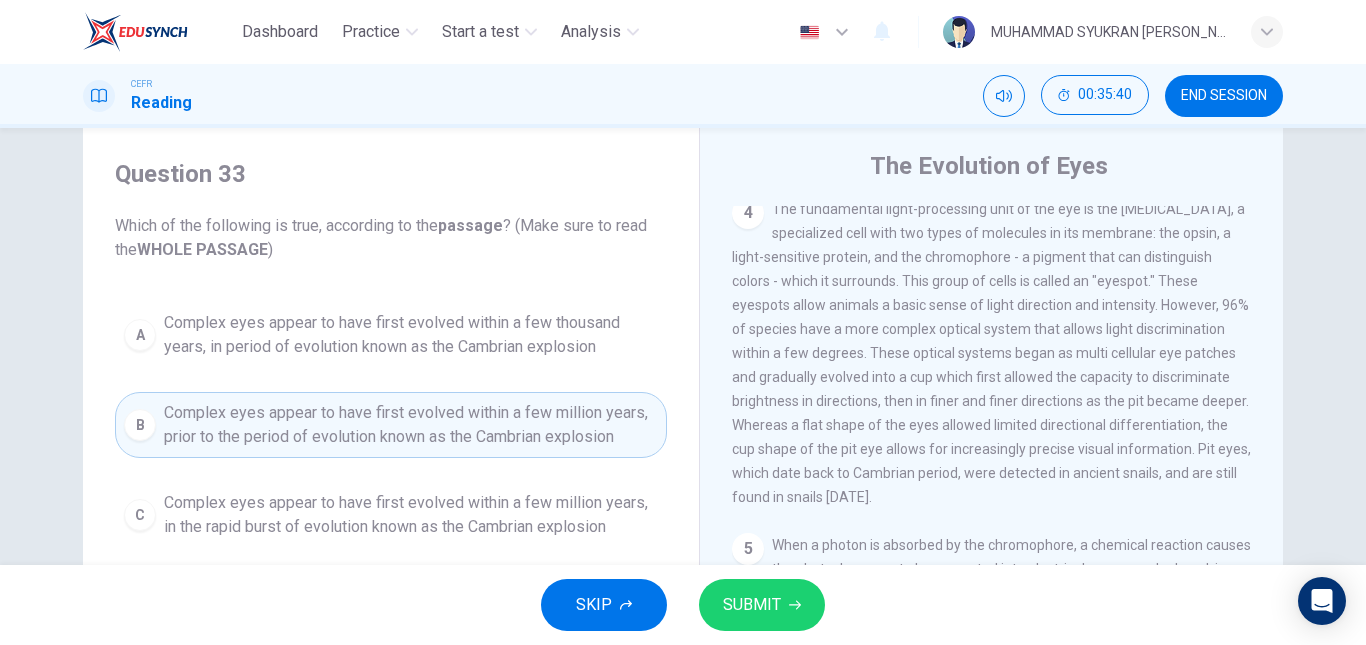 scroll, scrollTop: 0, scrollLeft: 0, axis: both 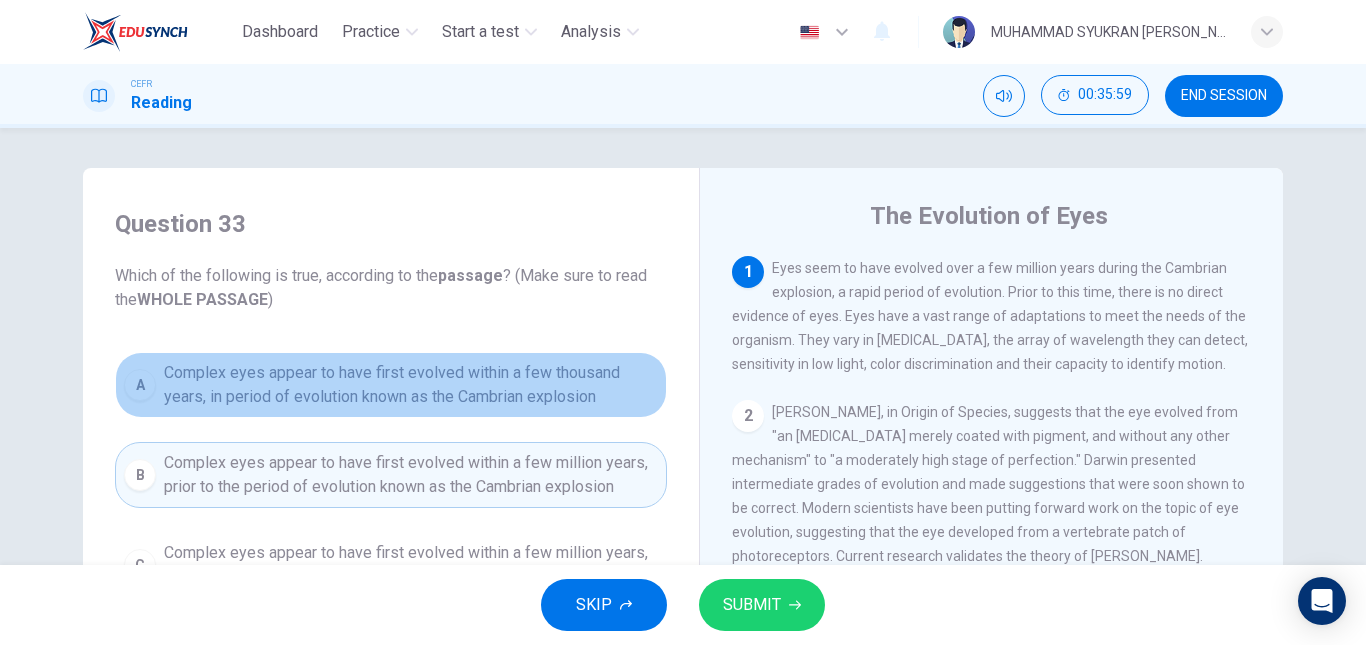 click on "A Complex eyes appear to have first evolved within a few thousand years, in period of evolution known as the Cambrian explosion" at bounding box center [391, 385] 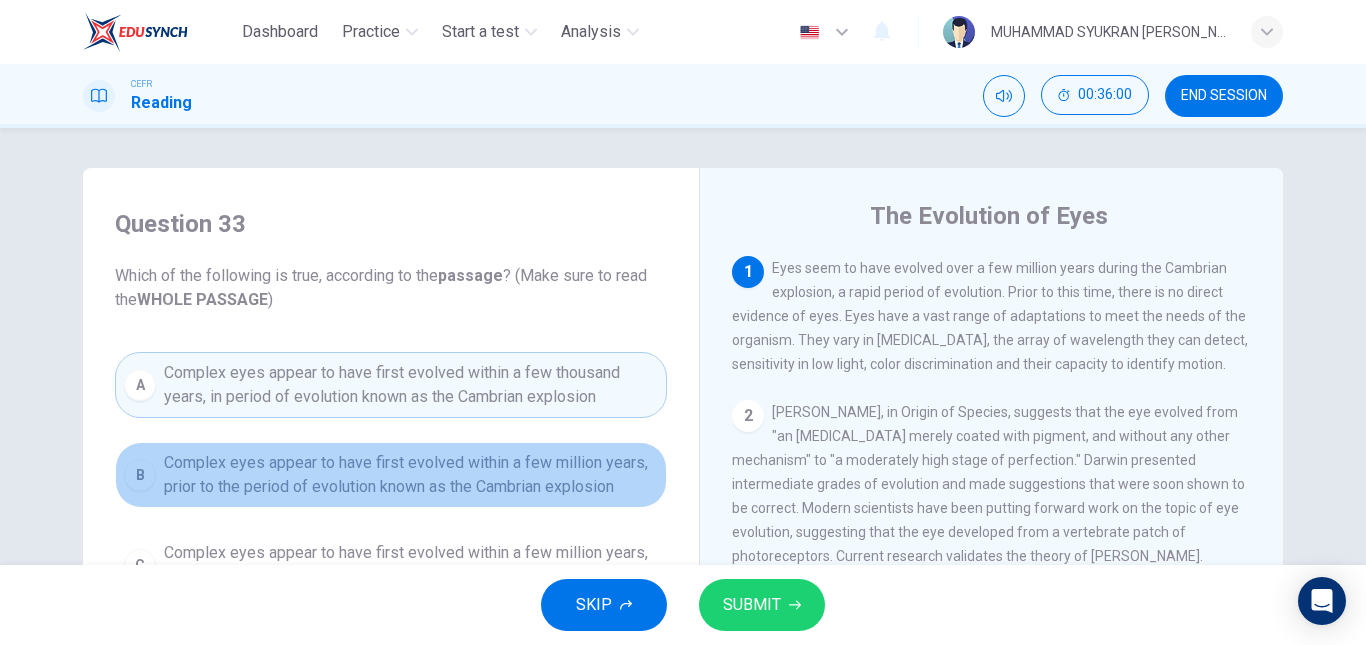 click on "Complex eyes appear to have first evolved within a few million years, prior to the period of evolution known as the Cambrian explosion" at bounding box center (411, 475) 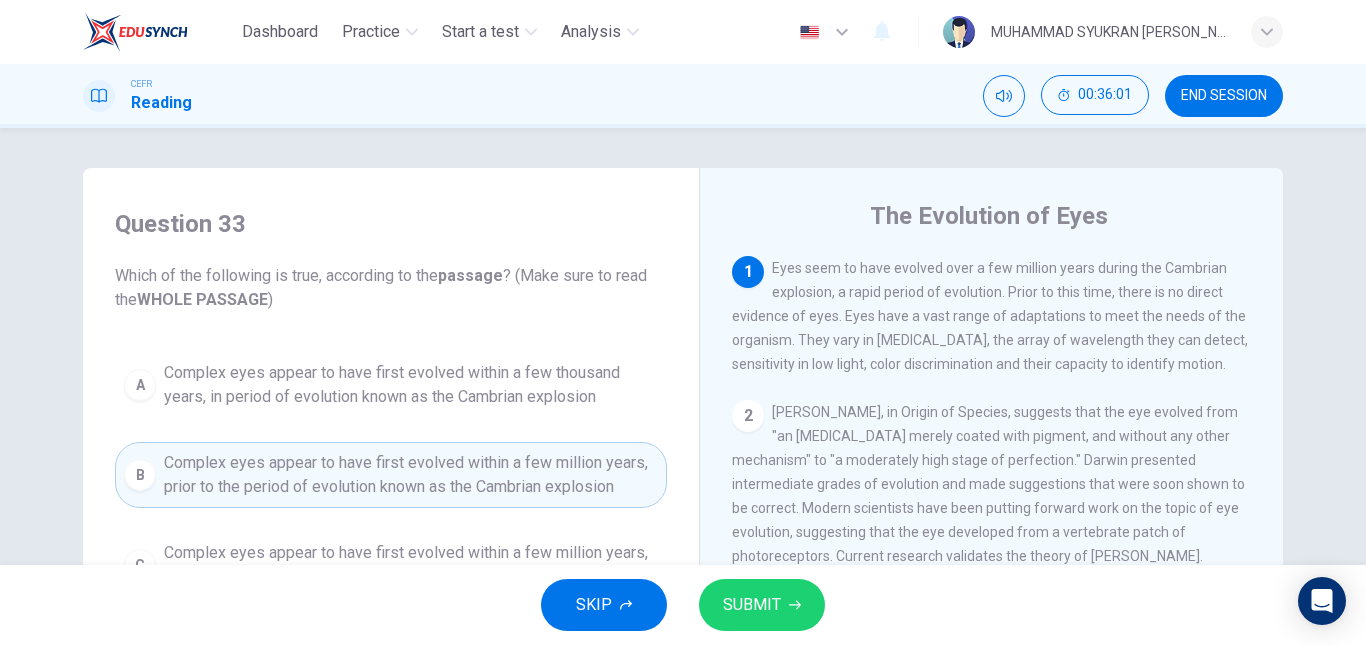 click on "SUBMIT" at bounding box center (752, 605) 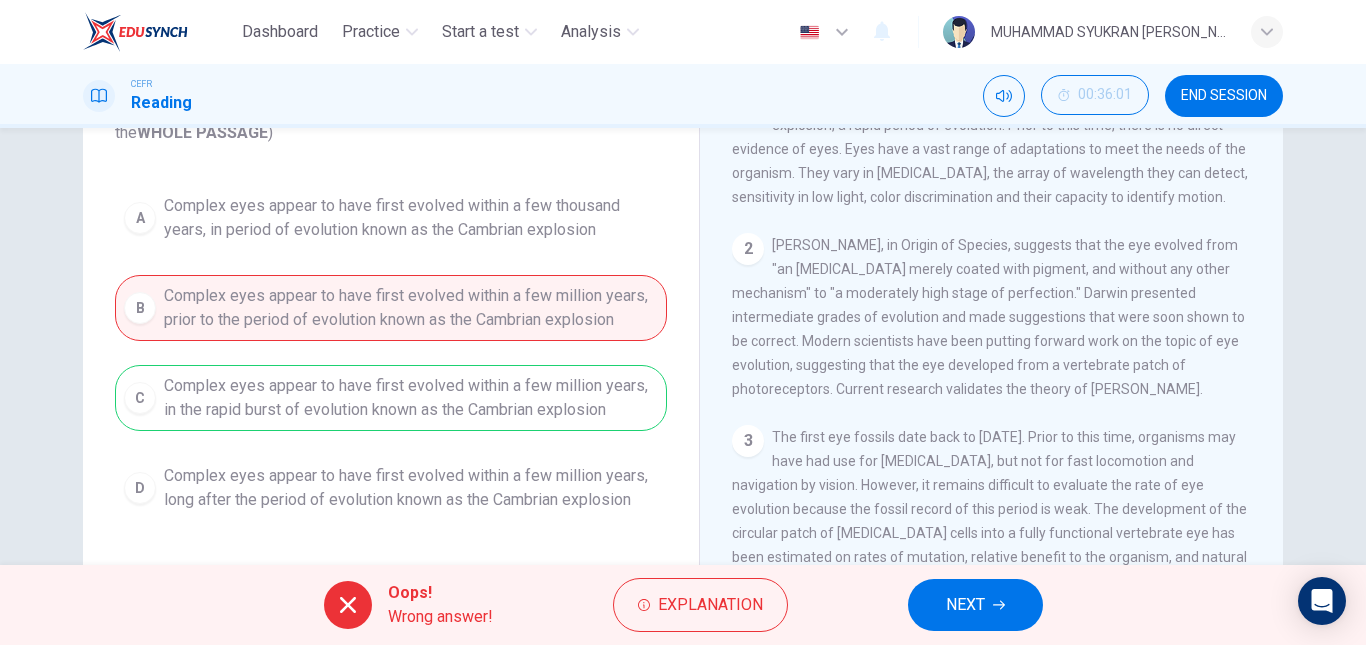 scroll, scrollTop: 200, scrollLeft: 0, axis: vertical 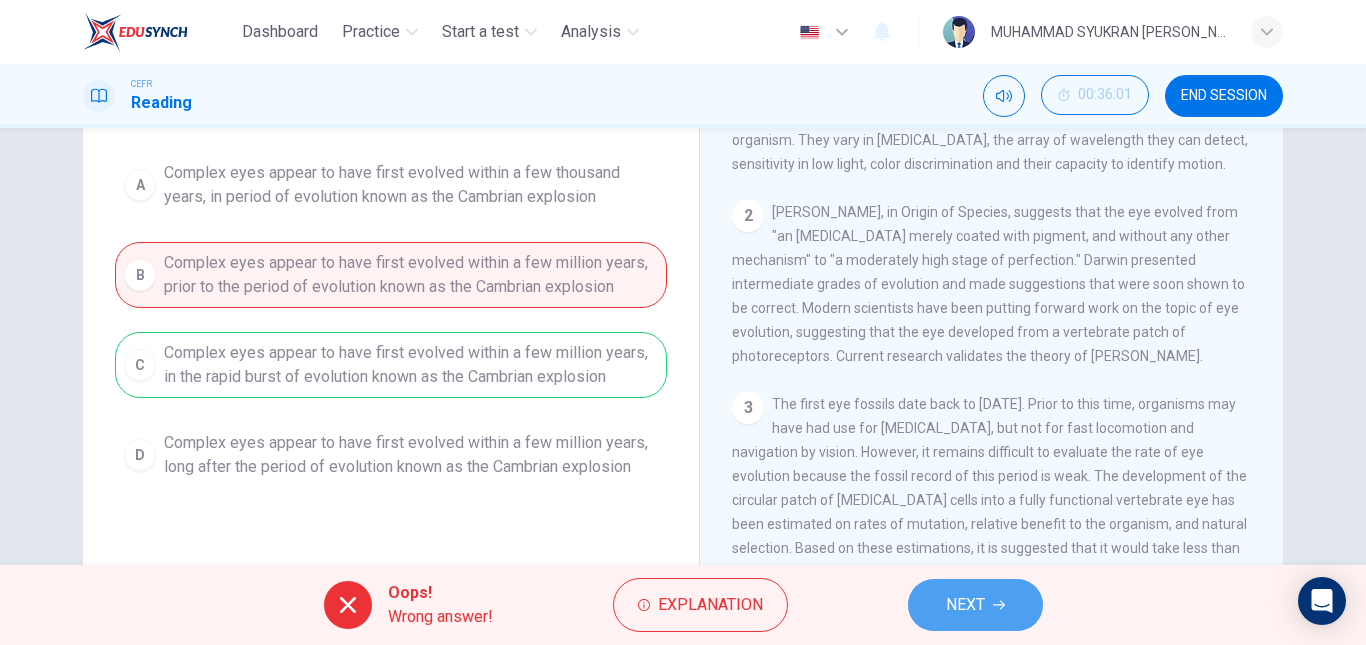 click on "NEXT" at bounding box center (965, 605) 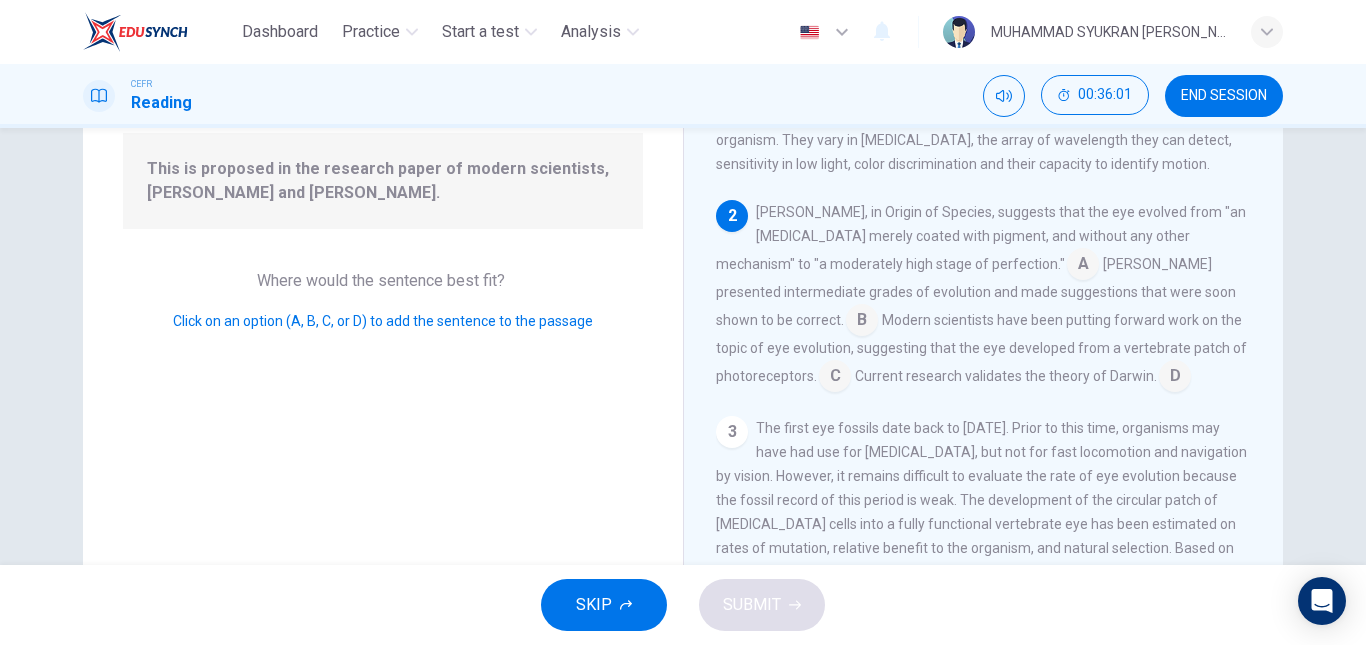 scroll, scrollTop: 149, scrollLeft: 0, axis: vertical 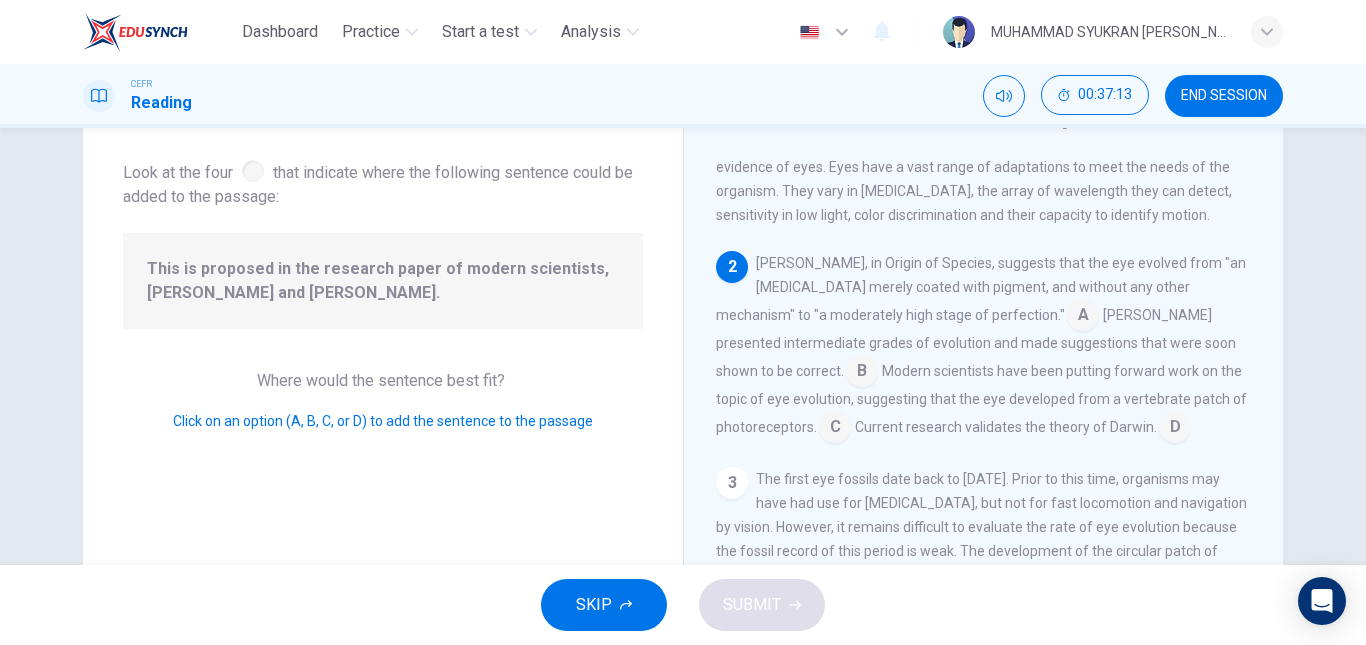 click at bounding box center [1175, 429] 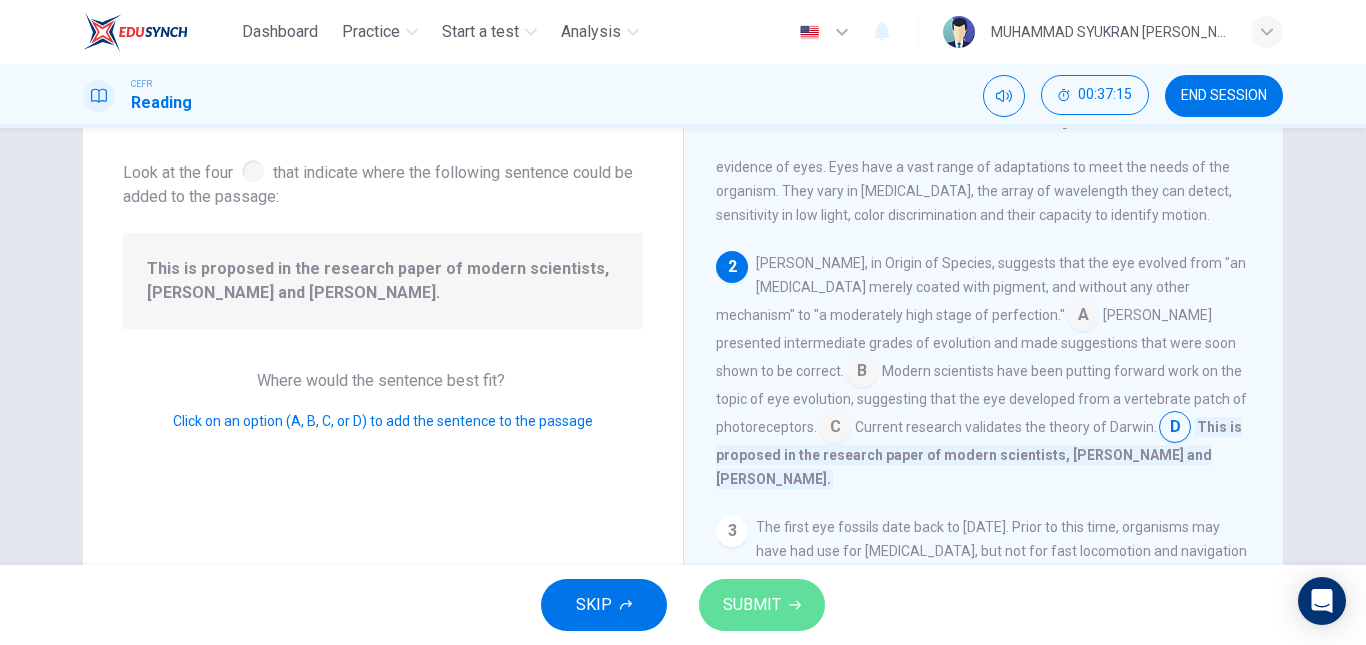 click on "SUBMIT" at bounding box center [762, 605] 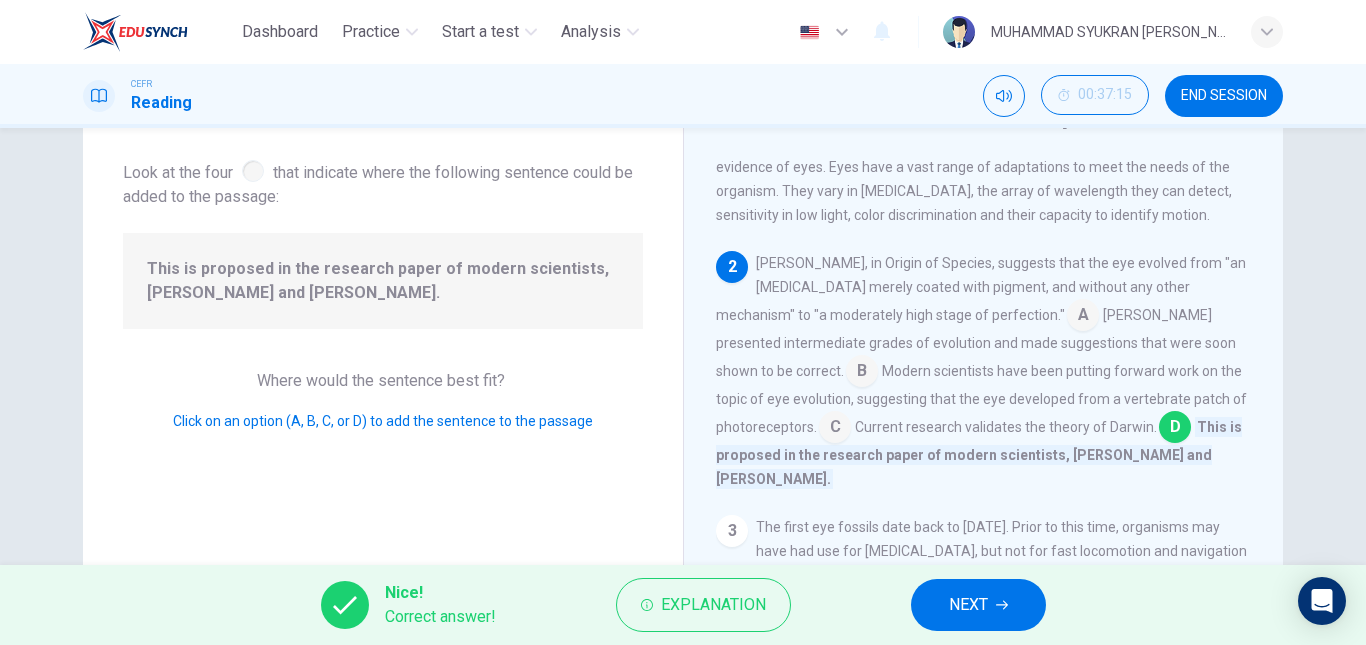 click on "NEXT" at bounding box center (978, 605) 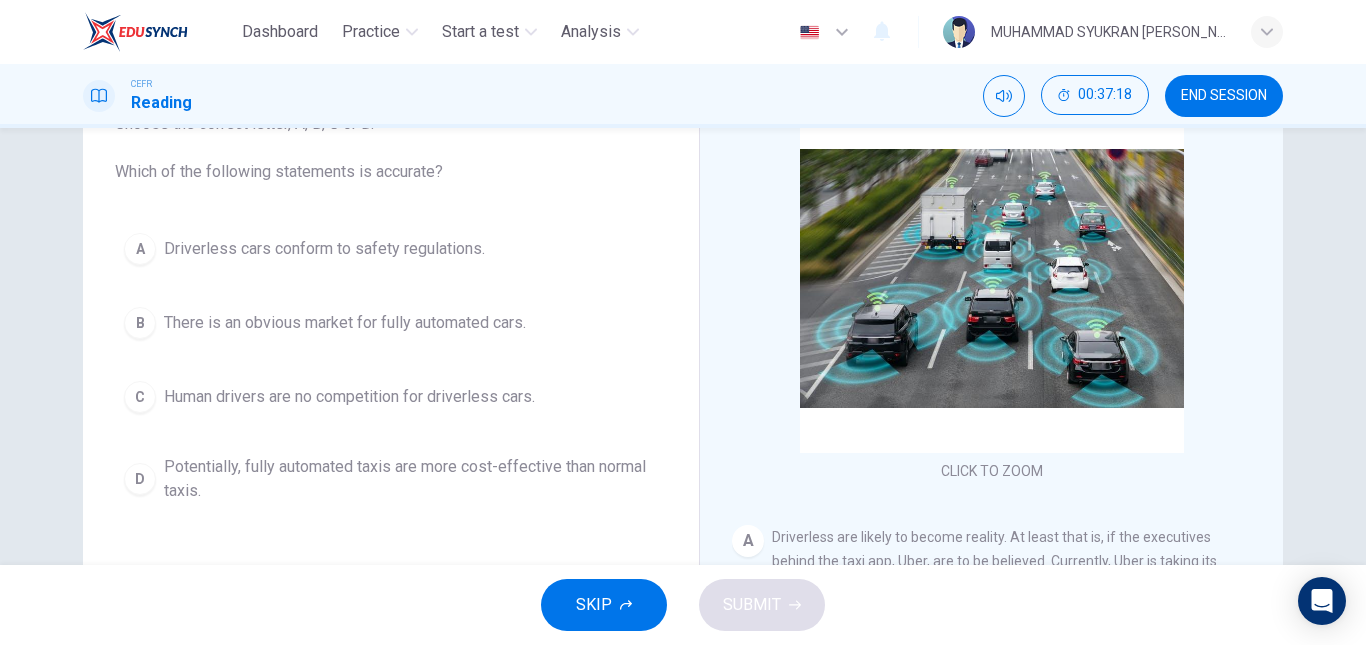 scroll, scrollTop: 0, scrollLeft: 0, axis: both 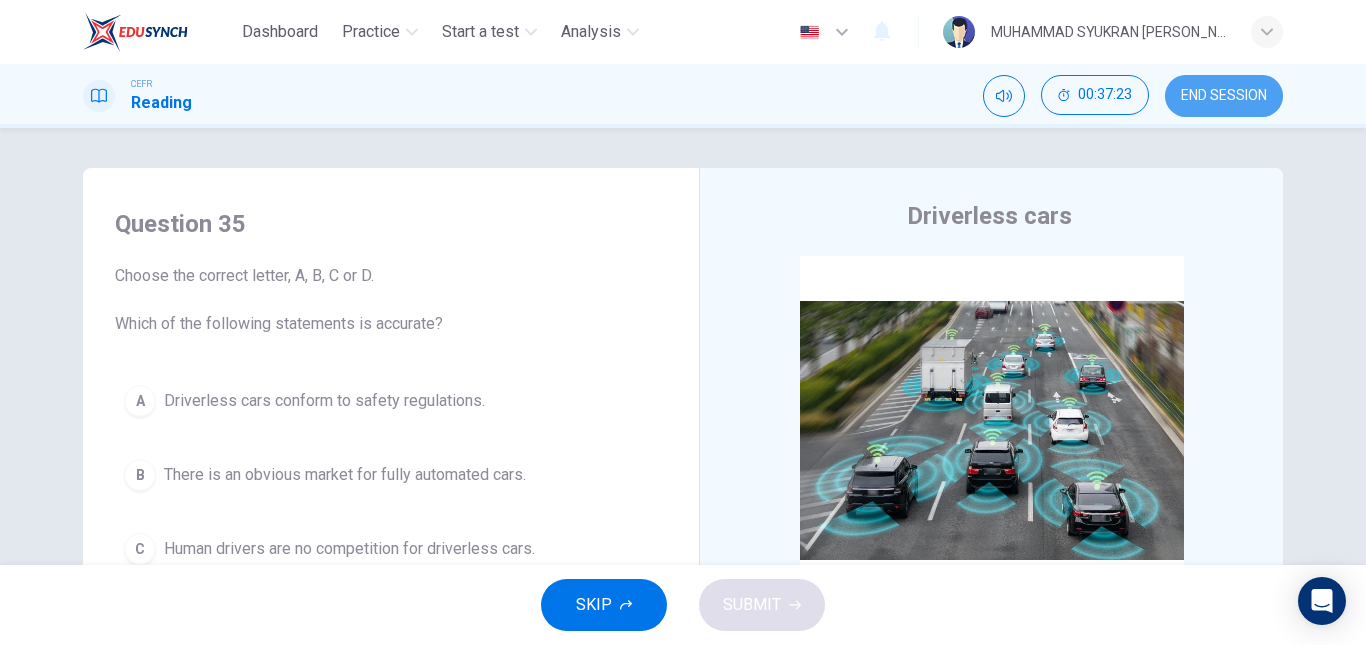click on "END SESSION" at bounding box center (1224, 96) 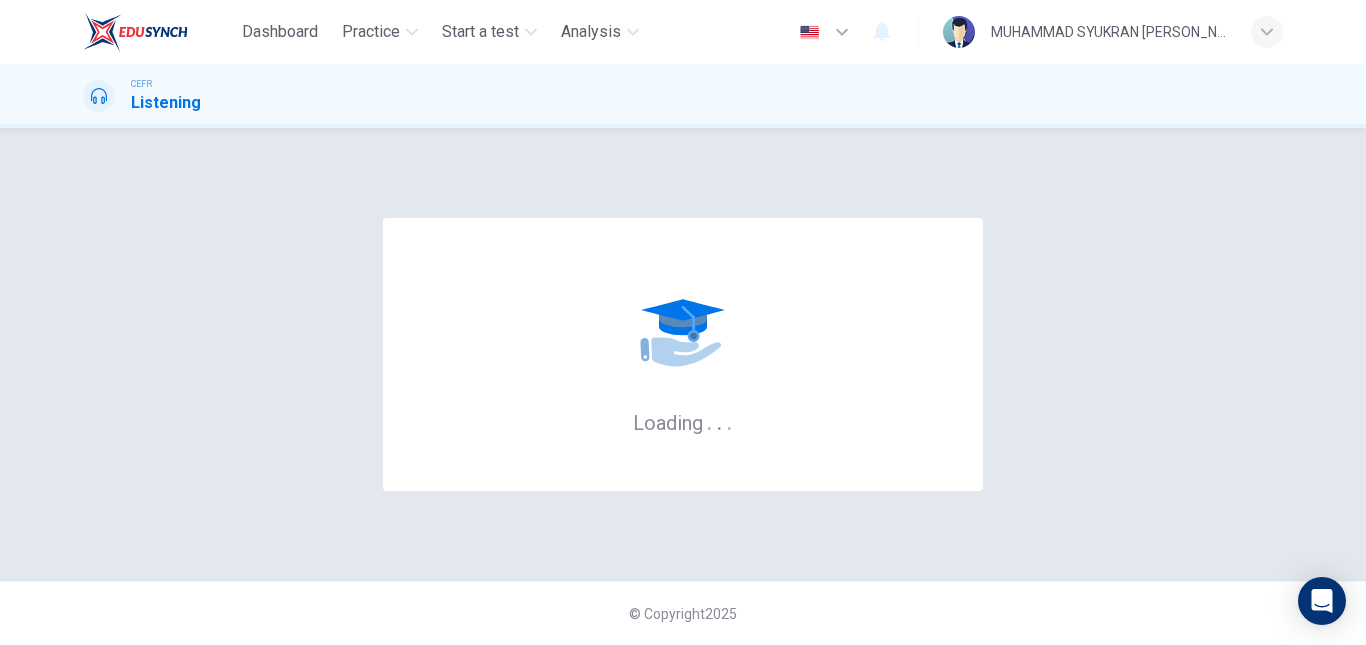 scroll, scrollTop: 0, scrollLeft: 0, axis: both 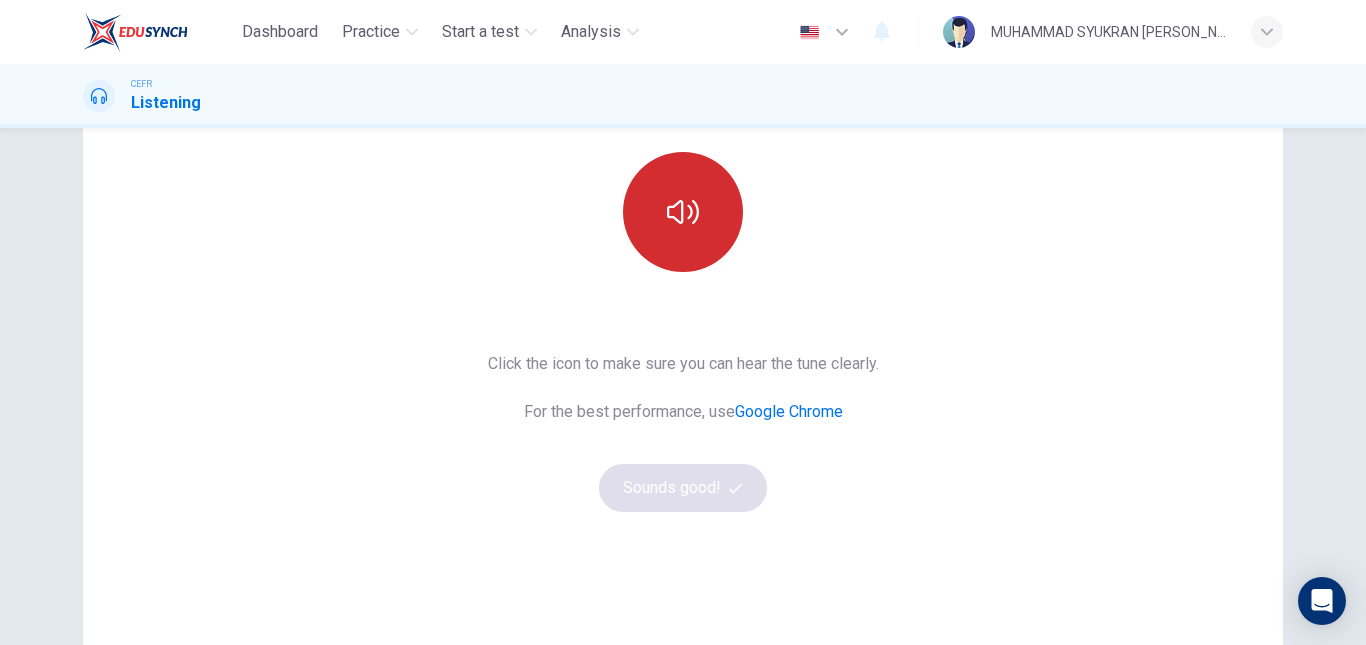 click 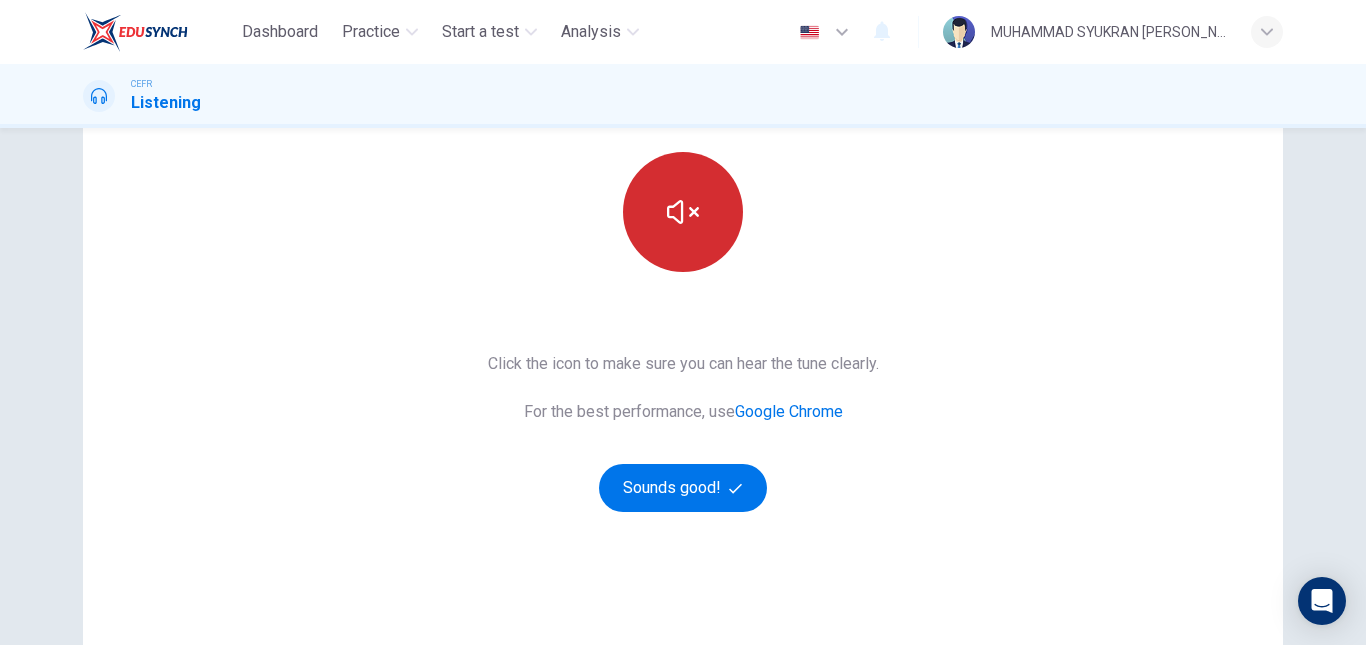 click on "This Section Requires Audio Click the icon to make sure you can hear the tune clearly. For the best performance, use  Google Chrome Sounds good!" at bounding box center [683, 315] 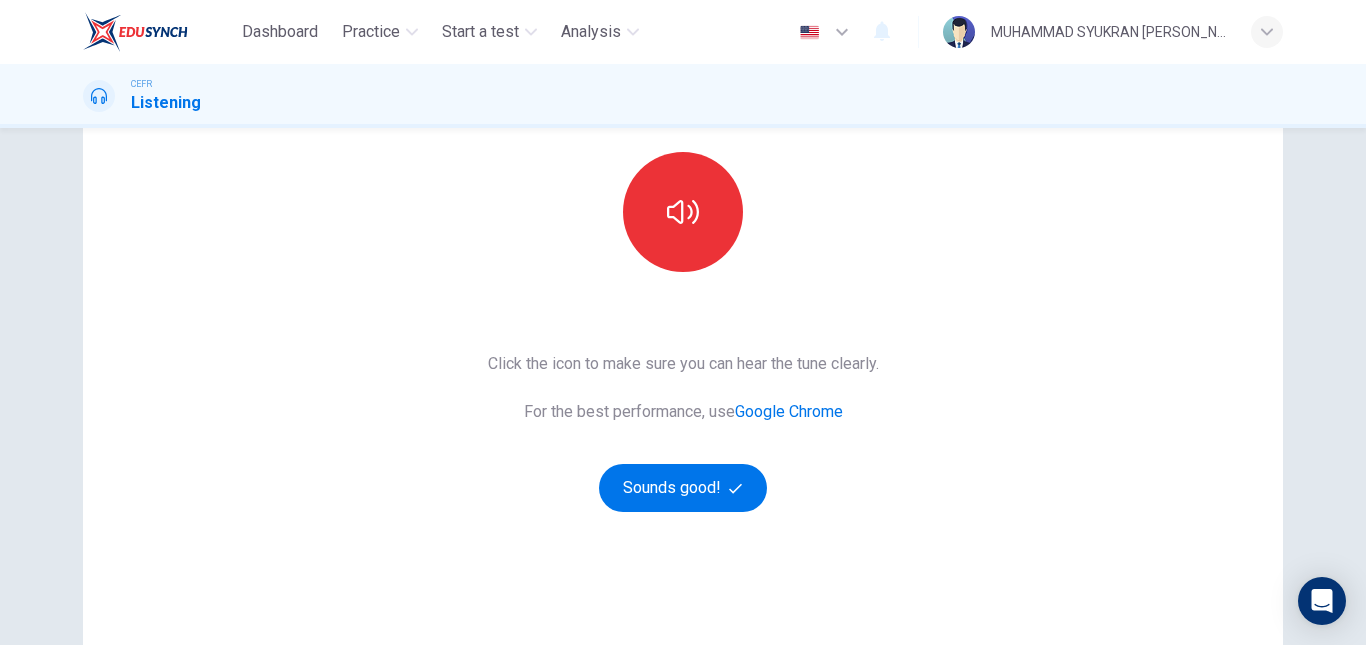 click 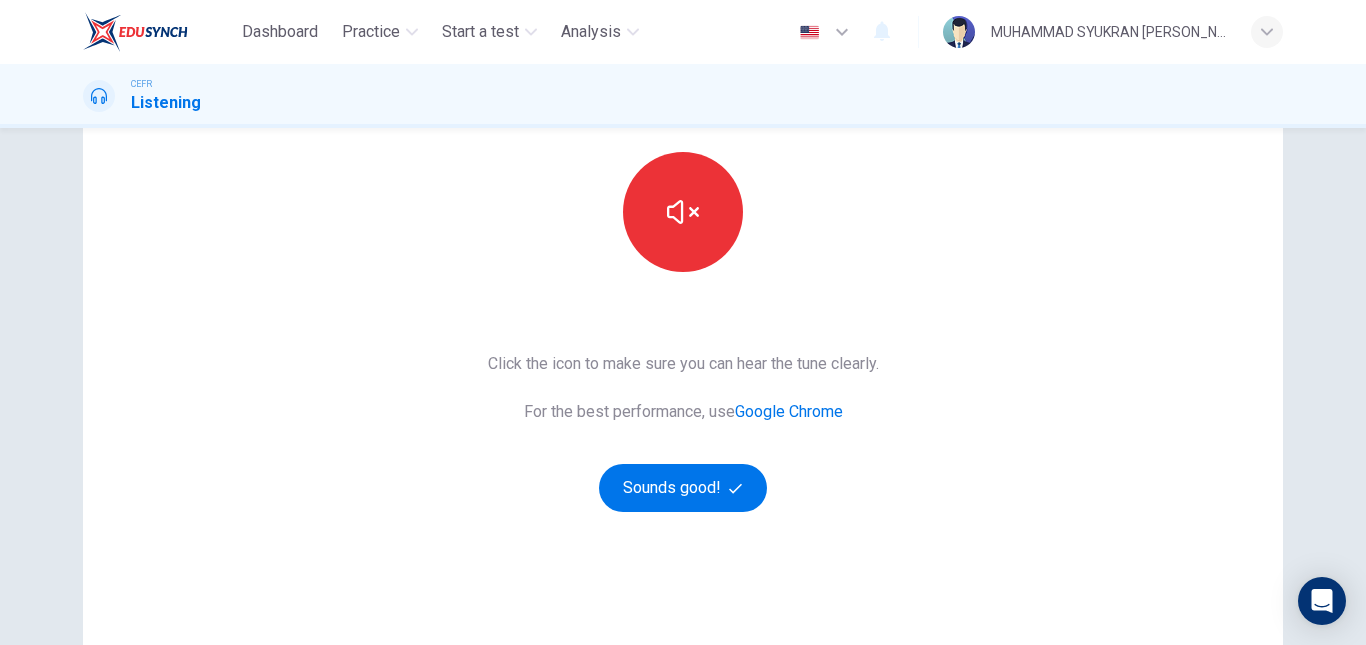 click 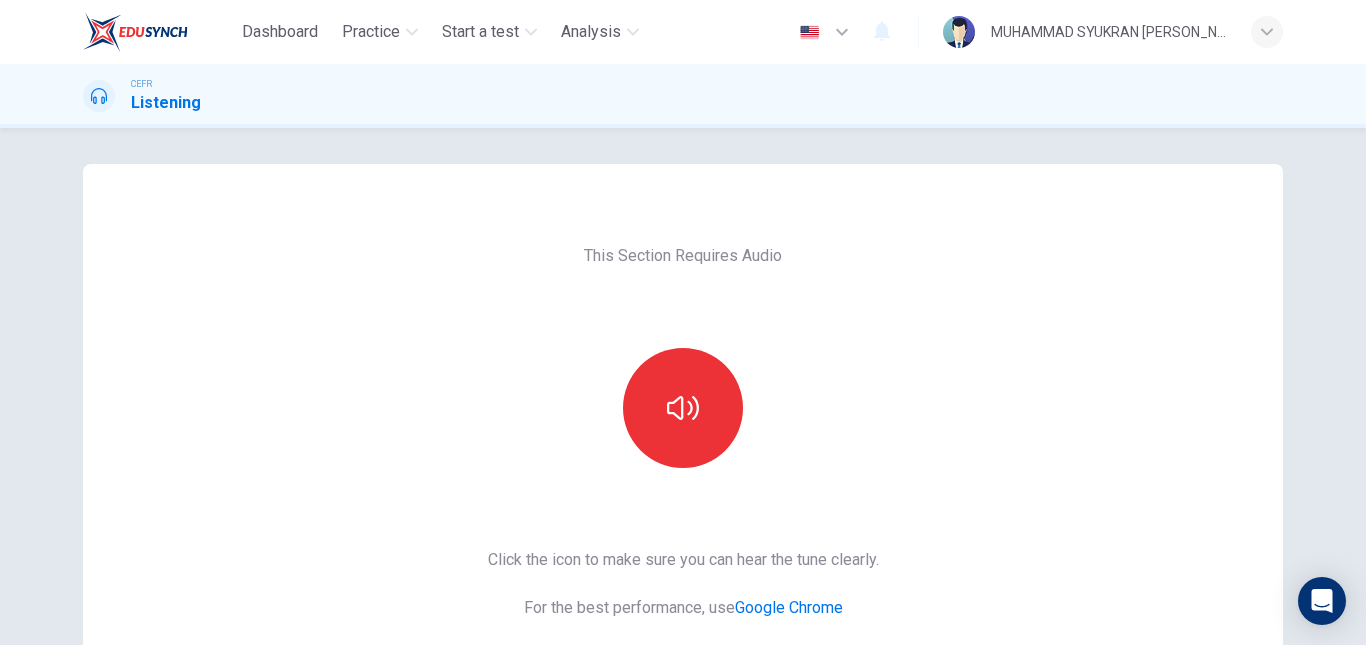scroll, scrollTop: 0, scrollLeft: 0, axis: both 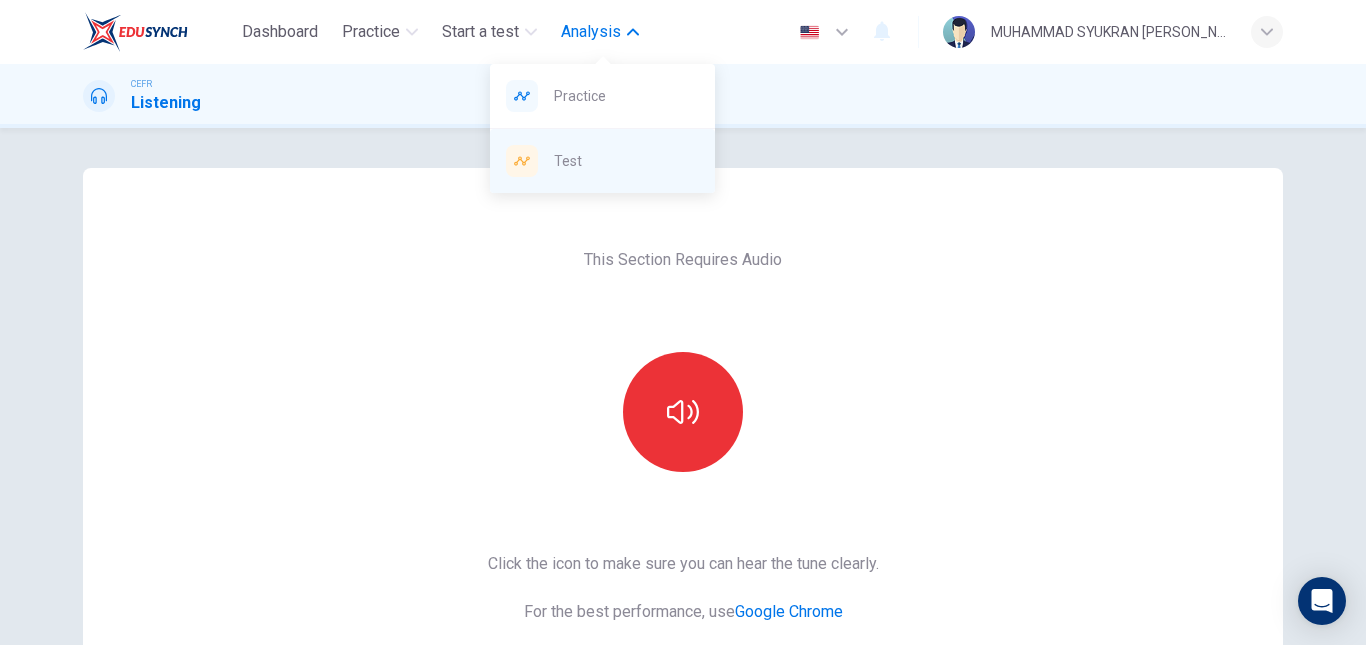 click on "Test" at bounding box center (626, 161) 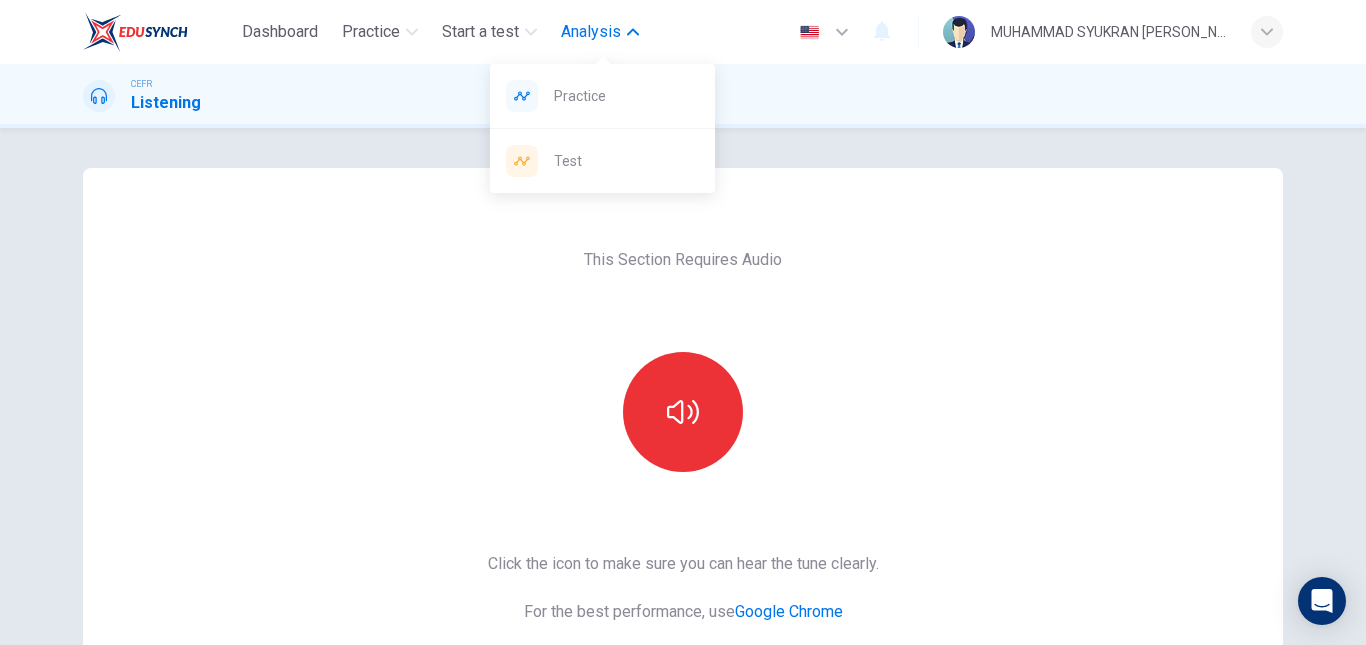 click on "Analysis" at bounding box center [591, 32] 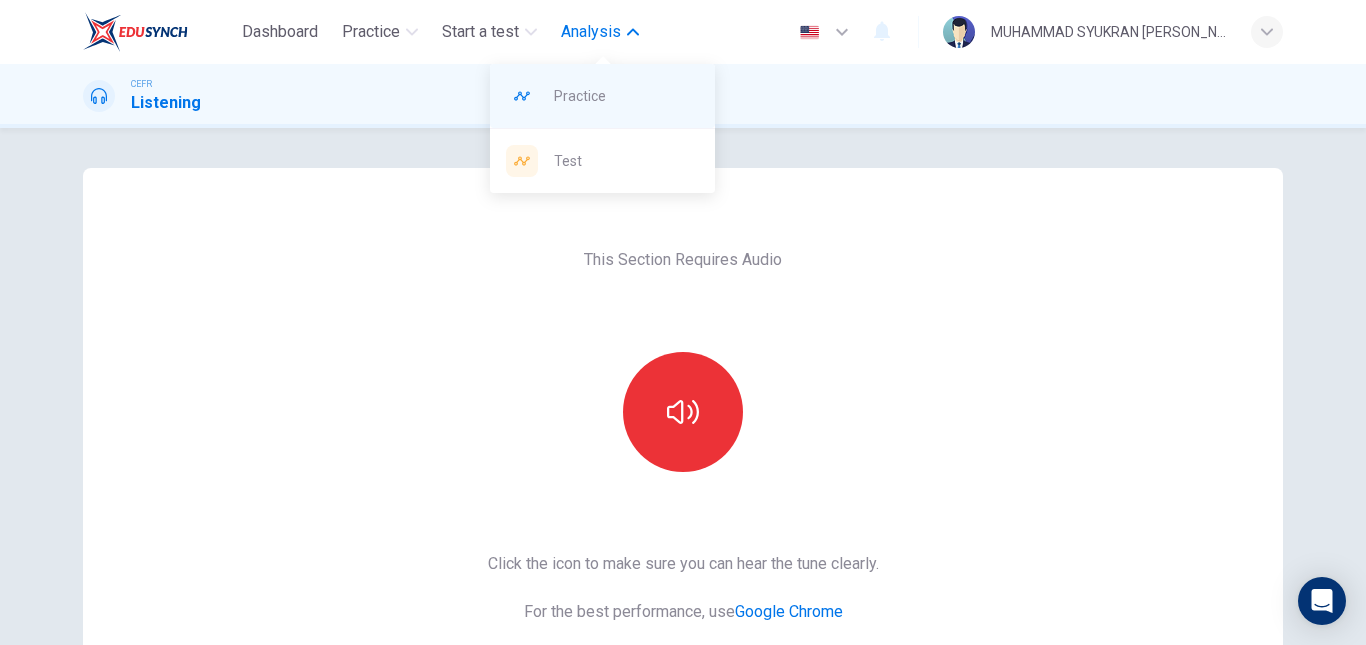 click on "Practice" at bounding box center [626, 96] 